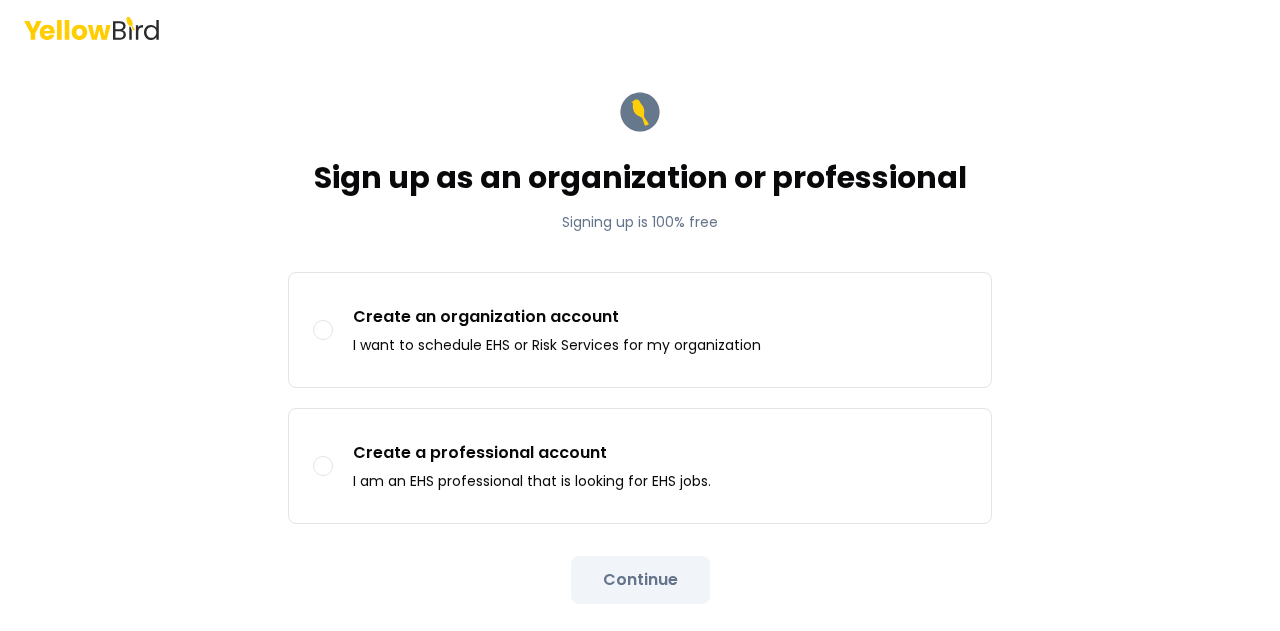 scroll, scrollTop: 0, scrollLeft: 0, axis: both 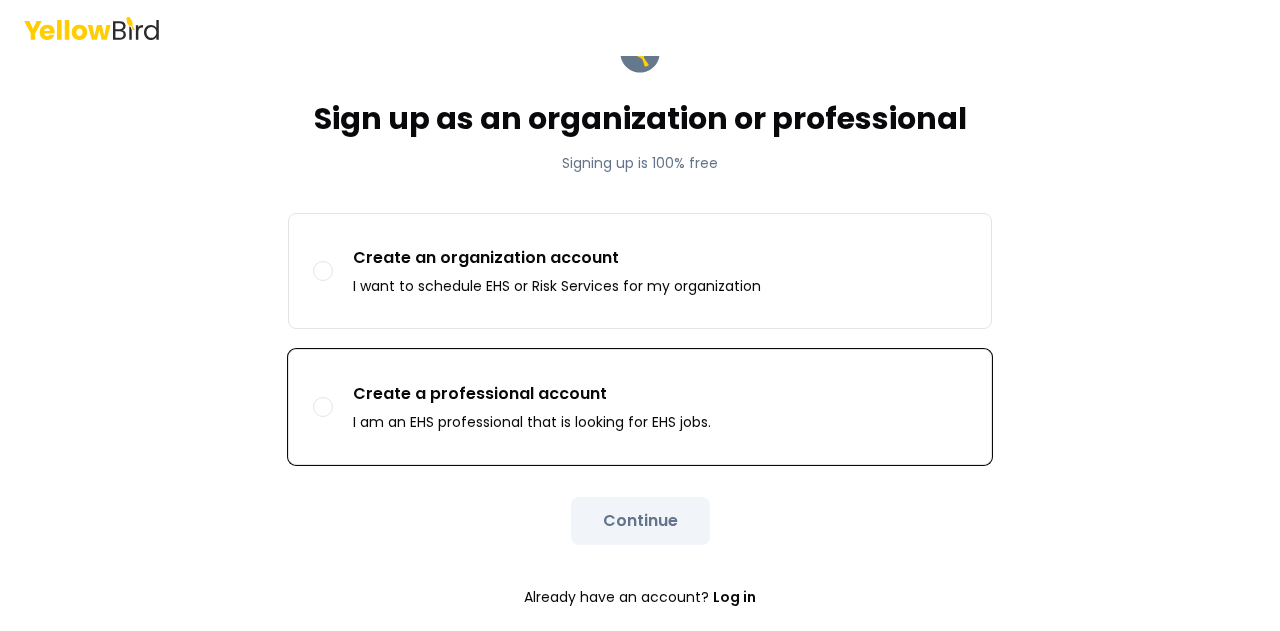 click on "Create a professional account" at bounding box center (532, 394) 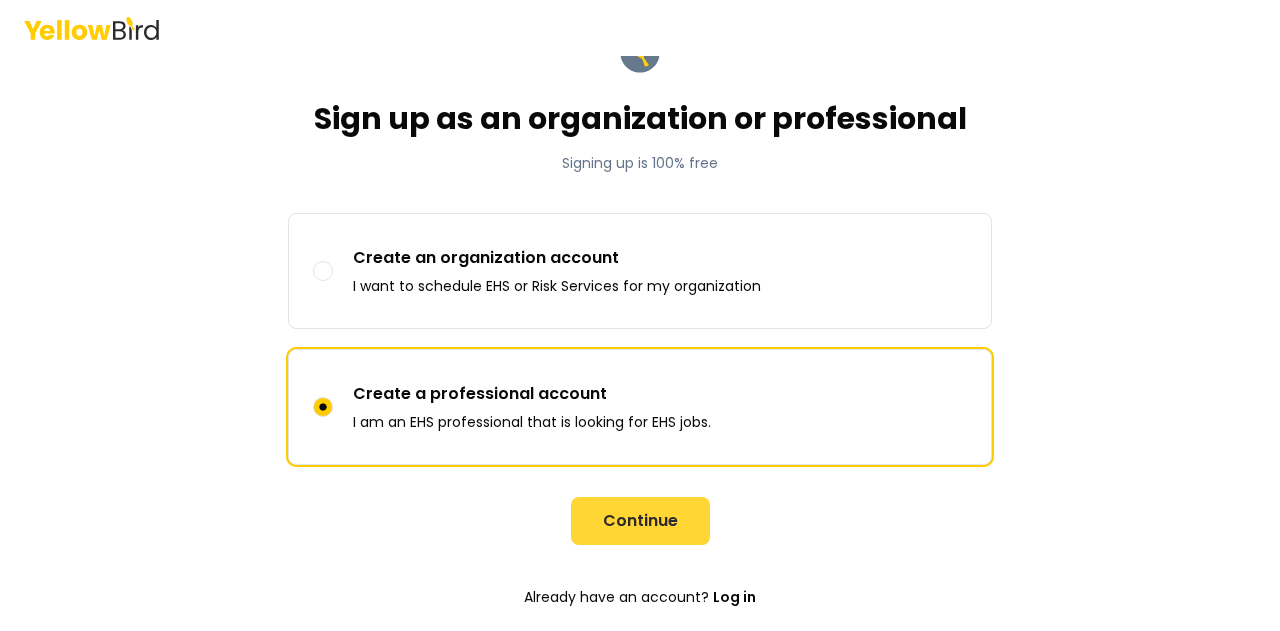 click on "Continue" at bounding box center [640, 521] 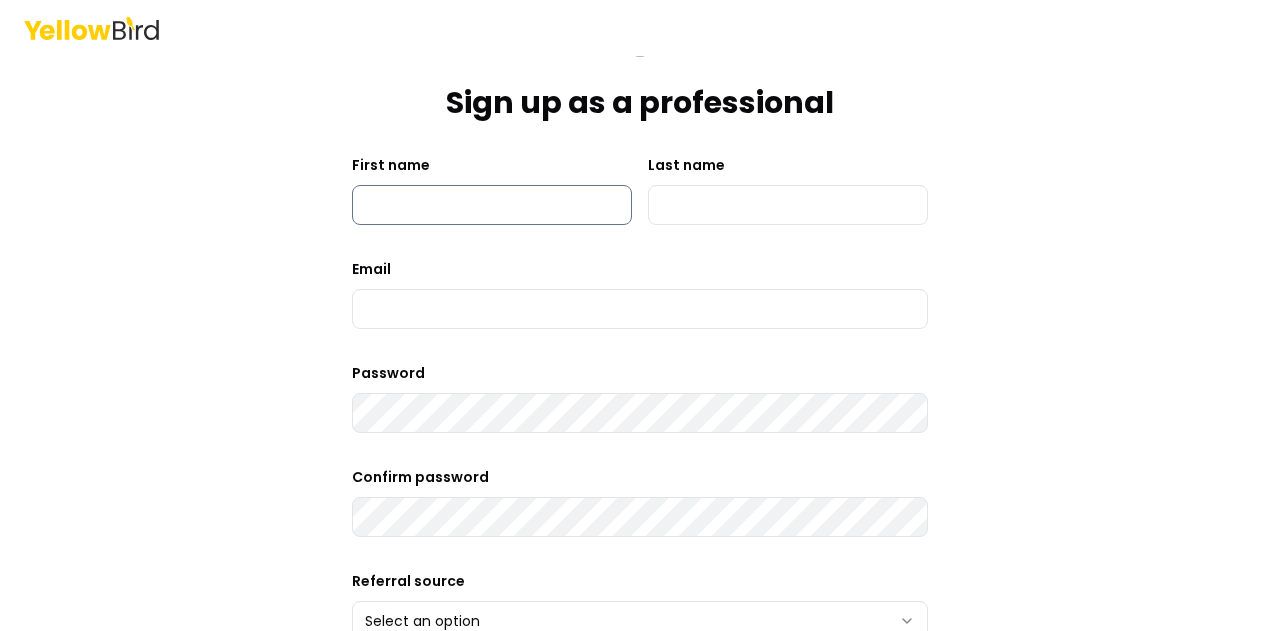 click on "First name" at bounding box center [492, 205] 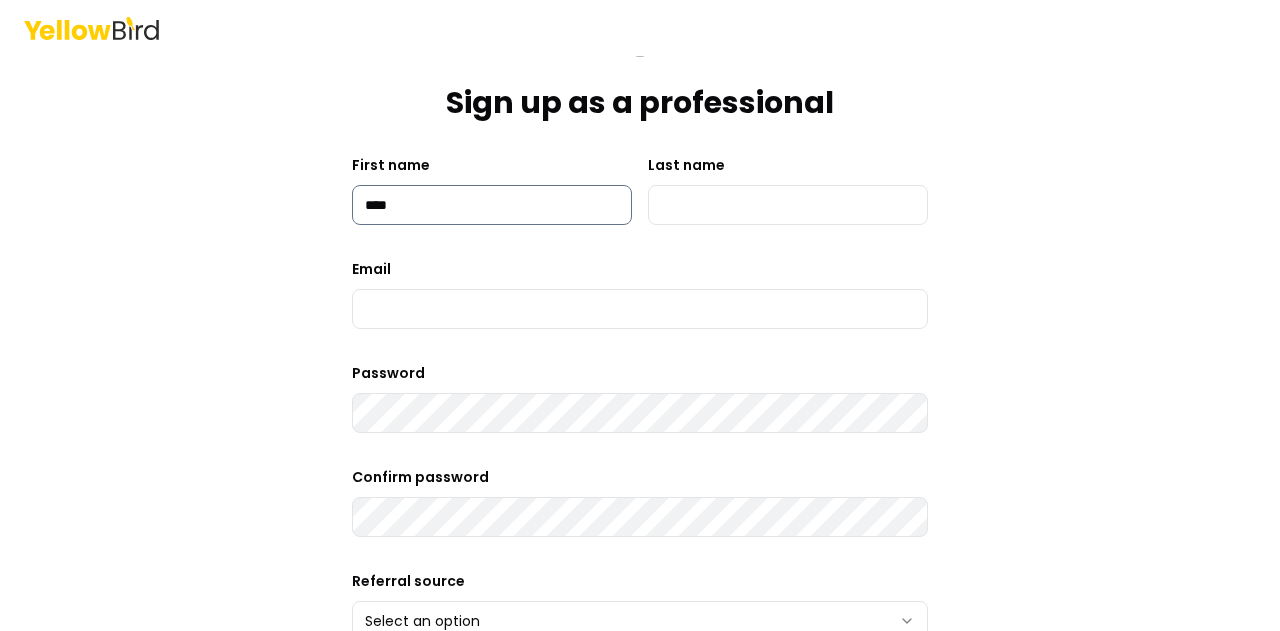 type on "******" 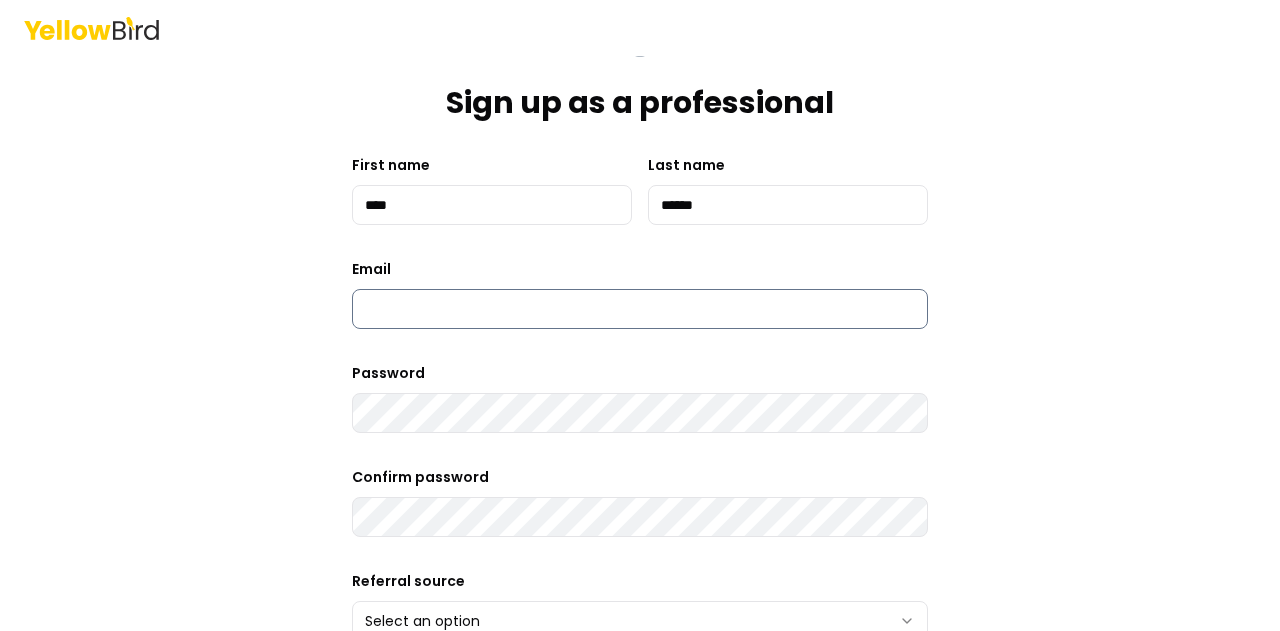 click at bounding box center (640, 309) 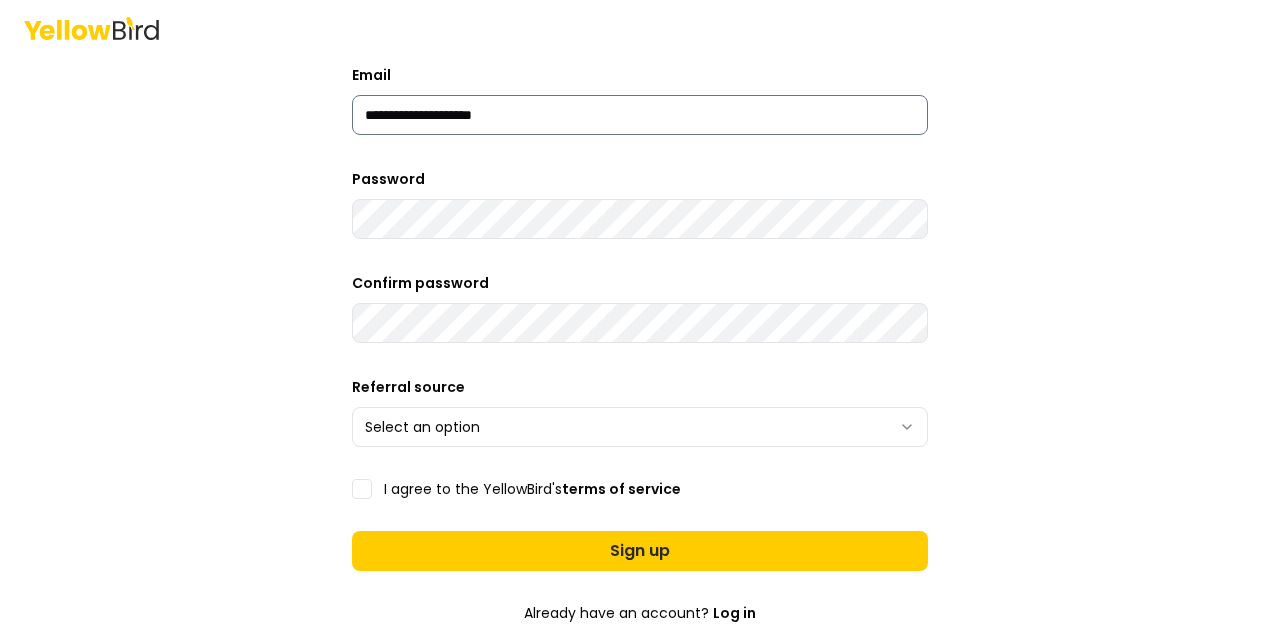 scroll, scrollTop: 261, scrollLeft: 0, axis: vertical 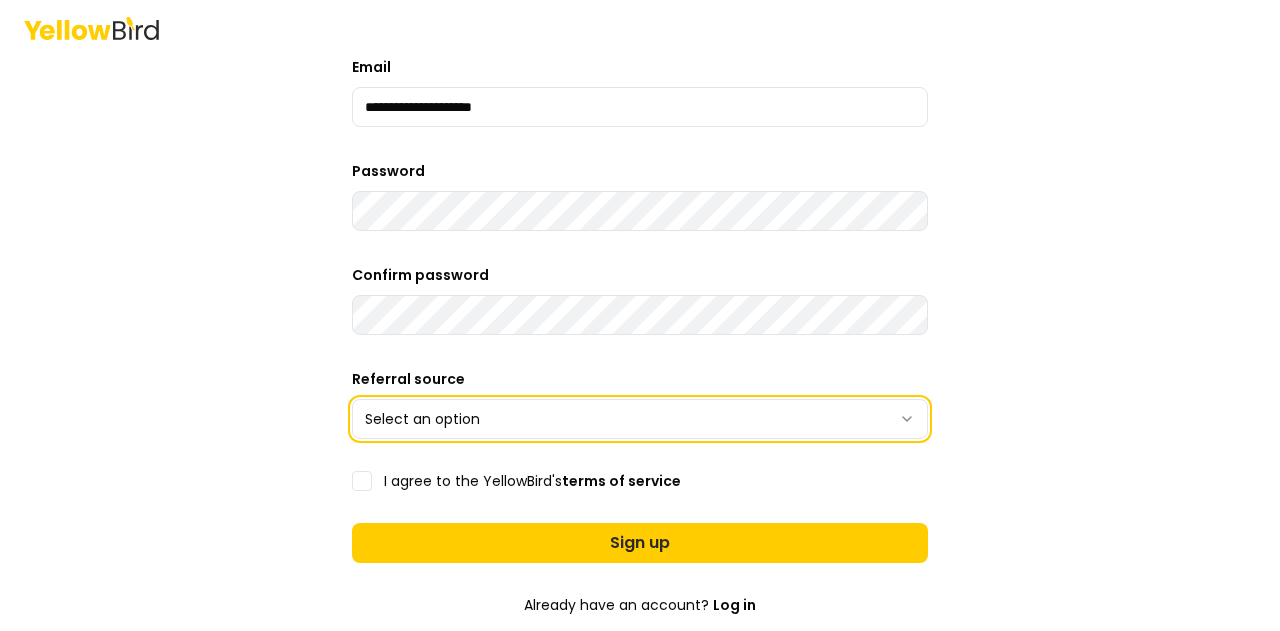 type 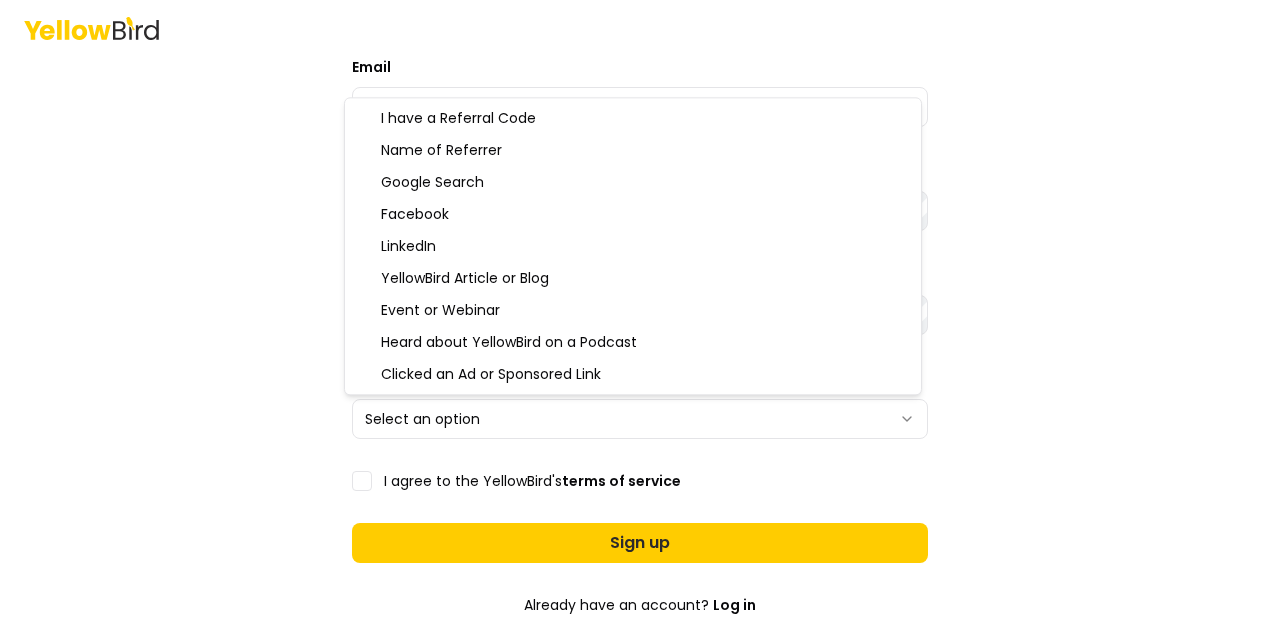 click on "Sign up as a professional First name [FIRST] Last name [LAST] Email [EMAIL] Password Confirm password Referral source Select an option [OPTION] [OPTION] [OPTION] [OPTION] [OPTION] [OPTION] [OPTION] [OPTION] [OPTION] [OPTION] I agree to the YellowBird's terms of service Sign up Already have an account? Log in Trusted by
I have a Referral Code Name of Referrer Google Search Facebook LinkedIn YellowBird Article or Blog Event or Webinar Heard about YellowBird on a Podcast Clicked an Ad or Sponsored Link" at bounding box center (640, 315) 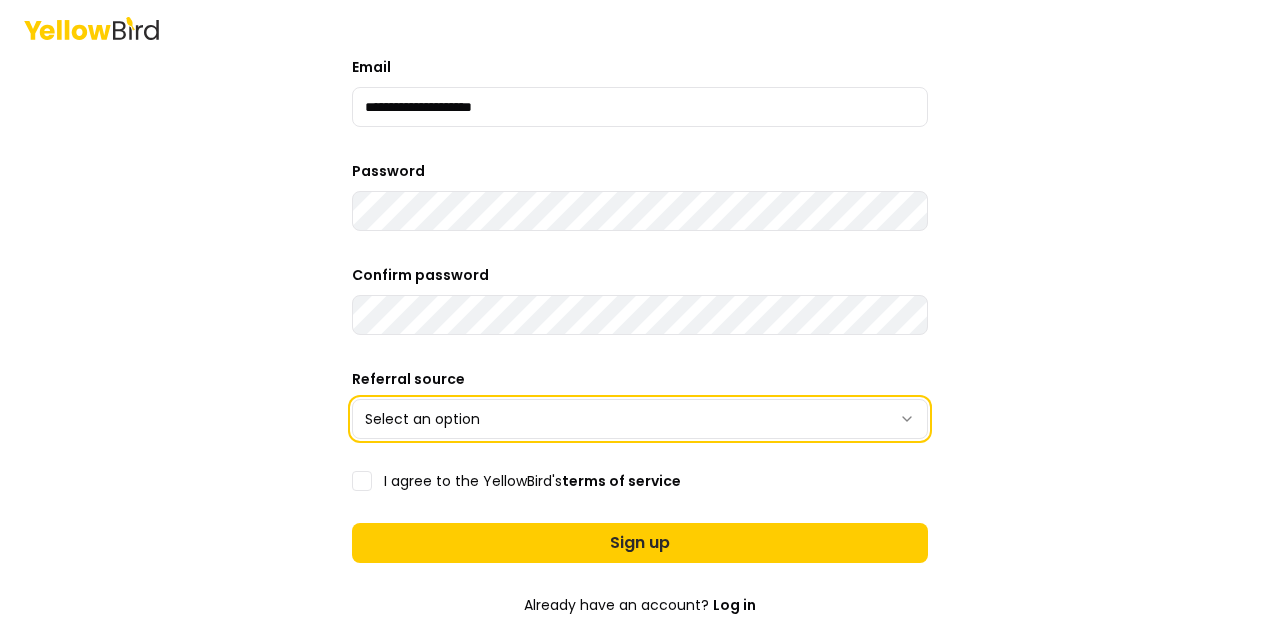 click on "Sign up as a professional First name [FIRST] Last name [LAST] Email [EMAIL] Password Confirm password Referral source Select an option [OPTION] [OPTION] [OPTION] [OPTION] [OPTION] [OPTION] [OPTION] [OPTION] [OPTION] [OPTION] I agree to the YellowBird's terms of service Sign up Already have an account? Log in Trusted by" at bounding box center [640, 315] 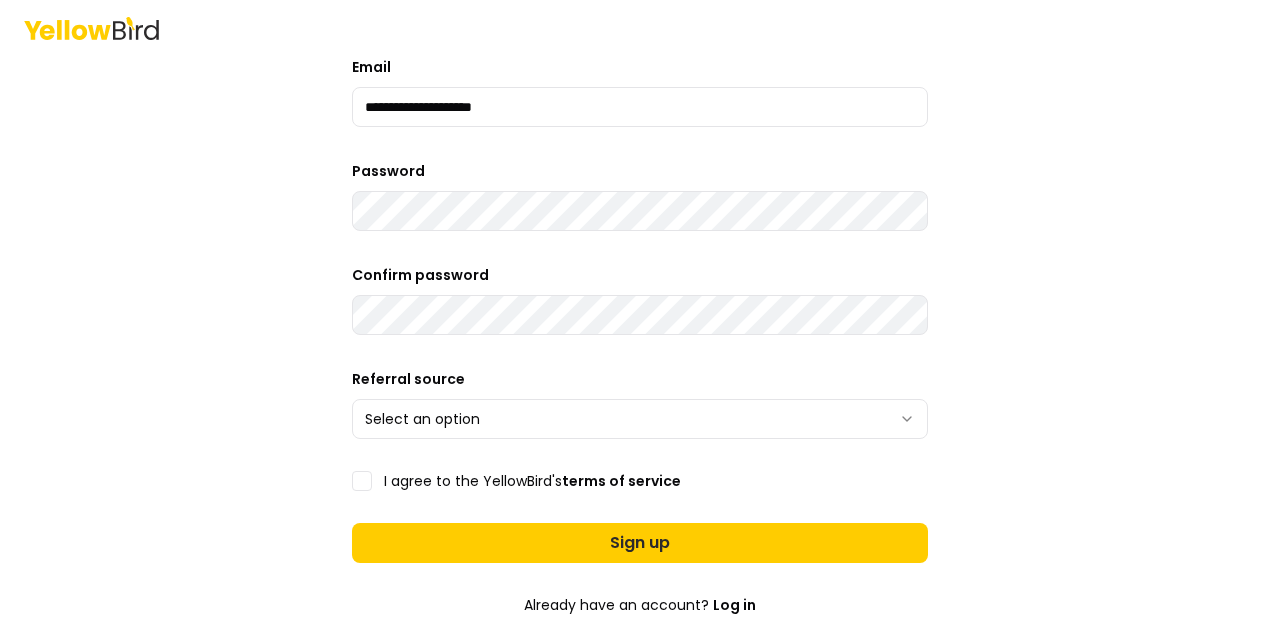click on "Sign up as a professional First name [FIRST] Last name [LAST] Email [EMAIL] Password Confirm password Referral source Select an option [OPTION] [OPTION] [OPTION] [OPTION] [OPTION] [OPTION] [OPTION] [OPTION] [OPTION] [OPTION] I agree to the YellowBird's terms of service Sign up Already have an account? Log in Trusted by" at bounding box center [640, 315] 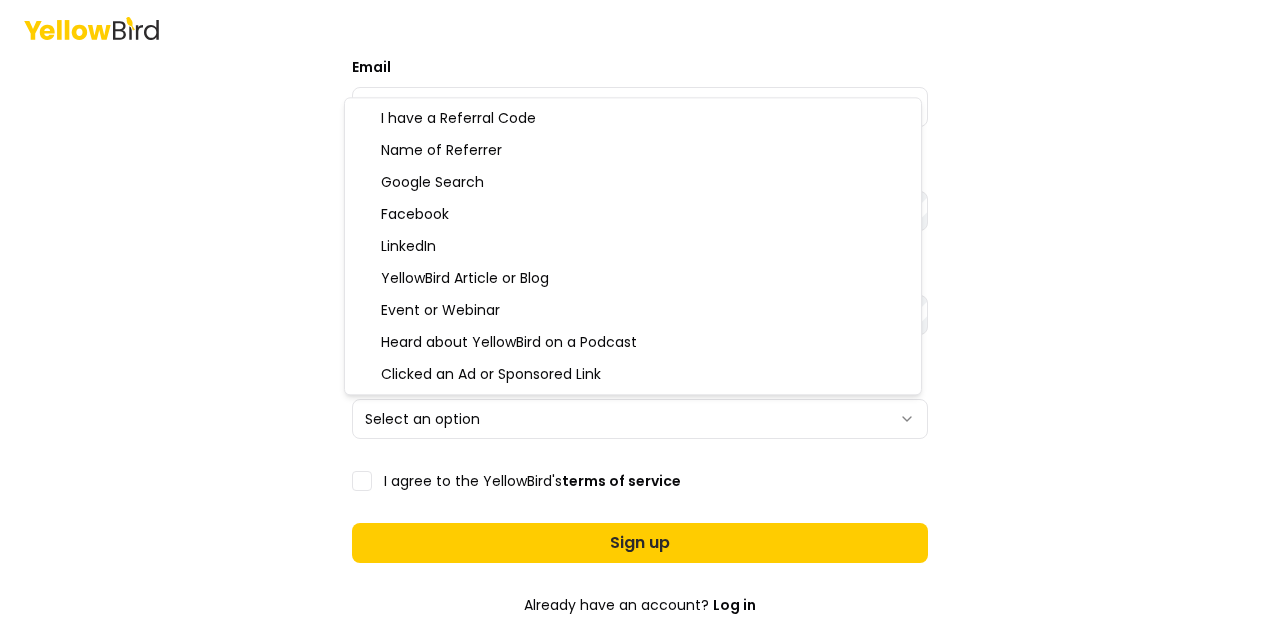 click on "Sign up as a professional First name [FIRST] Last name [LAST] Email [EMAIL] Password Confirm password Referral source Select an option [OPTION] [OPTION] [OPTION] [OPTION] [OPTION] [OPTION] [OPTION] [OPTION] [OPTION] [OPTION] I agree to the YellowBird's terms of service Sign up Already have an account? Log in Trusted by
I have a Referral Code Name of Referrer Google Search Facebook LinkedIn YellowBird Article or Blog Event or Webinar Heard about YellowBird on a Podcast Clicked an Ad or Sponsored Link" at bounding box center (640, 315) 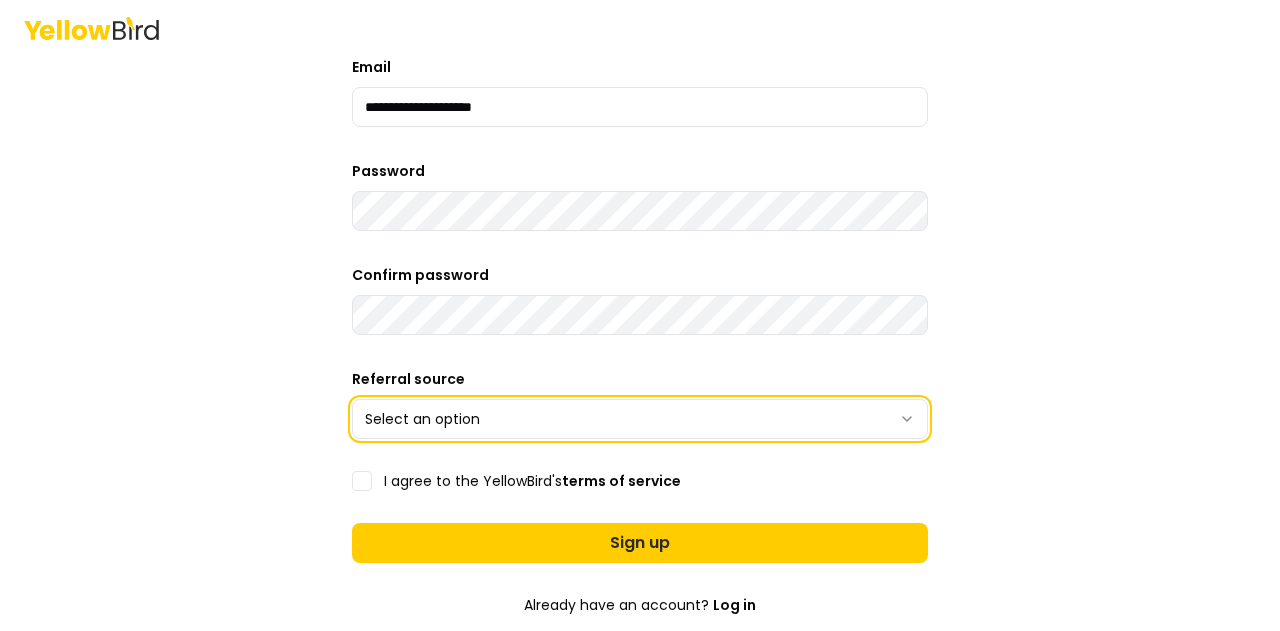 click on "Sign up as a professional First name [FIRST] Last name [LAST] Email [EMAIL] Password Confirm password Referral source Select an option [OPTION] [OPTION] [OPTION] [OPTION] [OPTION] [OPTION] [OPTION] [OPTION] [OPTION] [OPTION] I agree to the YellowBird's terms of service Sign up Already have an account? Log in Trusted by" at bounding box center [640, 315] 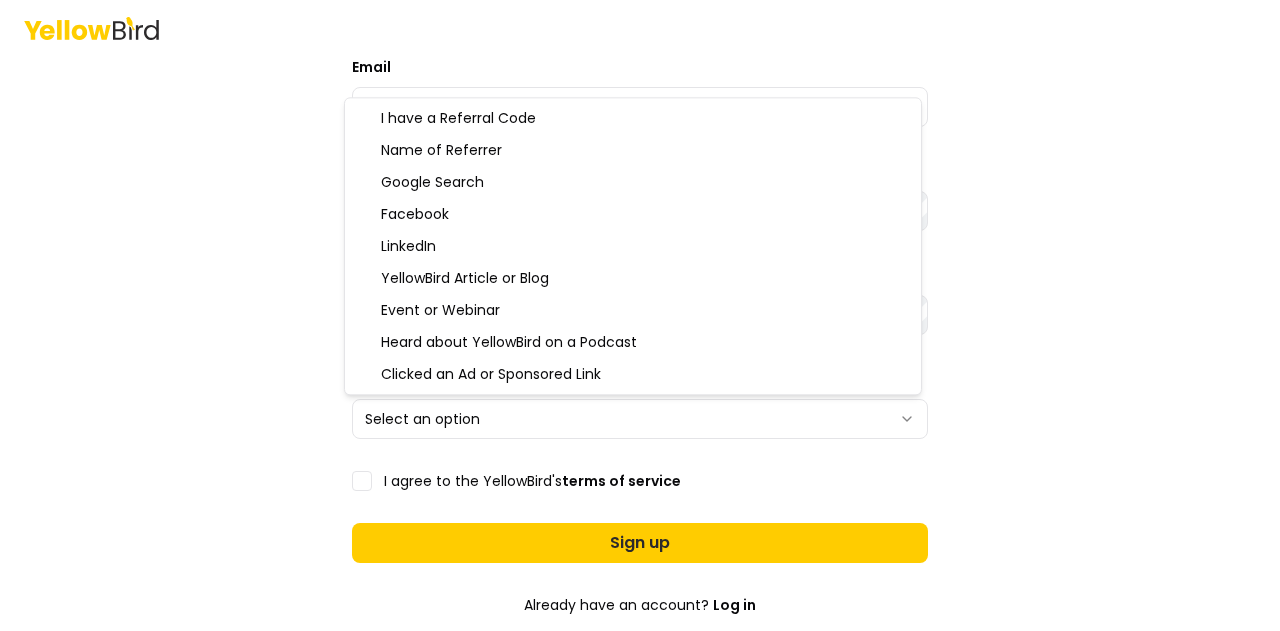 click on "Sign up as a professional First name [FIRST] Last name [LAST] Email [EMAIL] Password Confirm password Referral source Select an option [OPTION] [OPTION] [OPTION] [OPTION] [OPTION] [OPTION] [OPTION] [OPTION] [OPTION] [OPTION] I agree to the YellowBird's terms of service Sign up Already have an account? Log in Trusted by
I have a Referral Code Name of Referrer Google Search Facebook LinkedIn YellowBird Article or Blog Event or Webinar Heard about YellowBird on a Podcast Clicked an Ad or Sponsored Link" at bounding box center (640, 315) 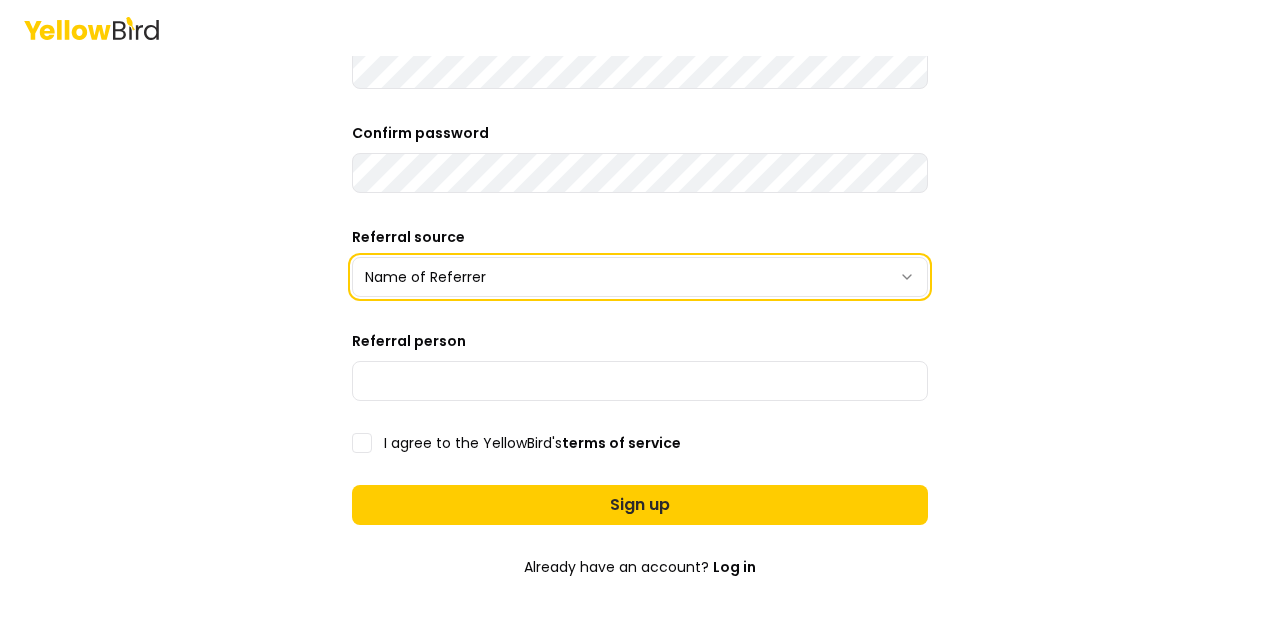scroll, scrollTop: 418, scrollLeft: 0, axis: vertical 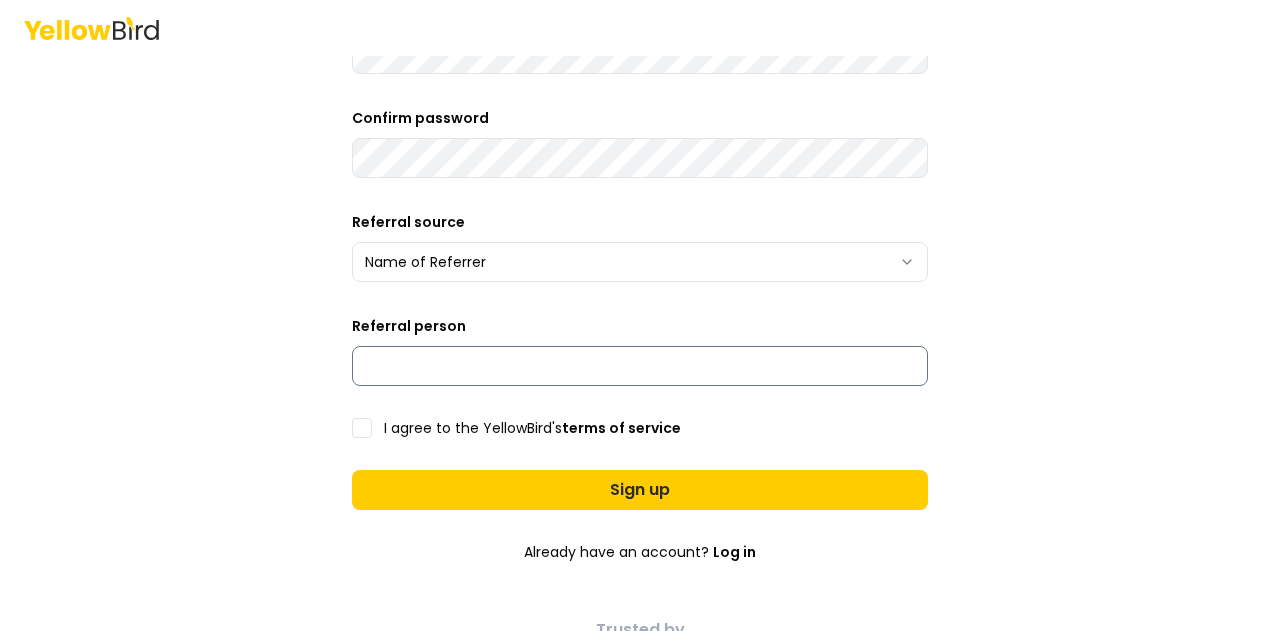 click on "Referral person" at bounding box center (640, 366) 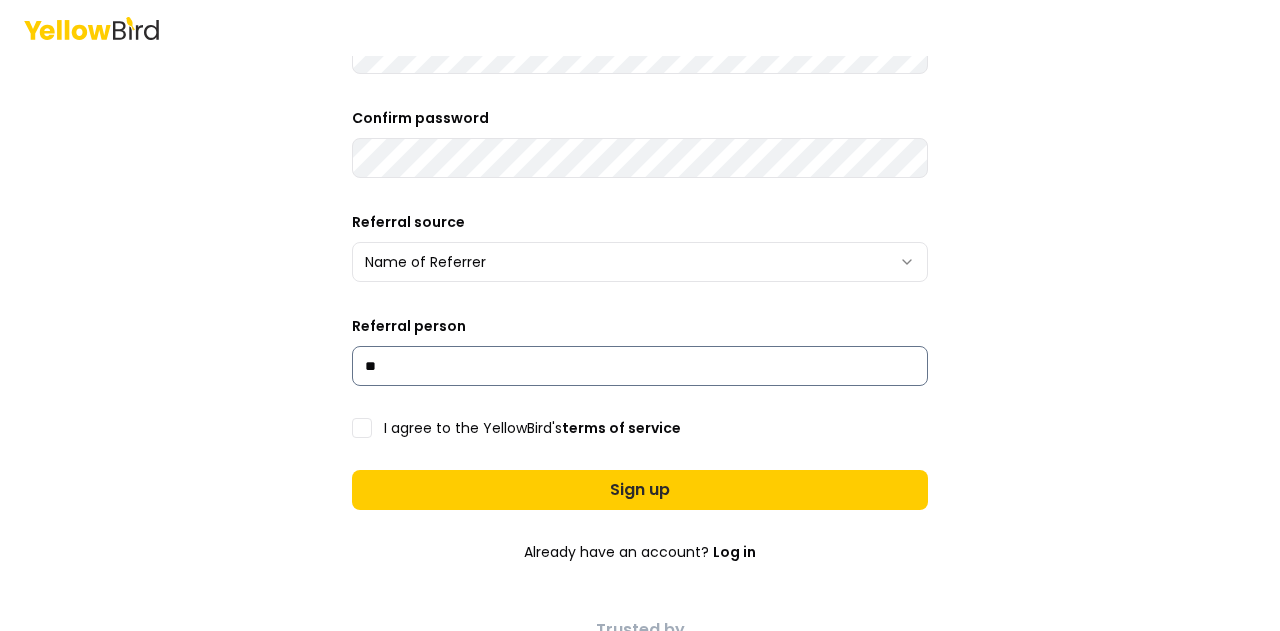 type on "*" 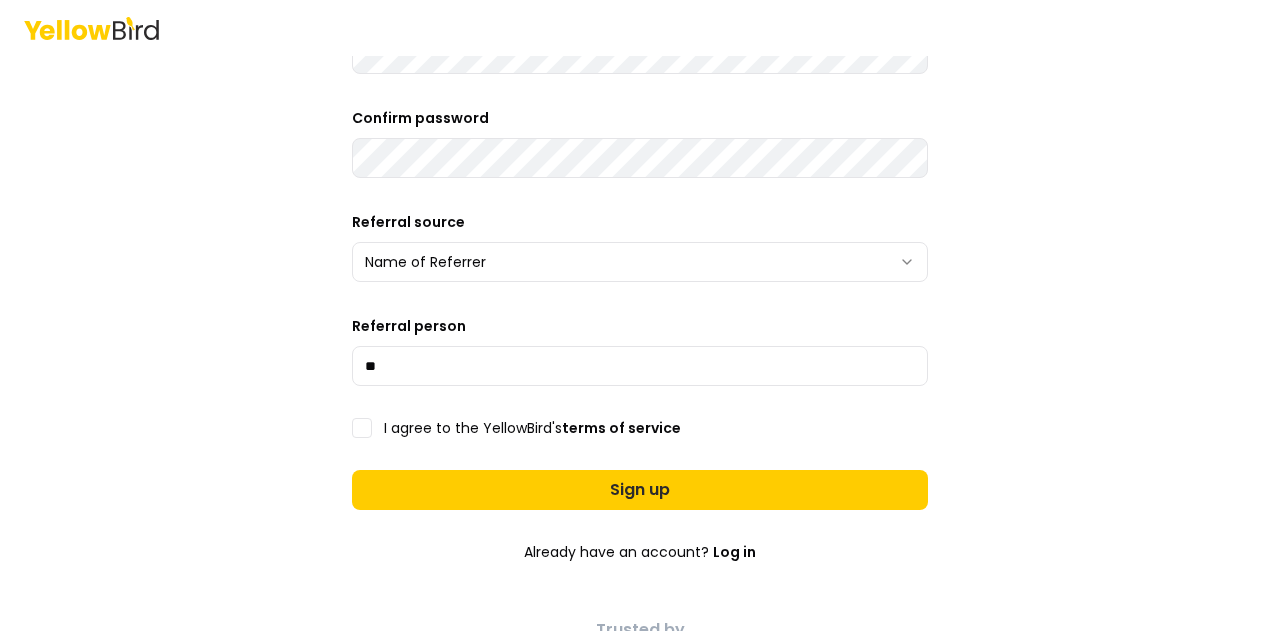 type on "*" 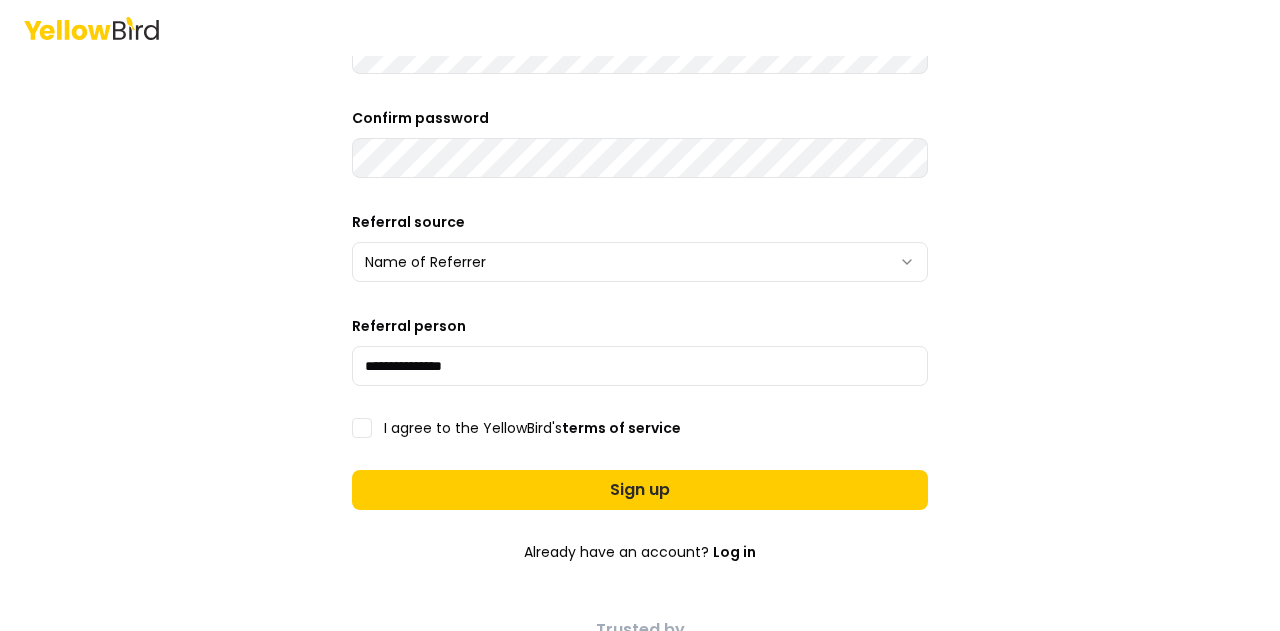 type on "**********" 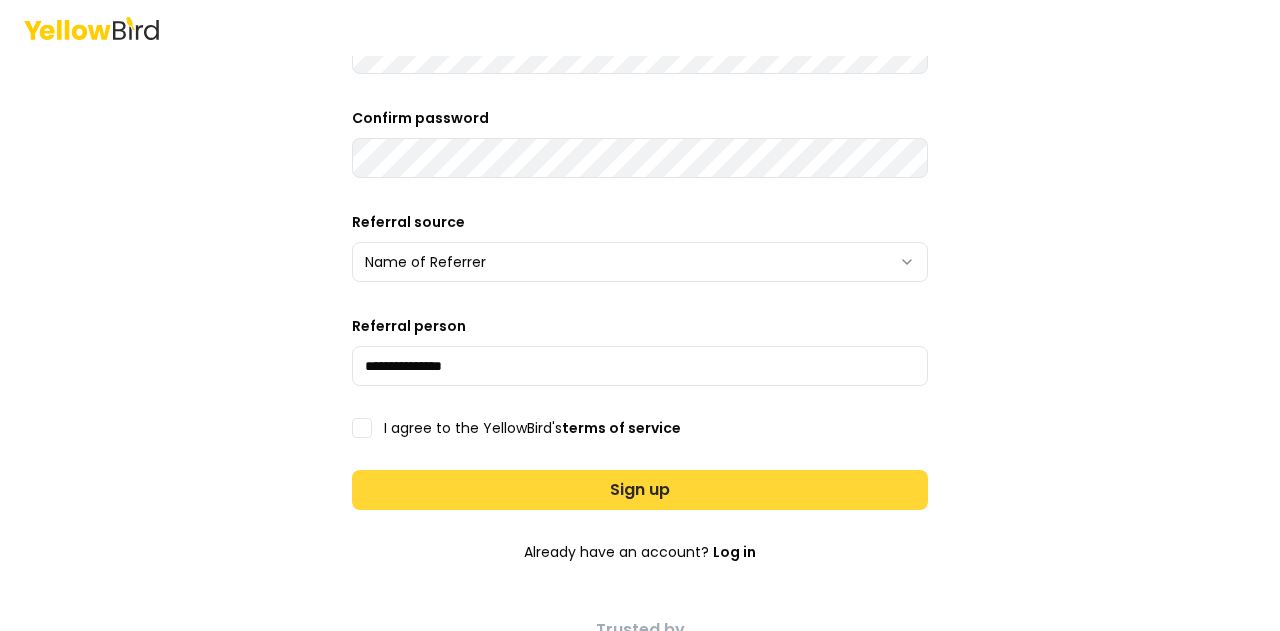 click on "Sign up" at bounding box center (640, 490) 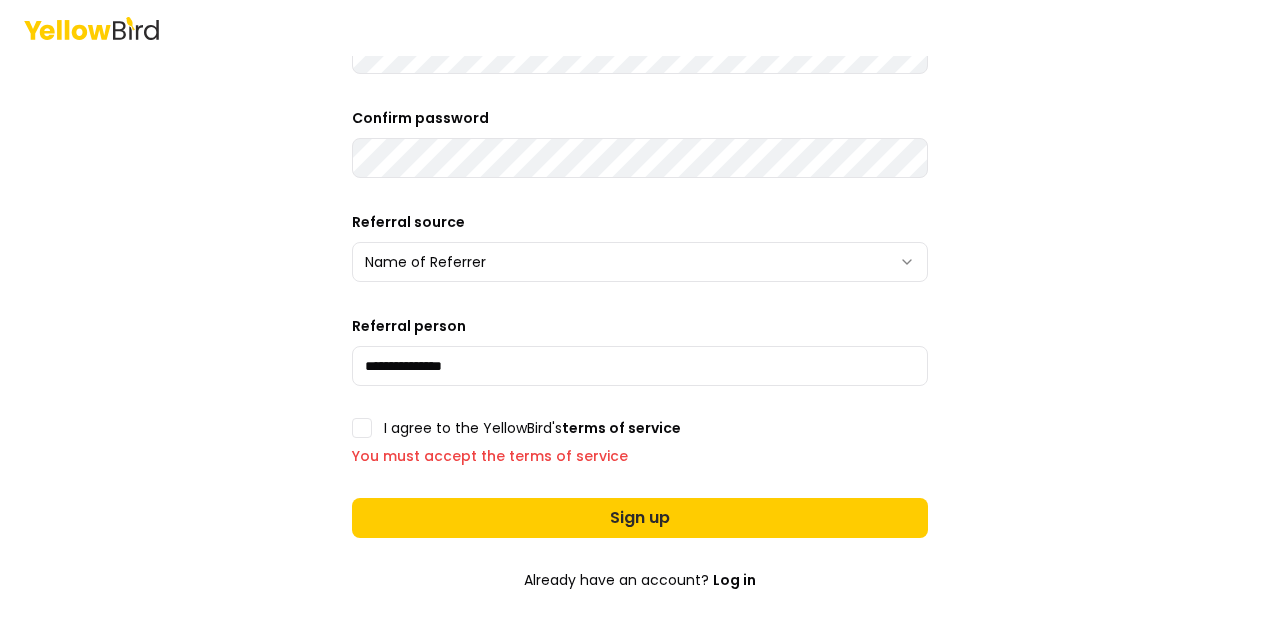 click on "I agree to the YellowBird's  terms of service" at bounding box center (362, 428) 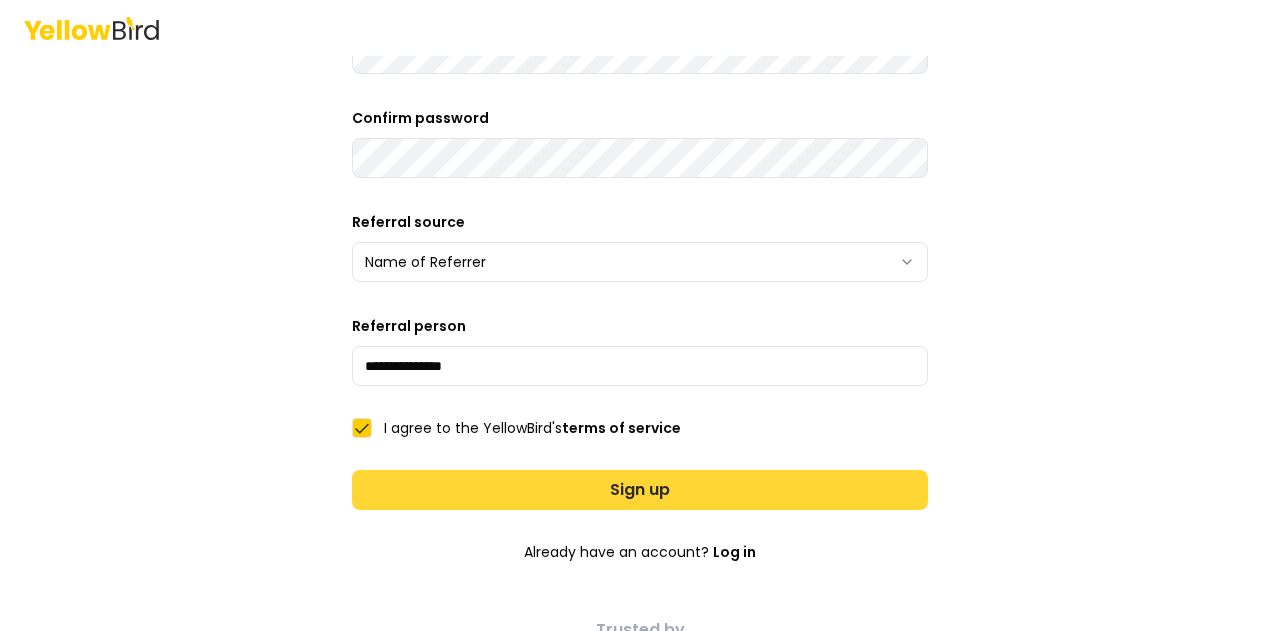 click on "Sign up" at bounding box center [640, 490] 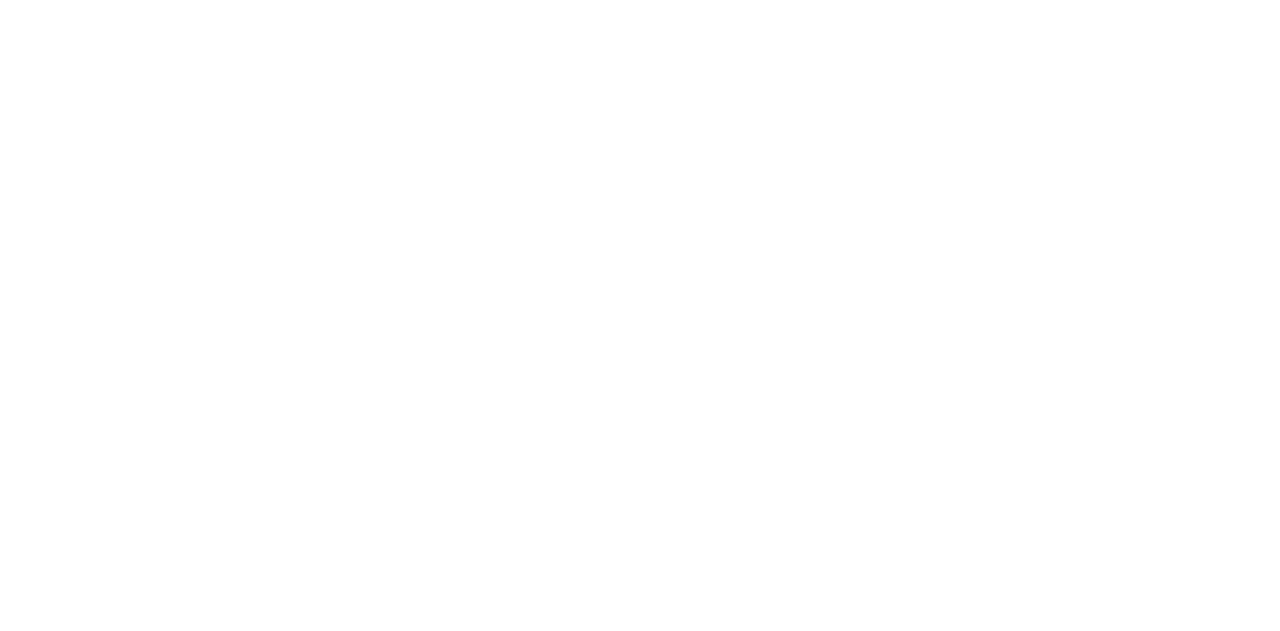 scroll, scrollTop: 0, scrollLeft: 0, axis: both 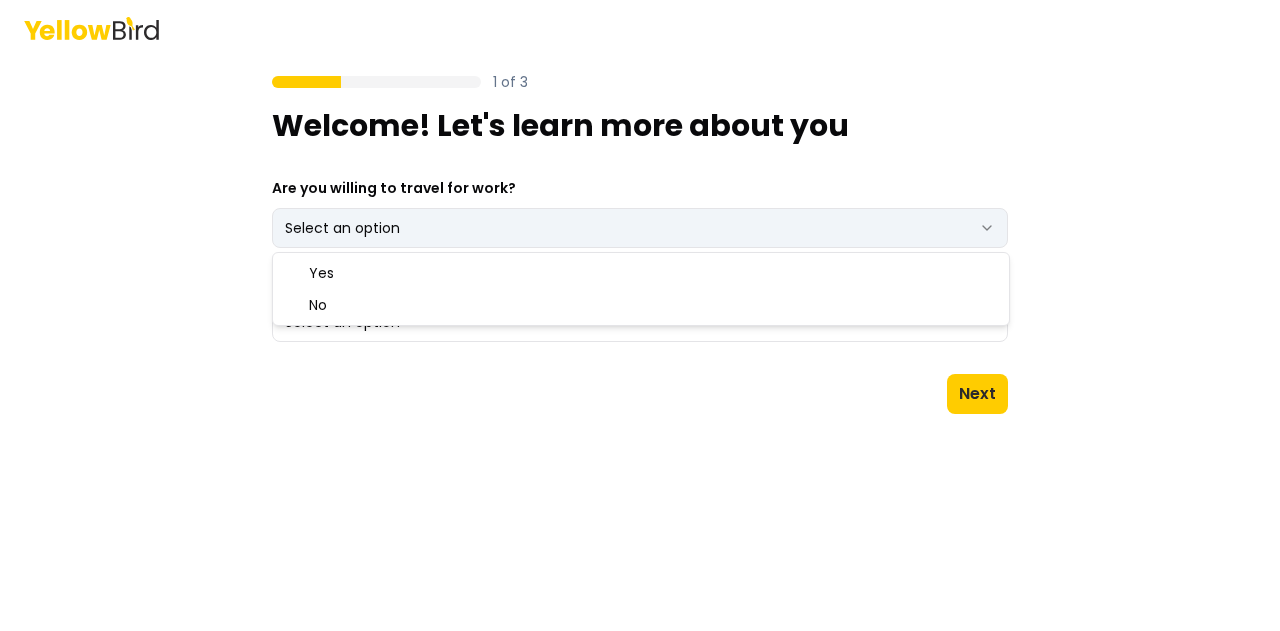 click on "1 of 3 Welcome! Let's learn more about you Are you willing to travel for work? Select an option *** ** What do you hope to achieve with YellowBird? Select an option Next
Yes No" at bounding box center (640, 315) 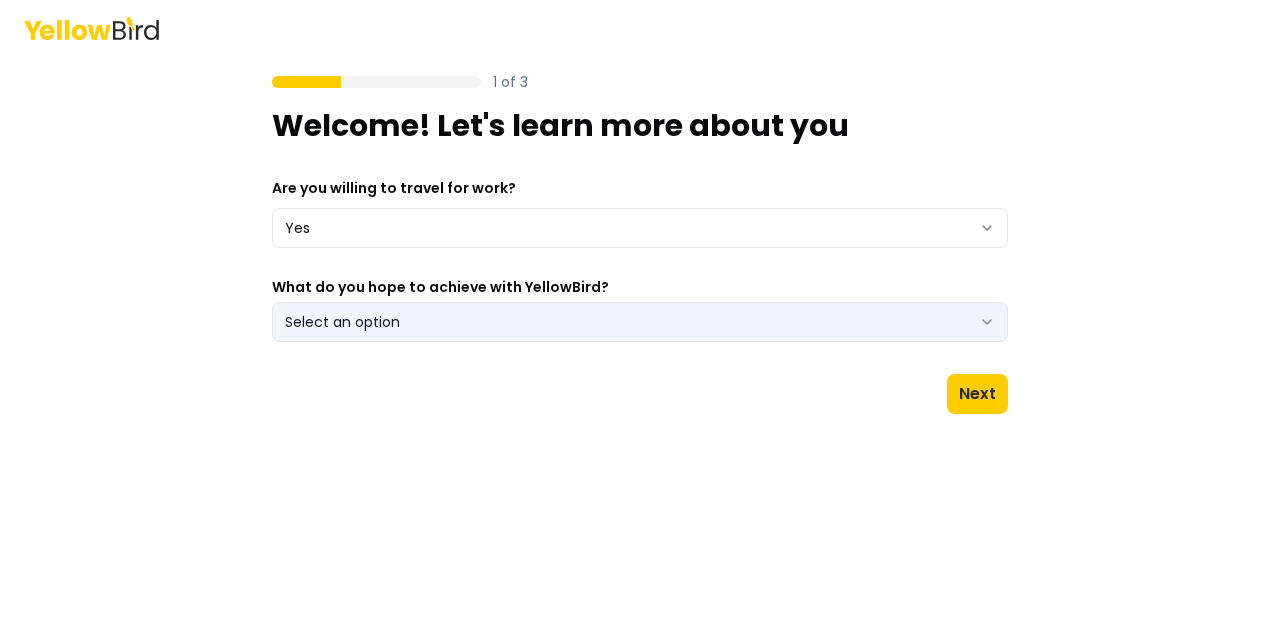click 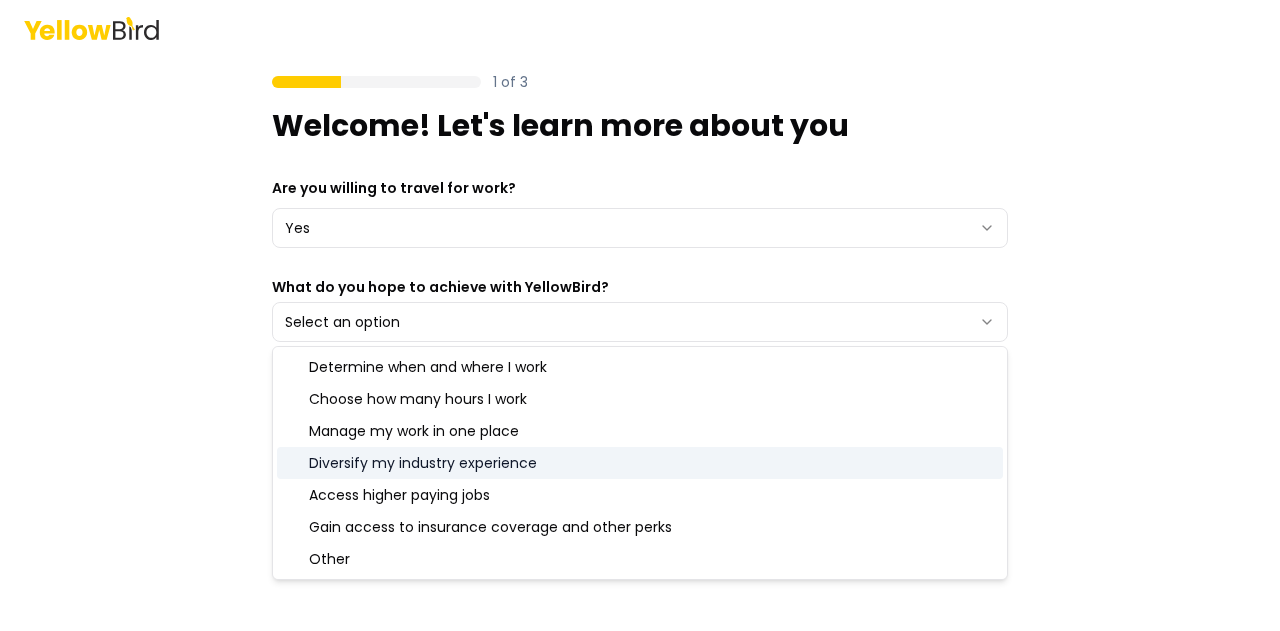click on "Diversify my industry experience" at bounding box center (640, 463) 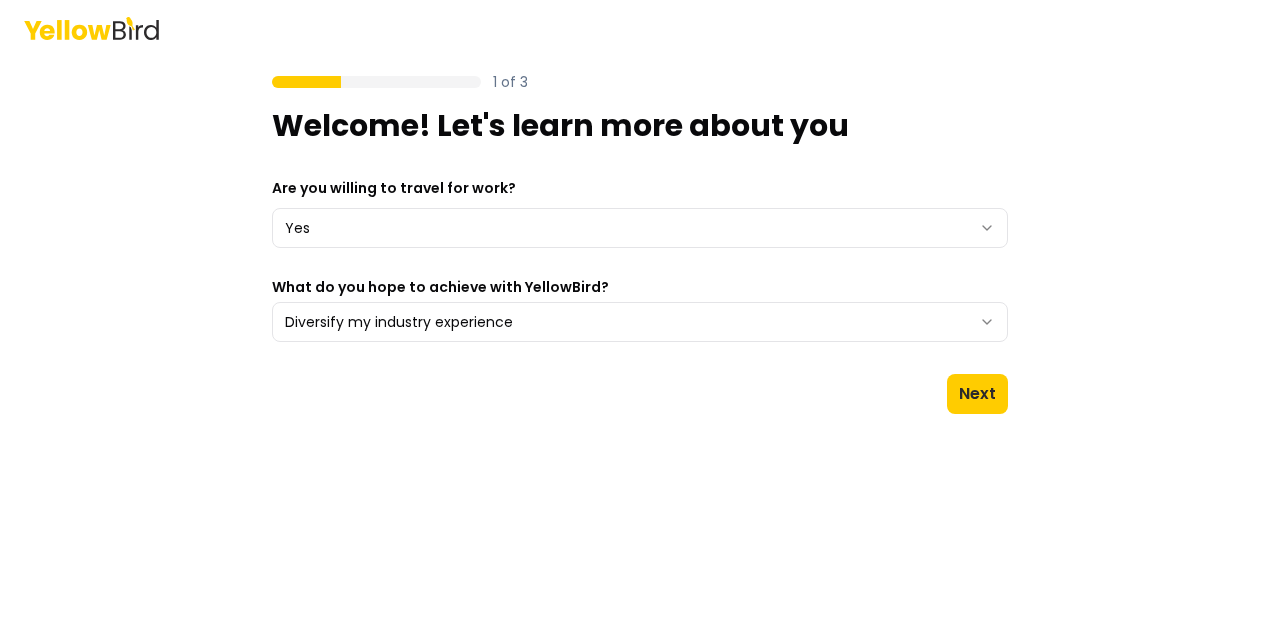 click on "1 of 3 Welcome! Let's learn more about you Are you willing to travel for work? Yes *** ** What do you hope to achieve with YellowBird? Diversify my industry experience Next" at bounding box center [640, 315] 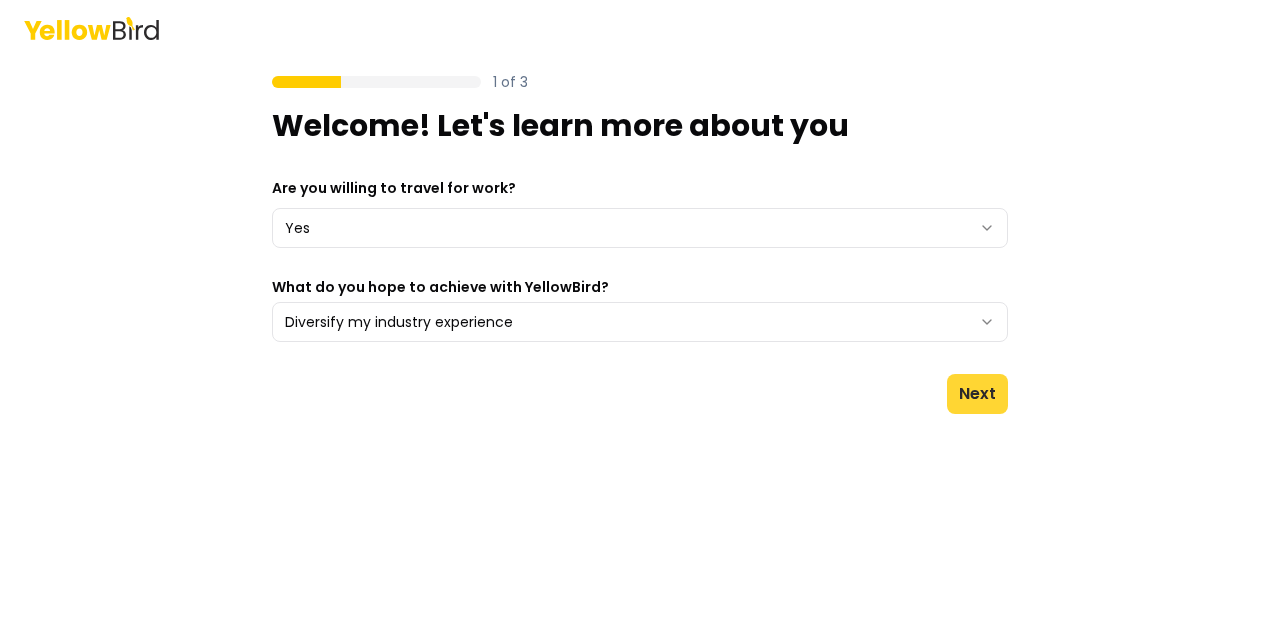 click on "Next" at bounding box center [977, 394] 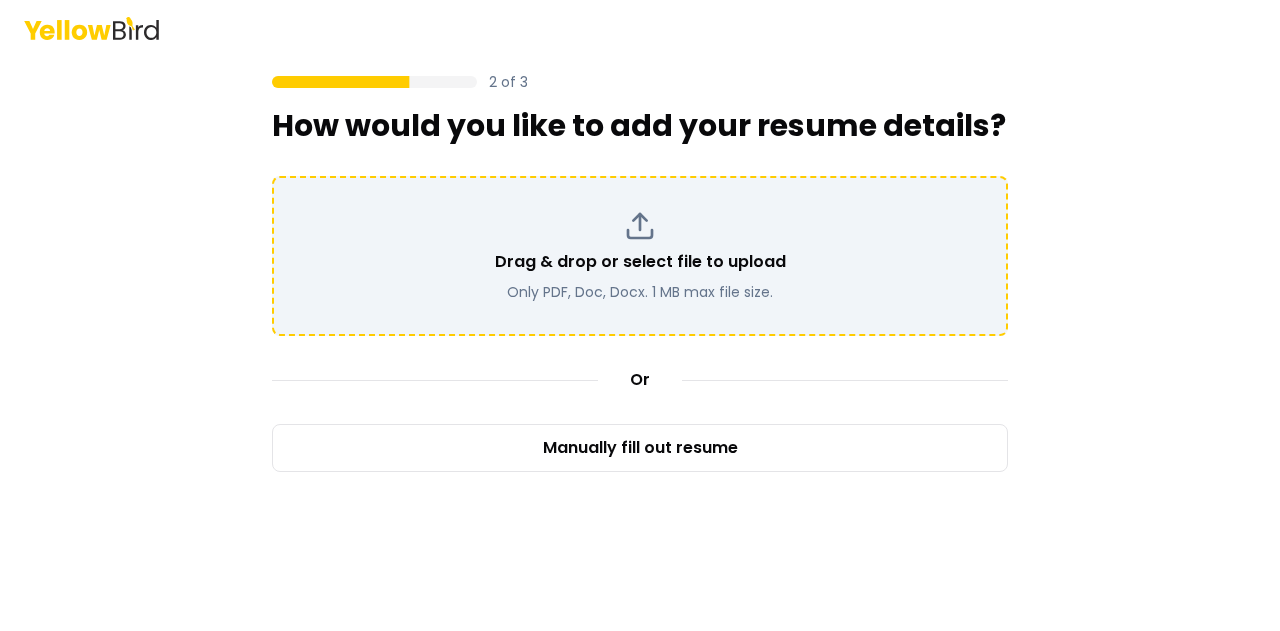 click on "Drag & drop or select file to upload Only PDF, Doc, Docx. 1 MB max file size." at bounding box center [640, 256] 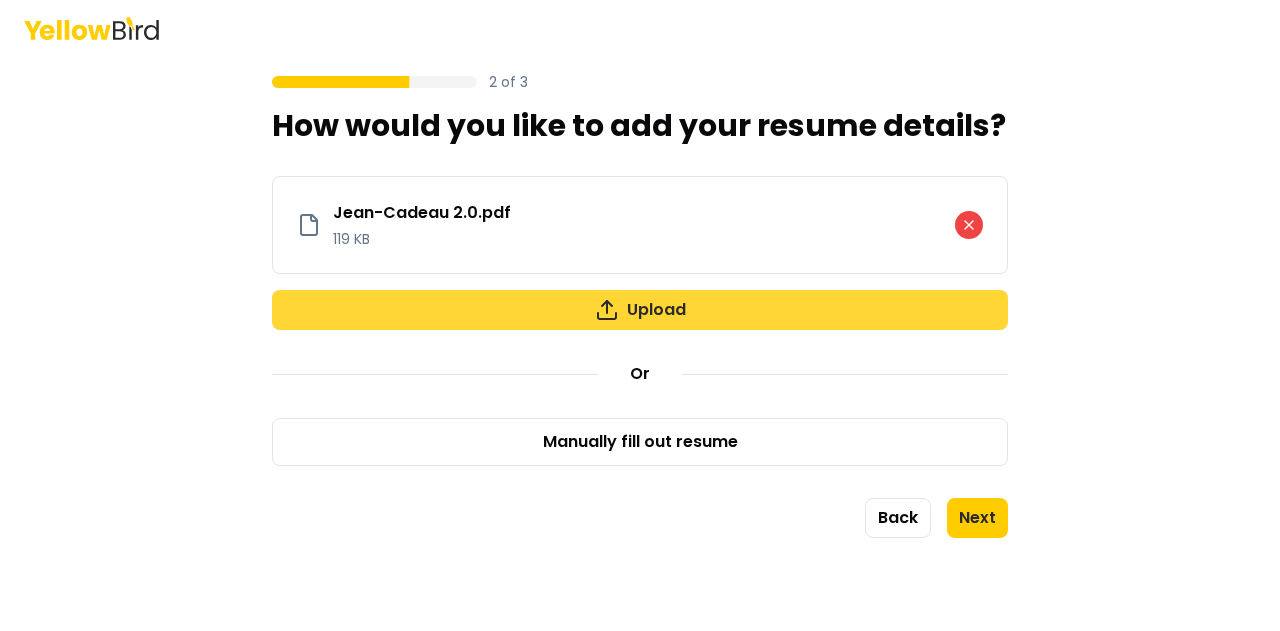 click on "Upload" at bounding box center [640, 310] 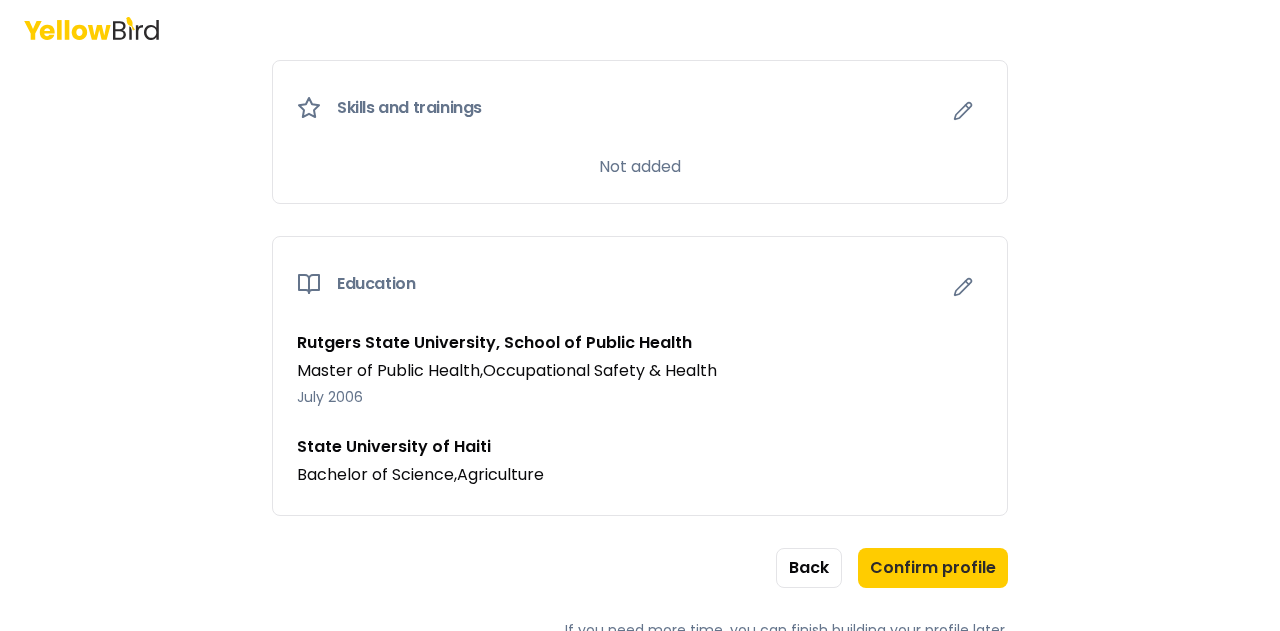 scroll, scrollTop: 1240, scrollLeft: 0, axis: vertical 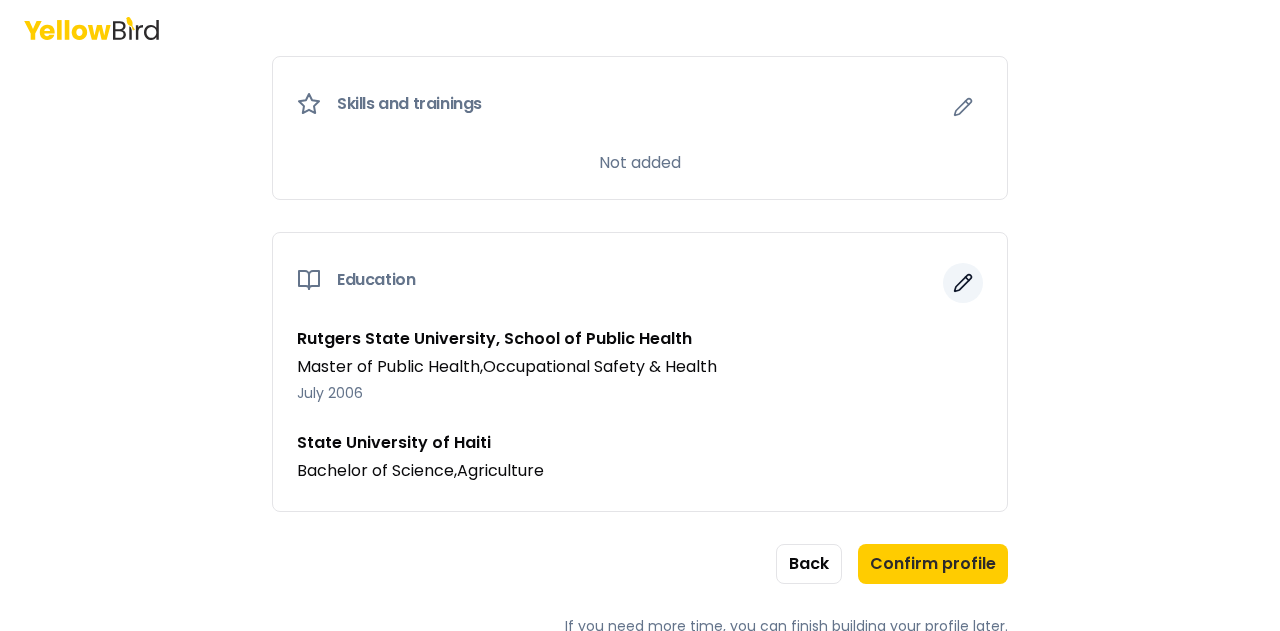 click at bounding box center (963, 283) 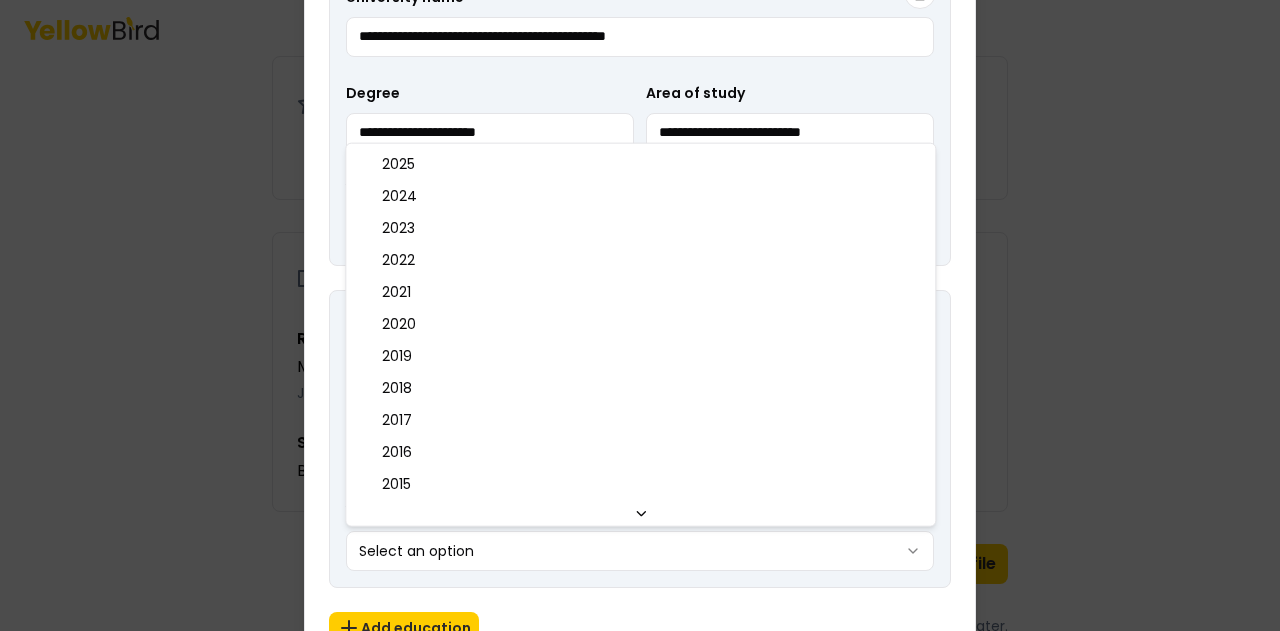 click on "**********" at bounding box center [640, 315] 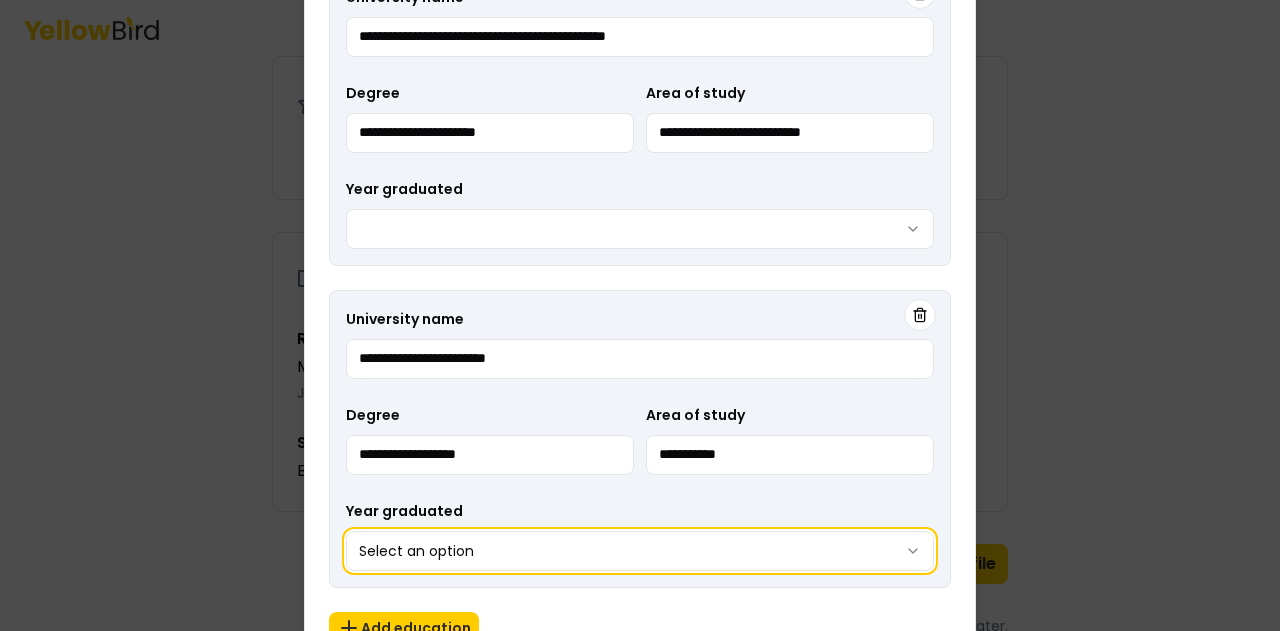 click on "**********" at bounding box center (640, 315) 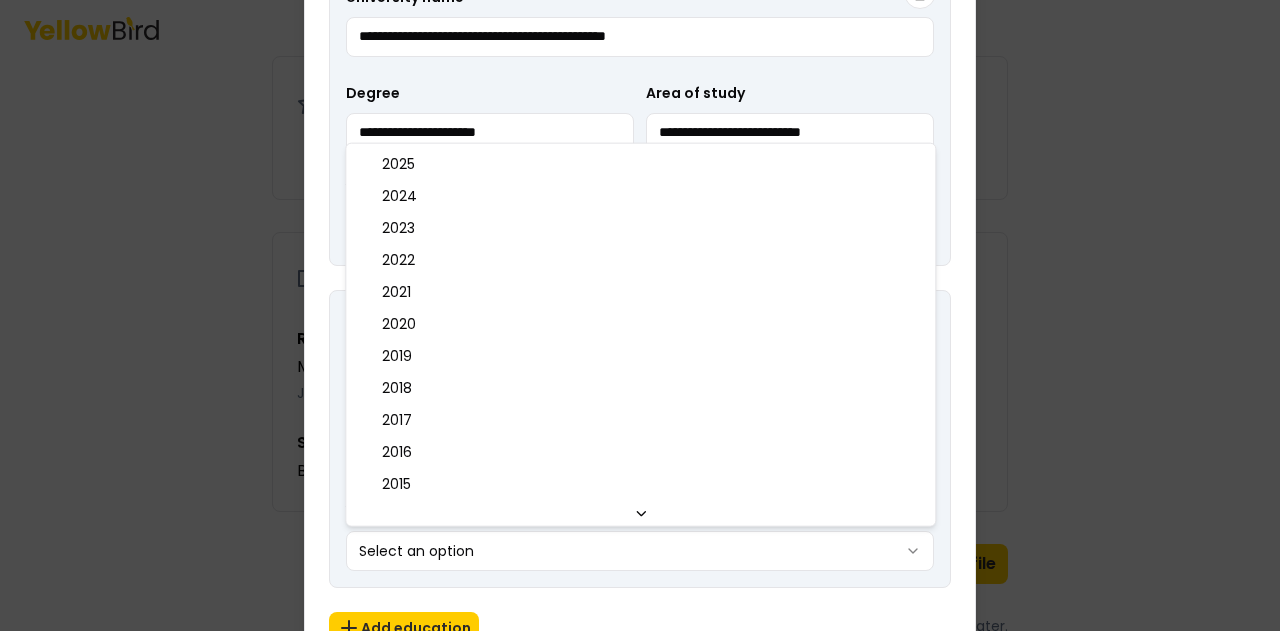 click on "**********" at bounding box center (640, 315) 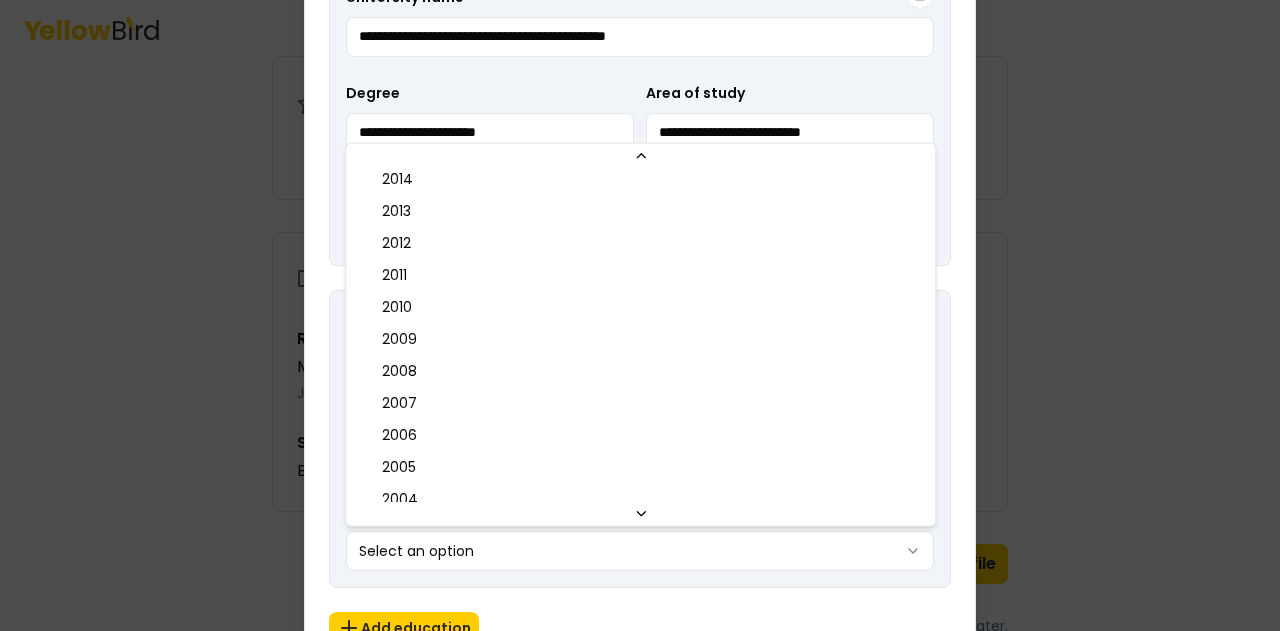 scroll, scrollTop: 366, scrollLeft: 0, axis: vertical 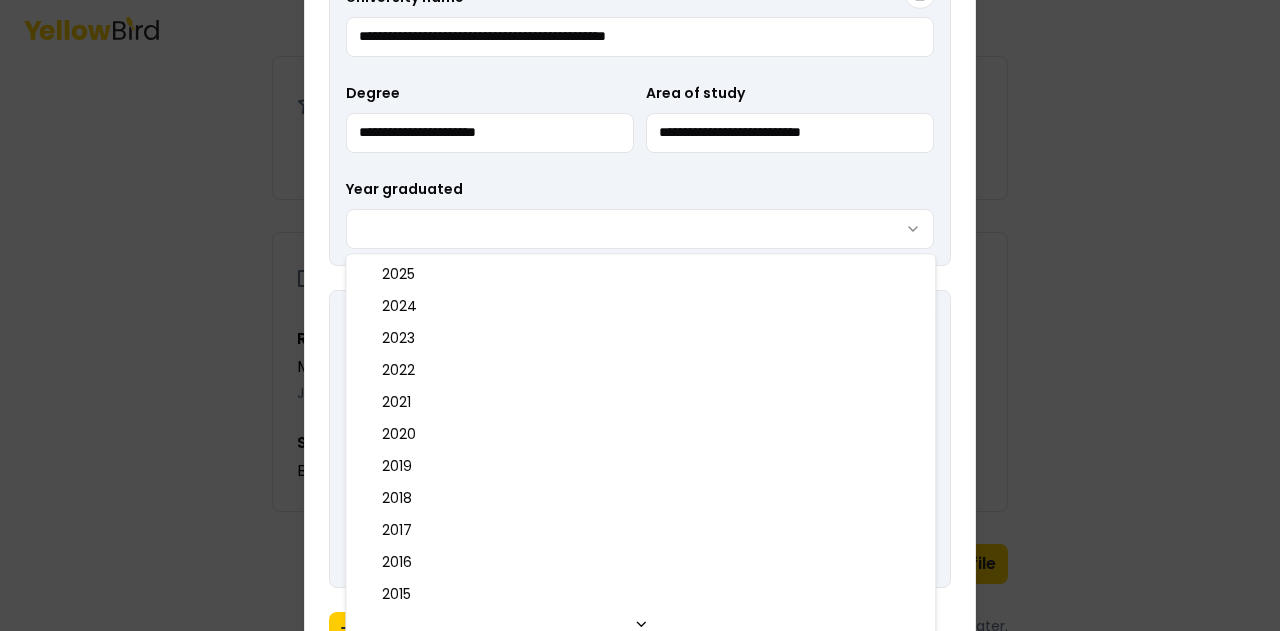 click on "**********" at bounding box center (640, 315) 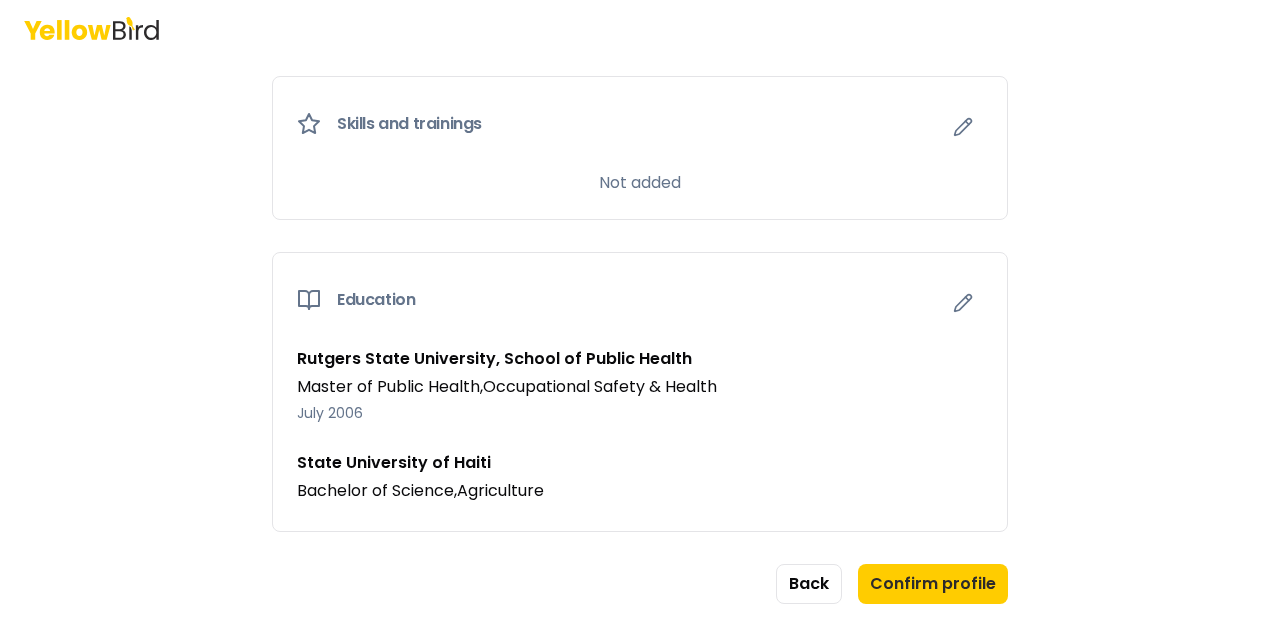 scroll, scrollTop: 1240, scrollLeft: 0, axis: vertical 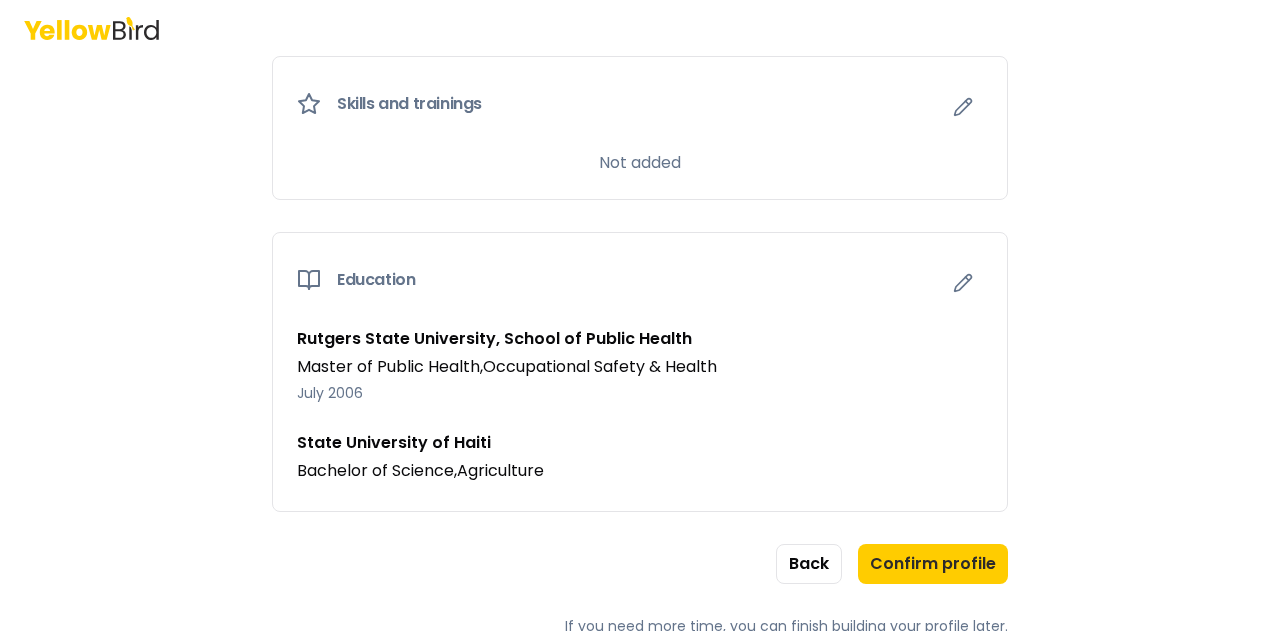 click on "Master of Public Health ,  Occupational Safety & Health" at bounding box center [640, 367] 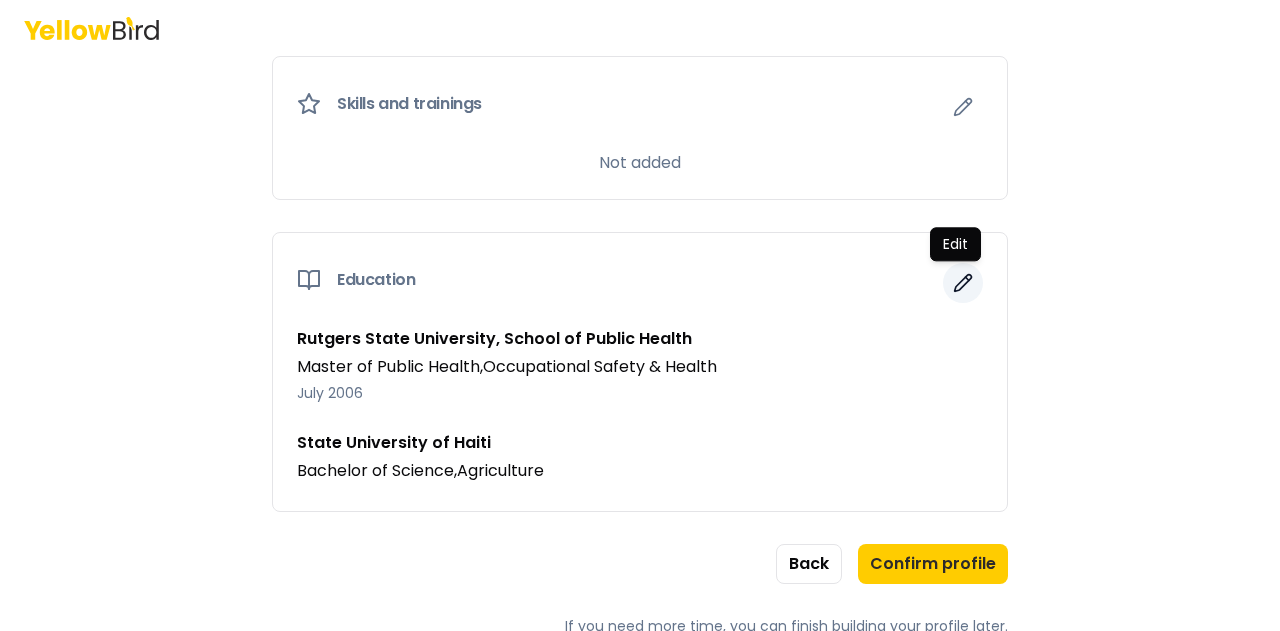 click 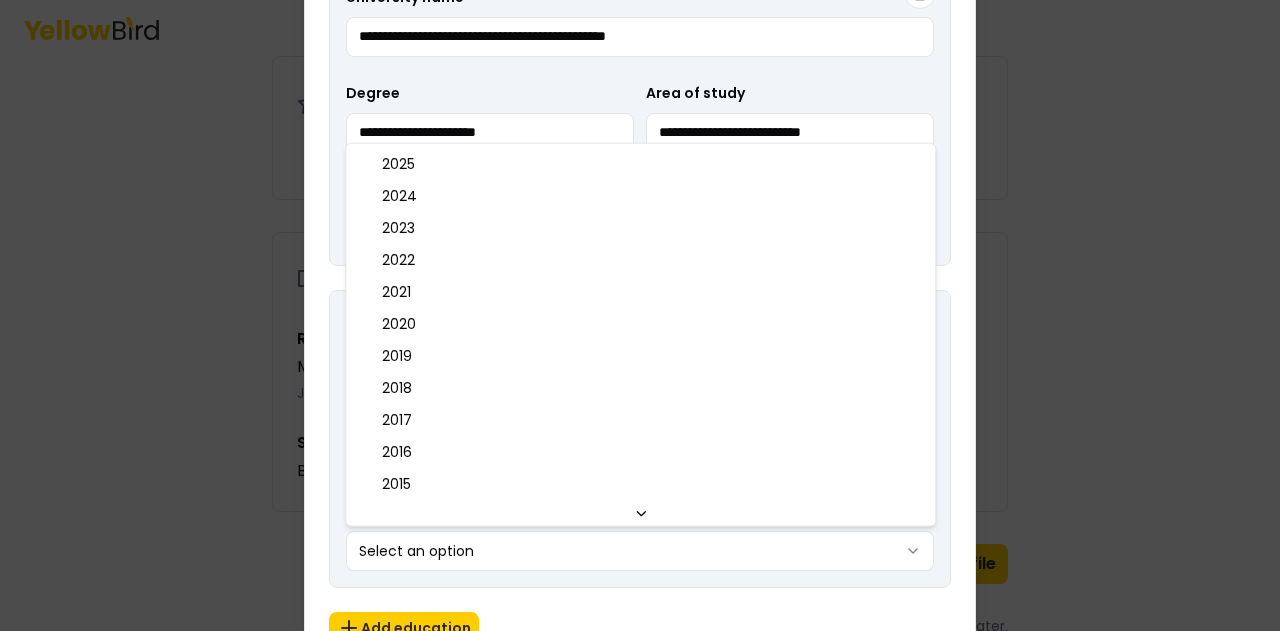 click on "**********" at bounding box center [640, 315] 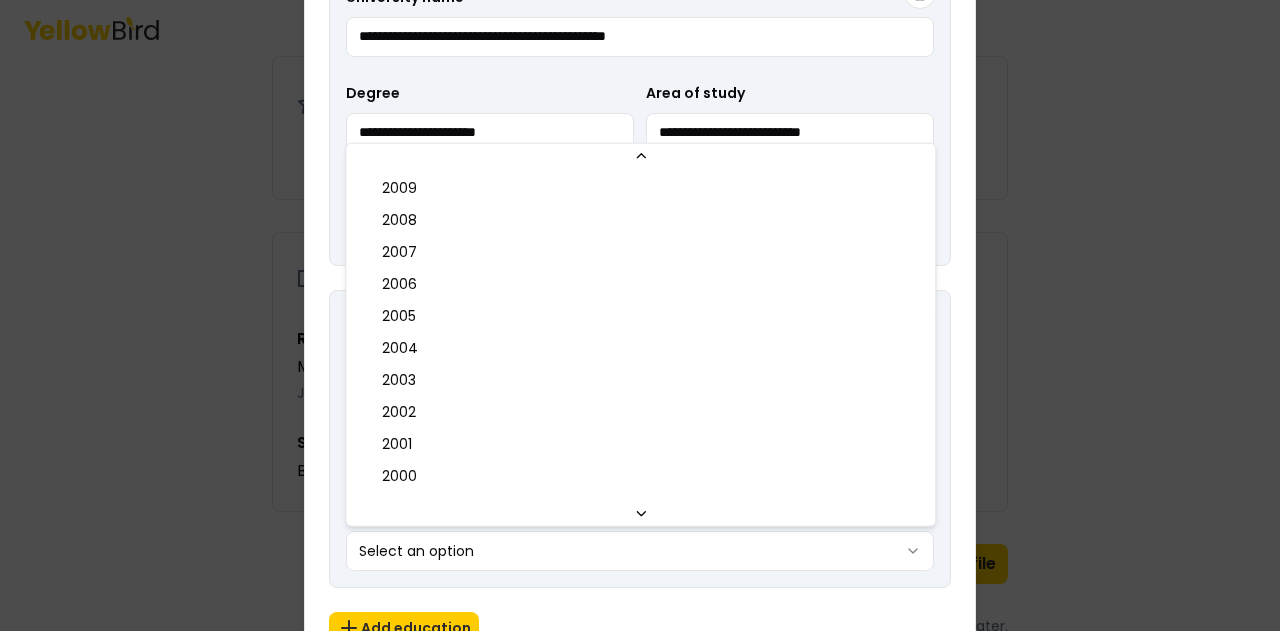 click 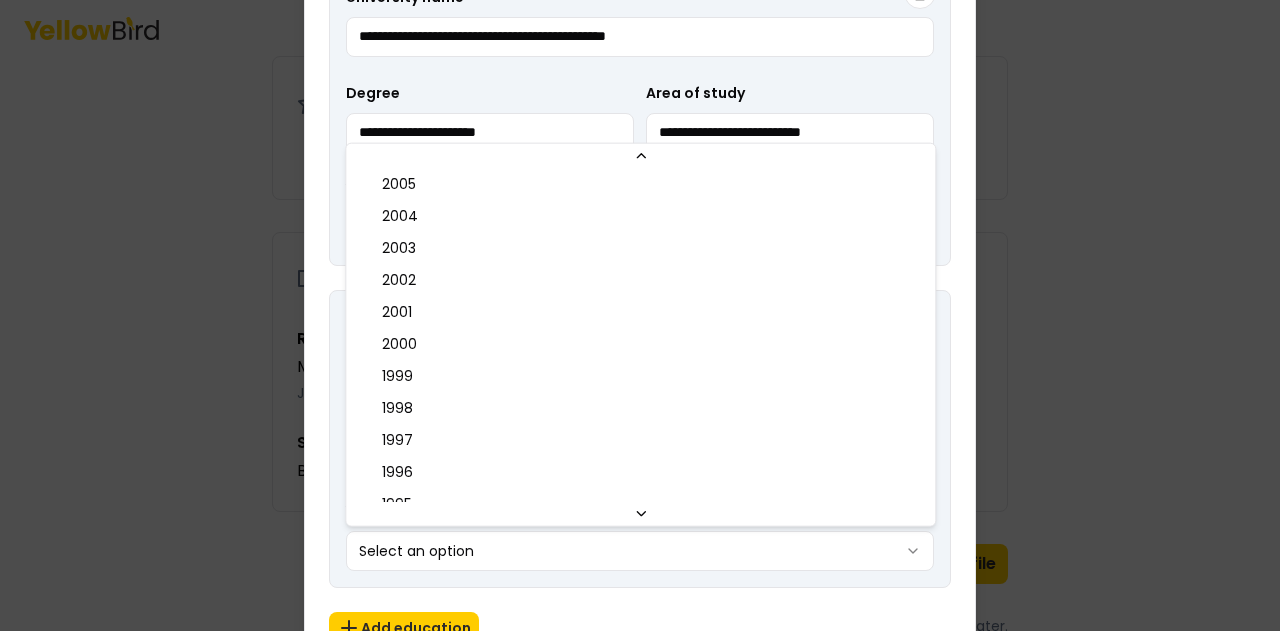 scroll, scrollTop: 612, scrollLeft: 0, axis: vertical 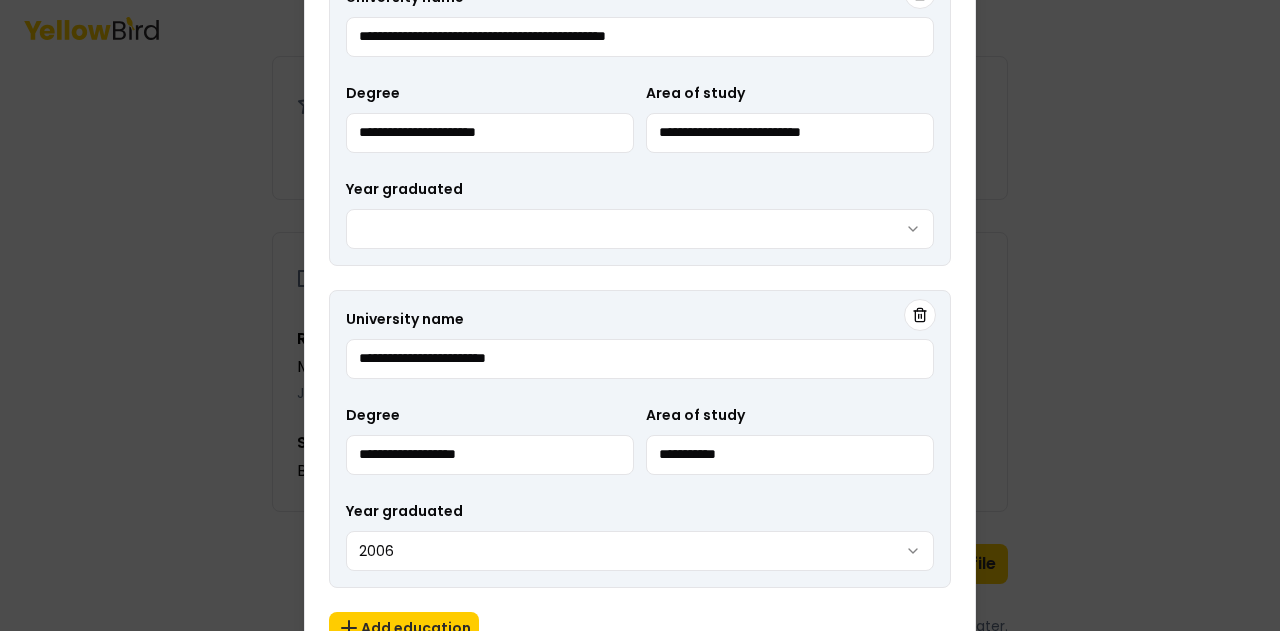 click on "**********" at bounding box center [640, 306] 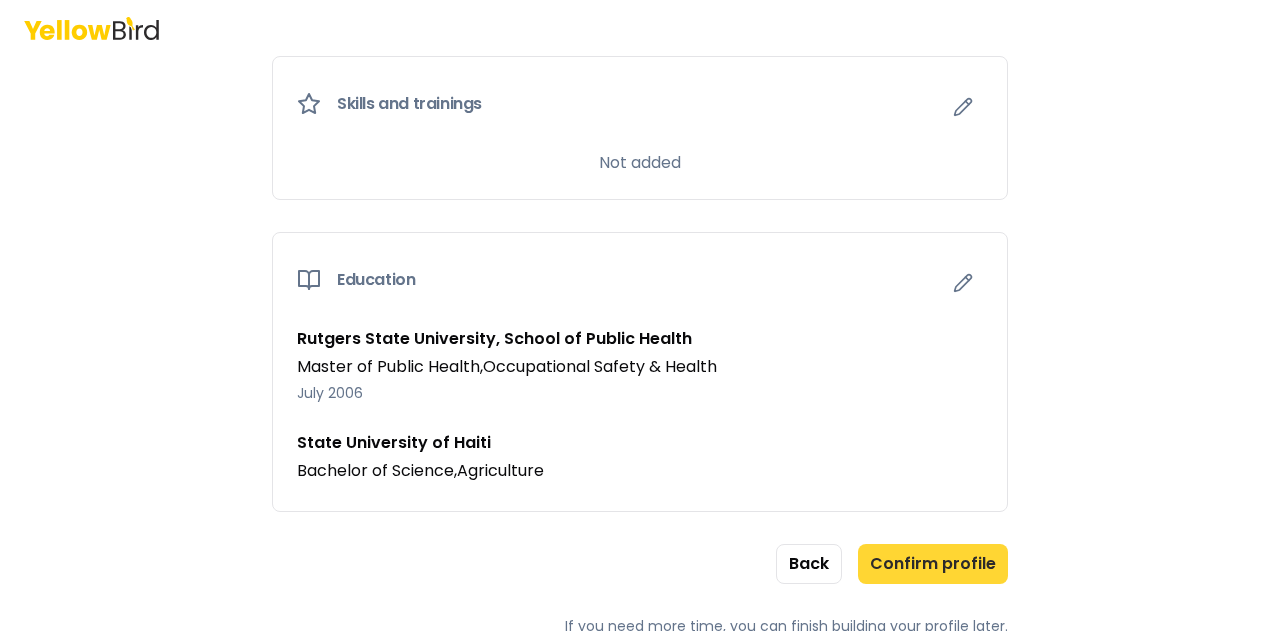 click on "Confirm profile" at bounding box center [933, 564] 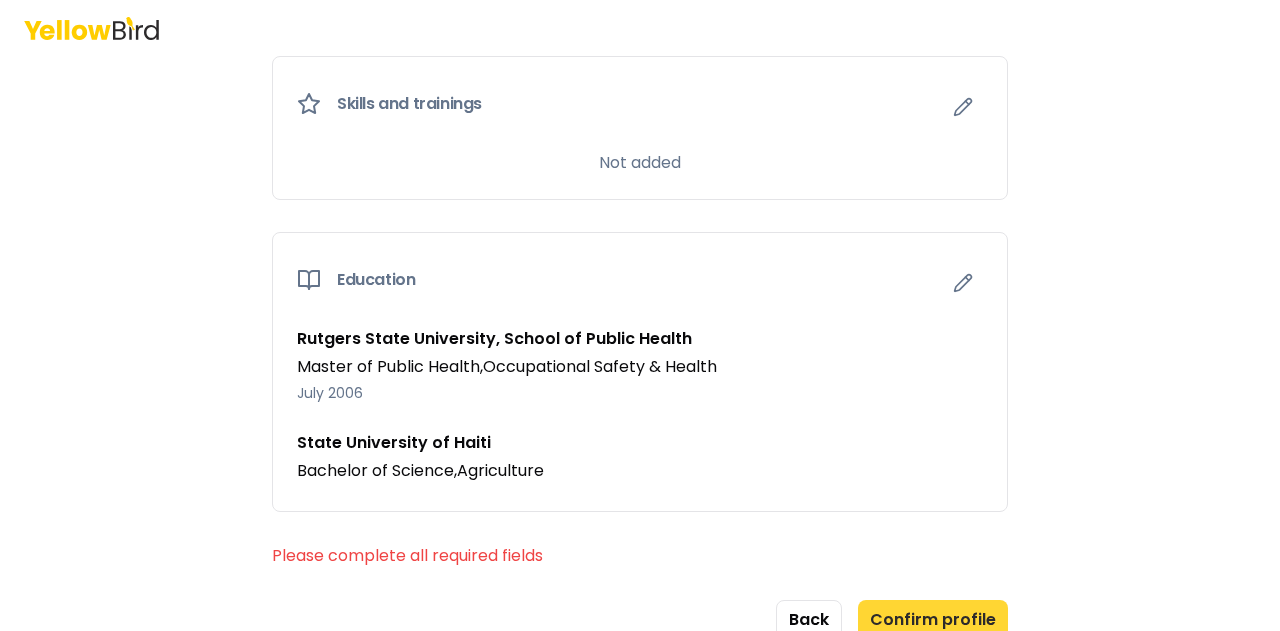 click on "Confirm profile" at bounding box center (933, 620) 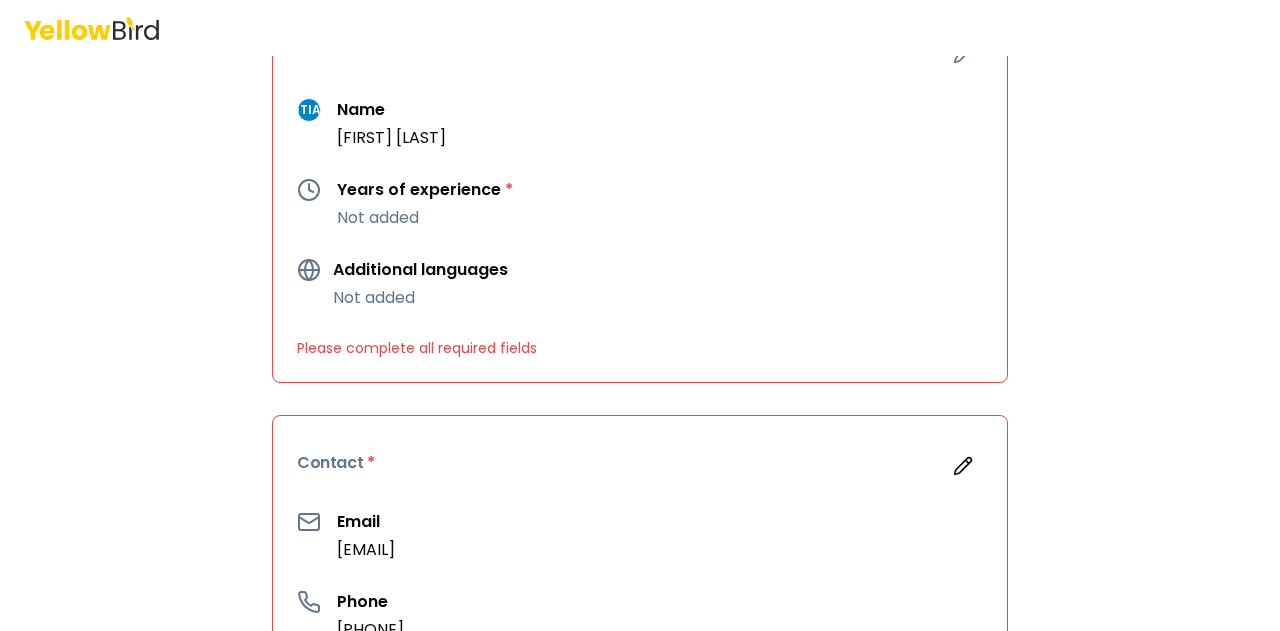scroll, scrollTop: 214, scrollLeft: 0, axis: vertical 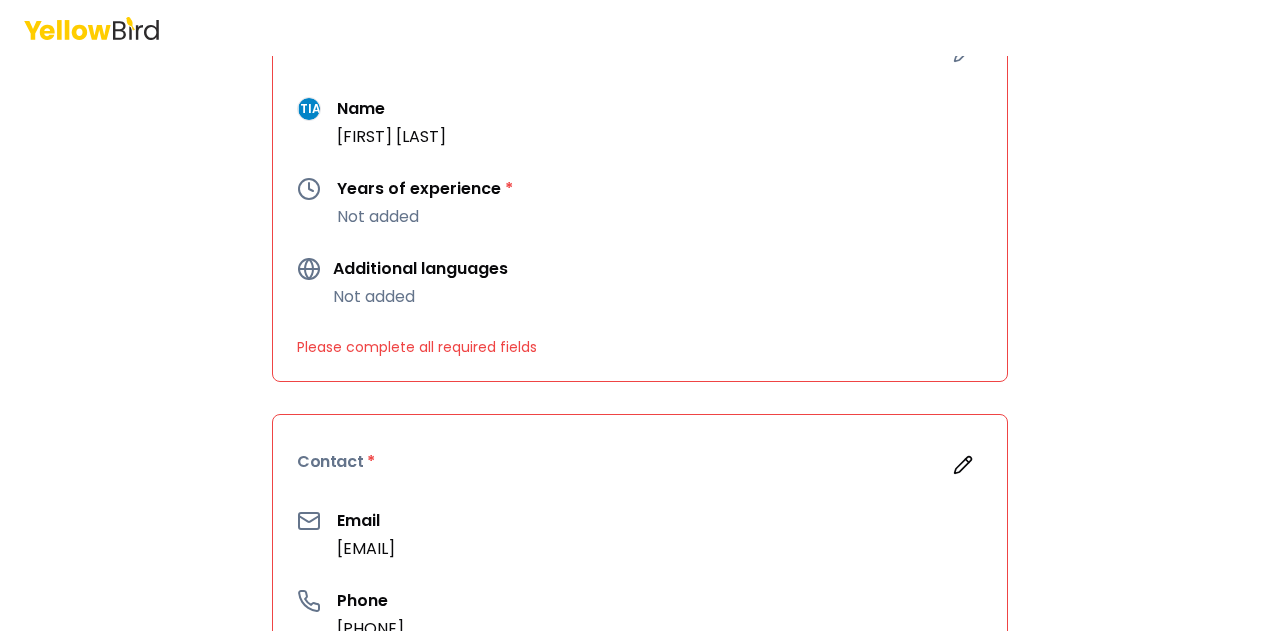 click on "Not added" at bounding box center [425, 217] 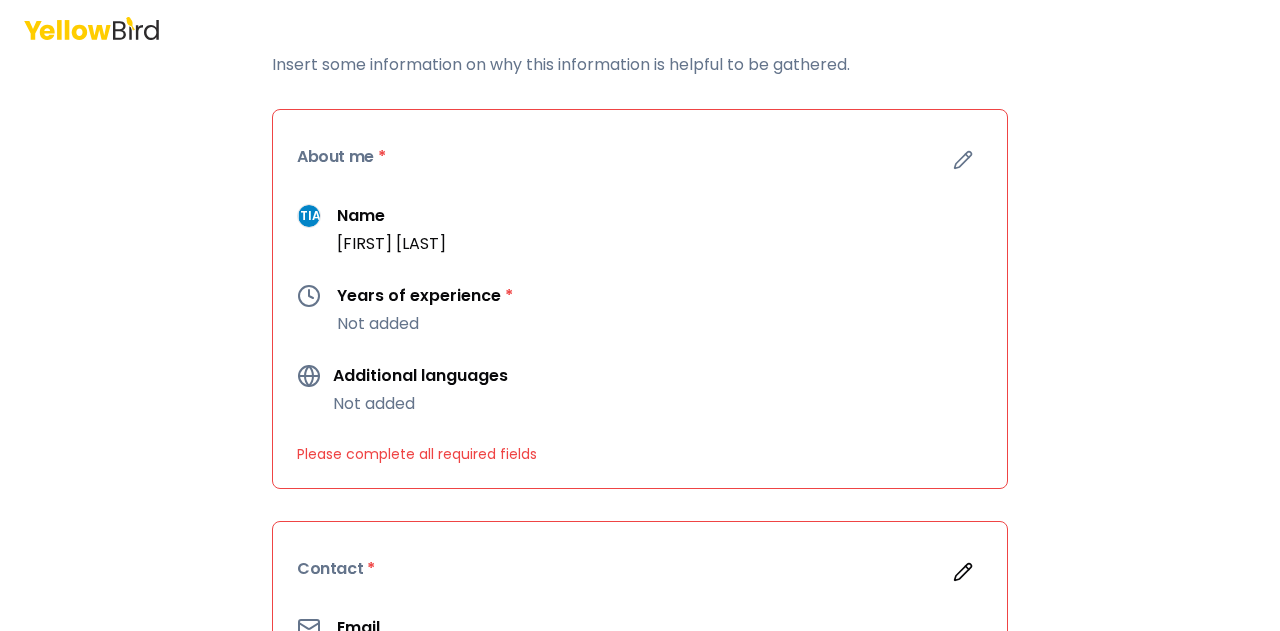 scroll, scrollTop: 105, scrollLeft: 0, axis: vertical 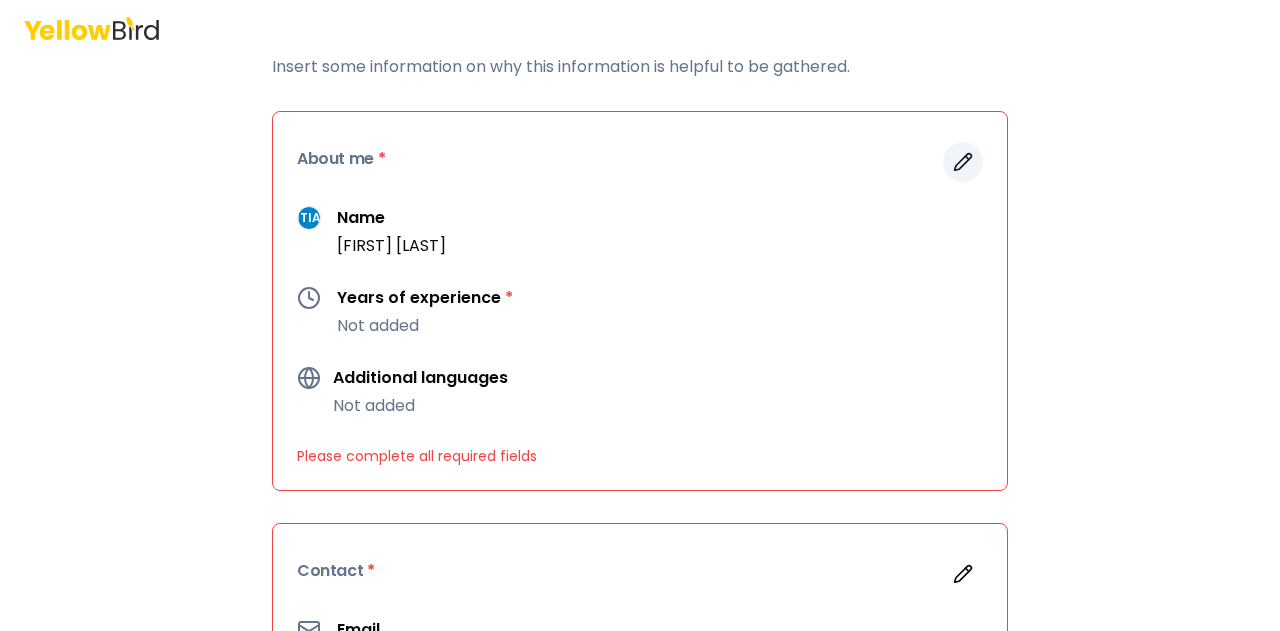 click 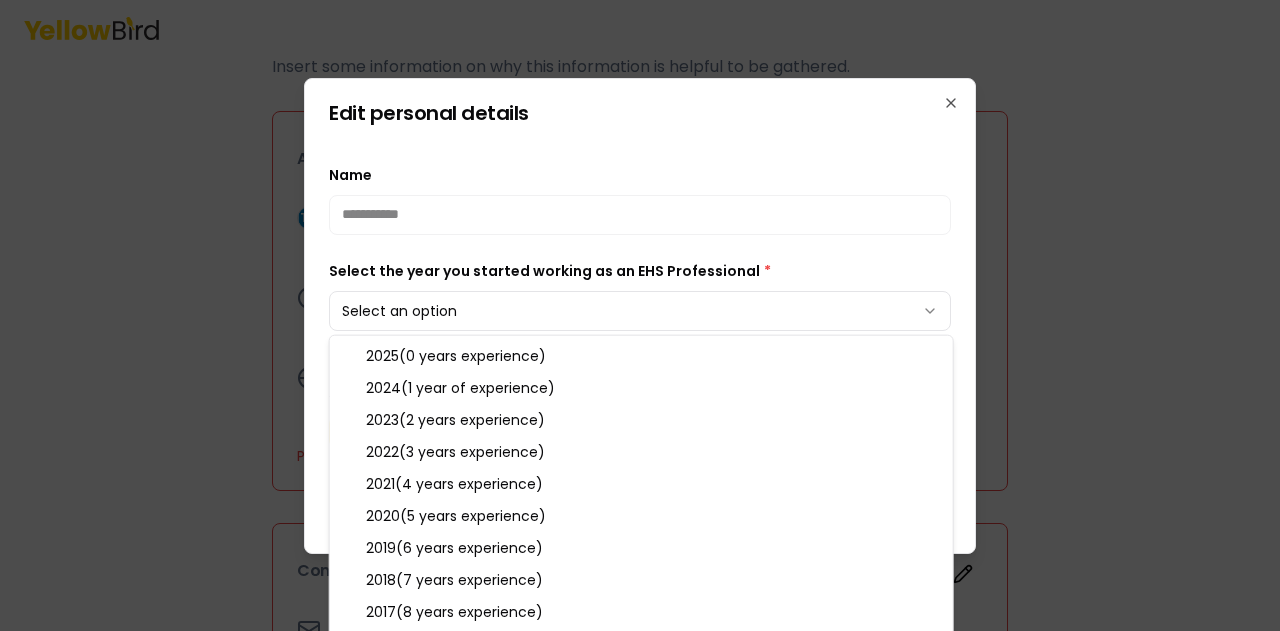 click on "**********" at bounding box center (640, 315) 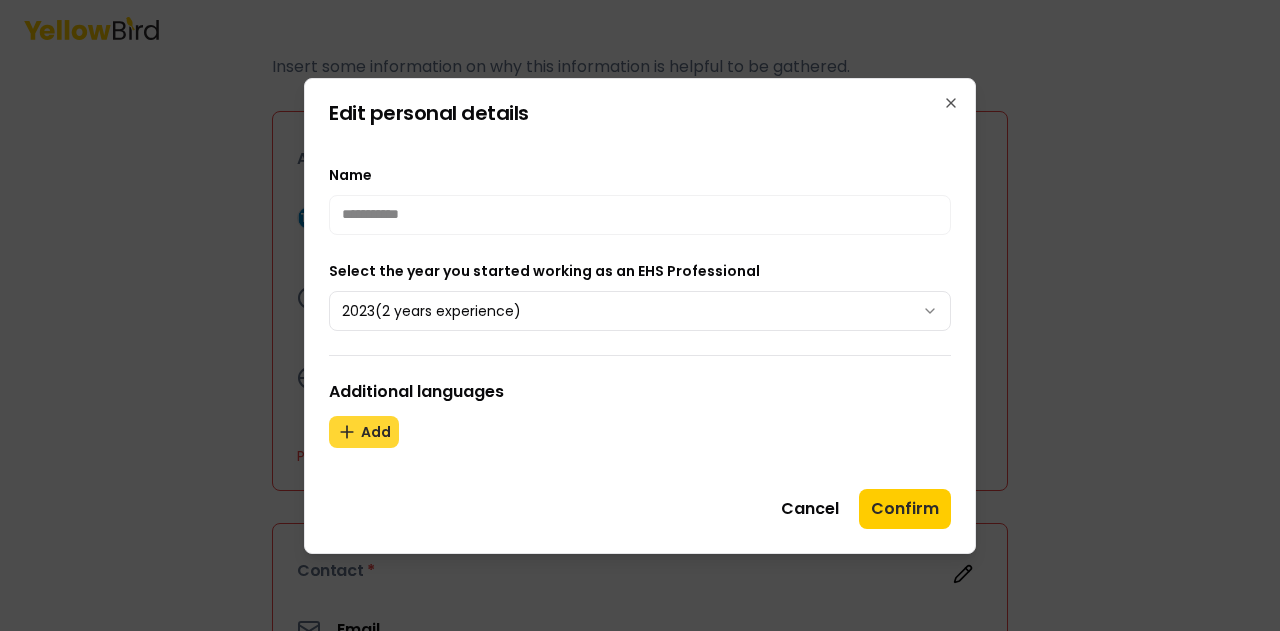 click on "Add" at bounding box center [364, 432] 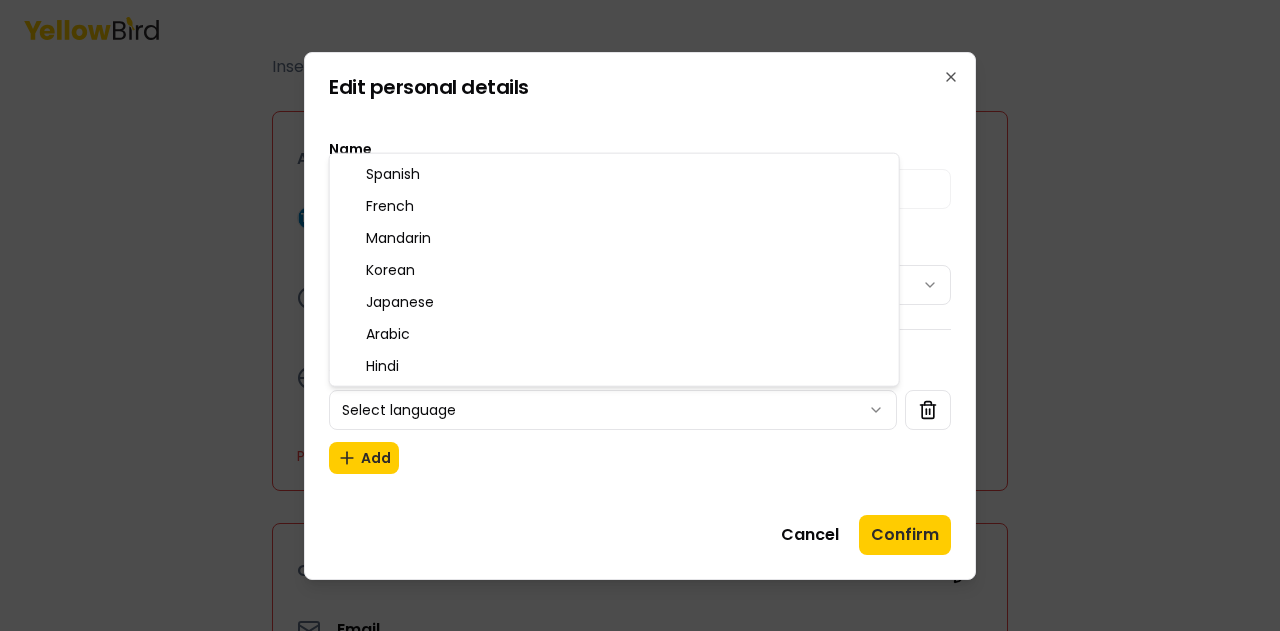 click on "**********" at bounding box center [640, 315] 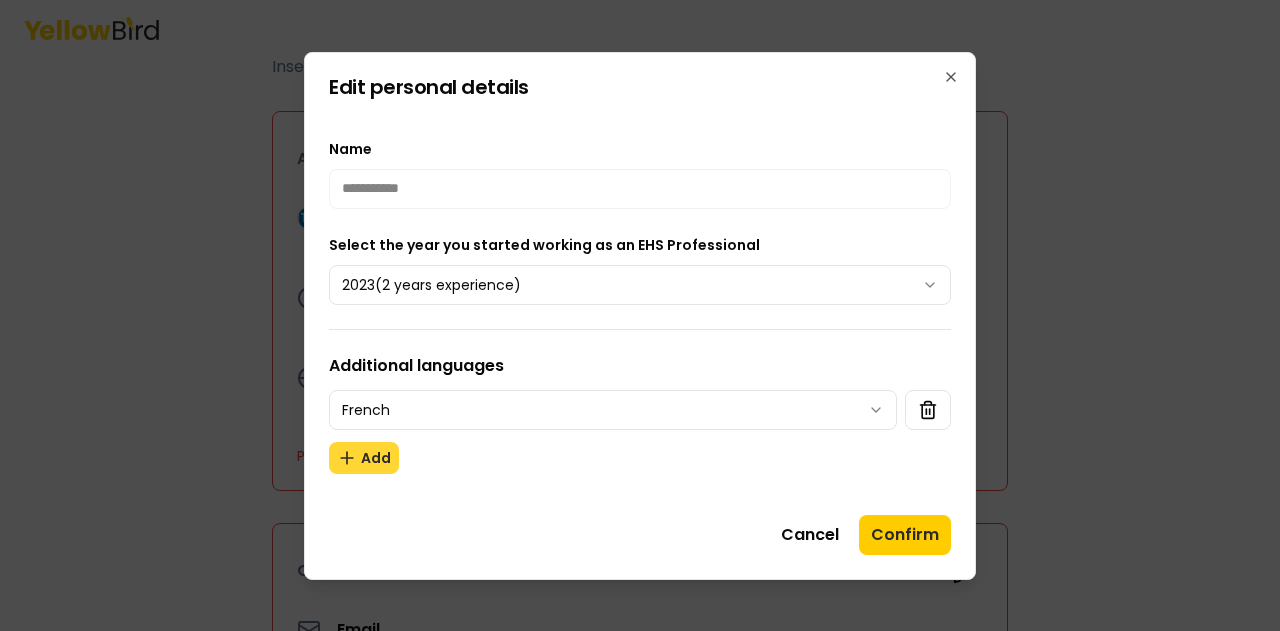 click on "Add" at bounding box center [364, 458] 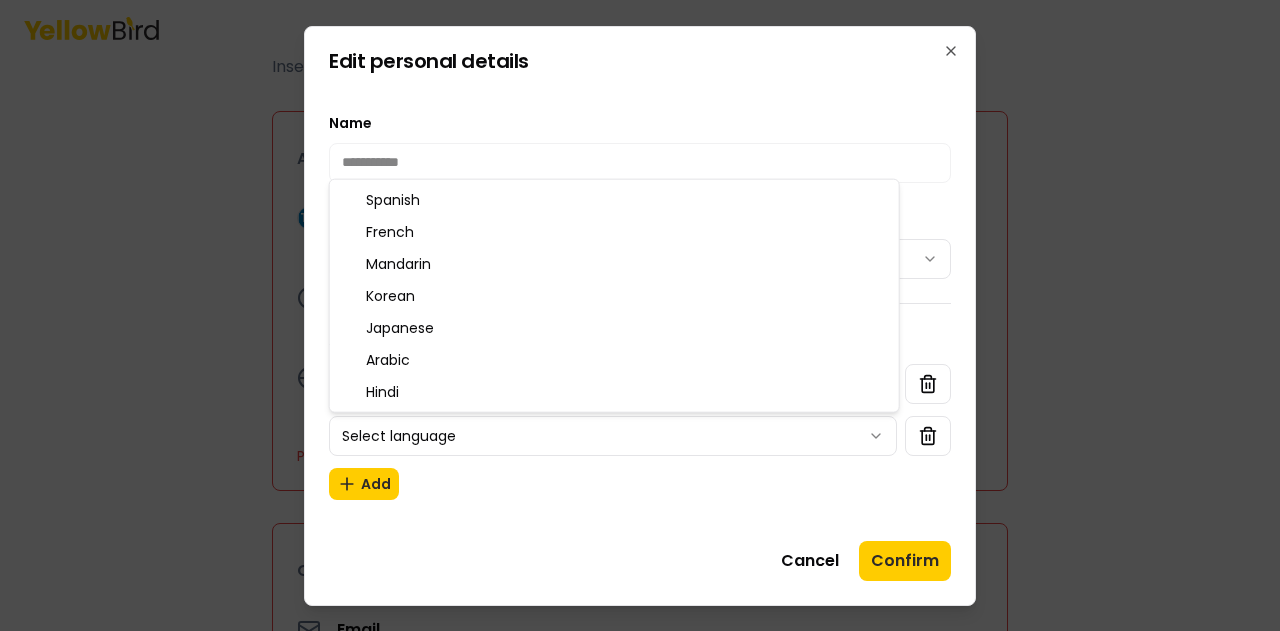 click on "**********" at bounding box center (640, 315) 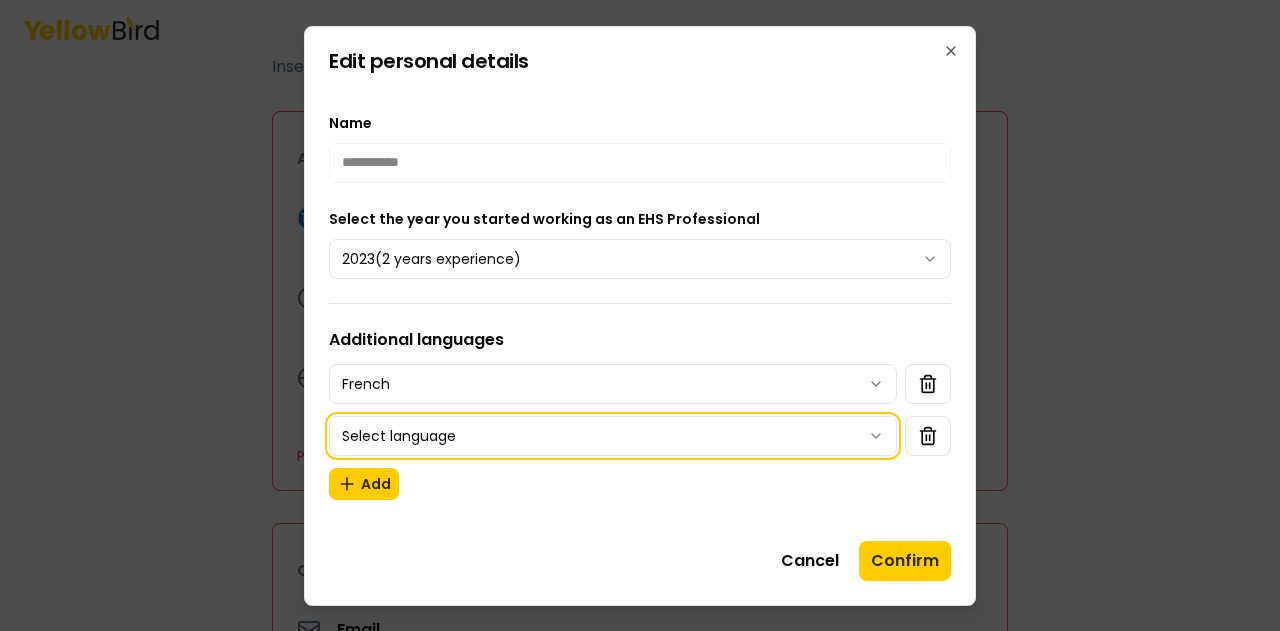 click on "**********" at bounding box center (640, 315) 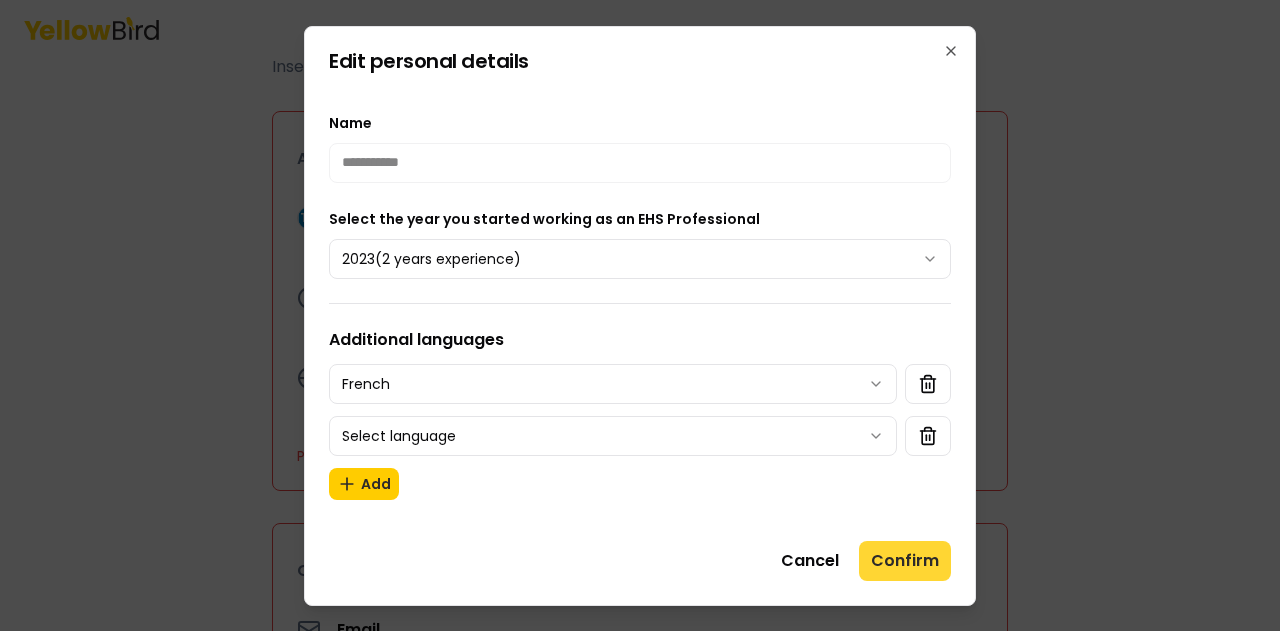 click on "Confirm" at bounding box center (905, 561) 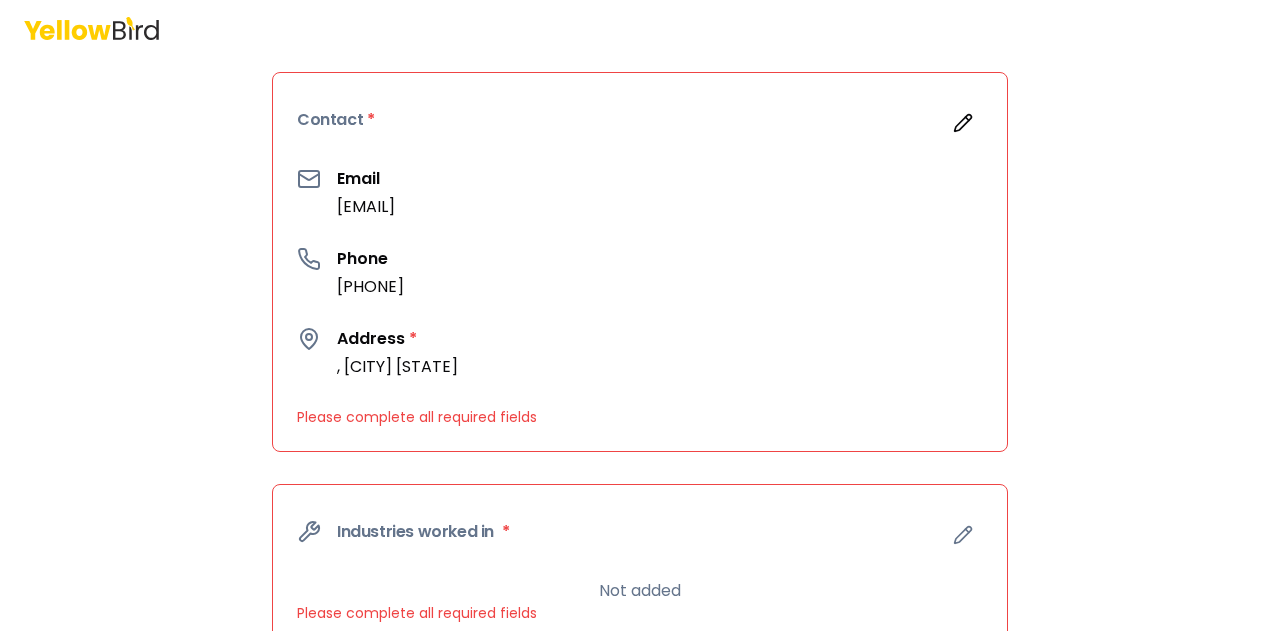 scroll, scrollTop: 528, scrollLeft: 0, axis: vertical 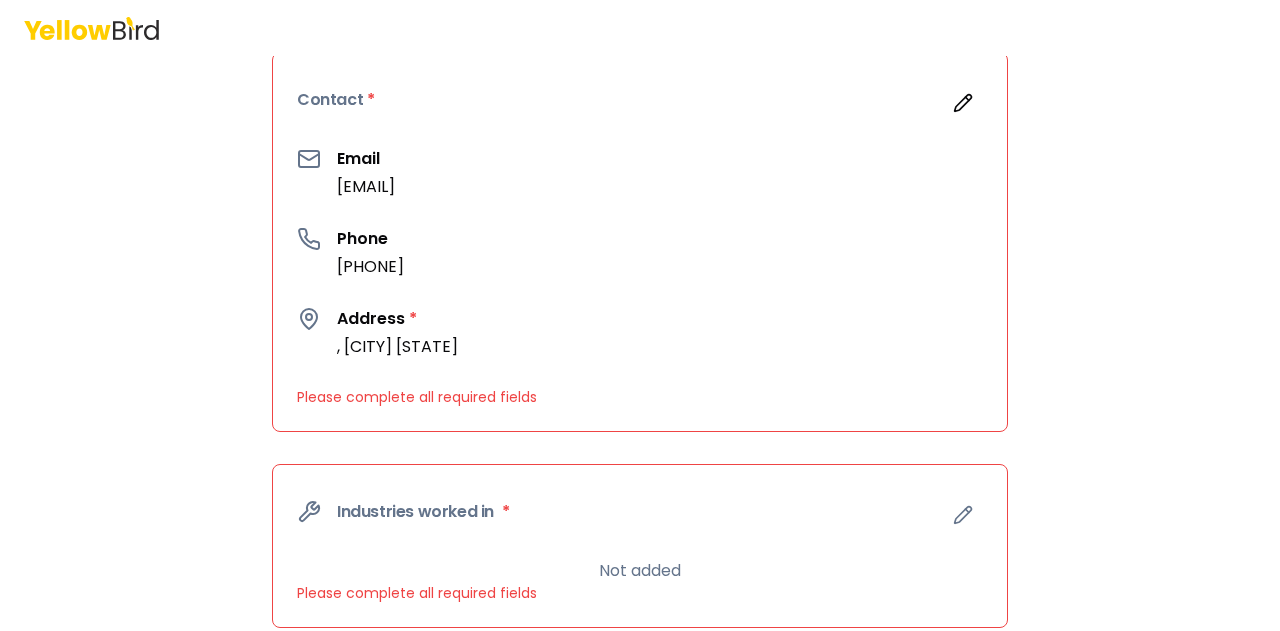 click on "Email [EMAIL] Phone [PHONE] Address * , [CITY] [STATE]  Please complete all required fields" at bounding box center [640, 289] 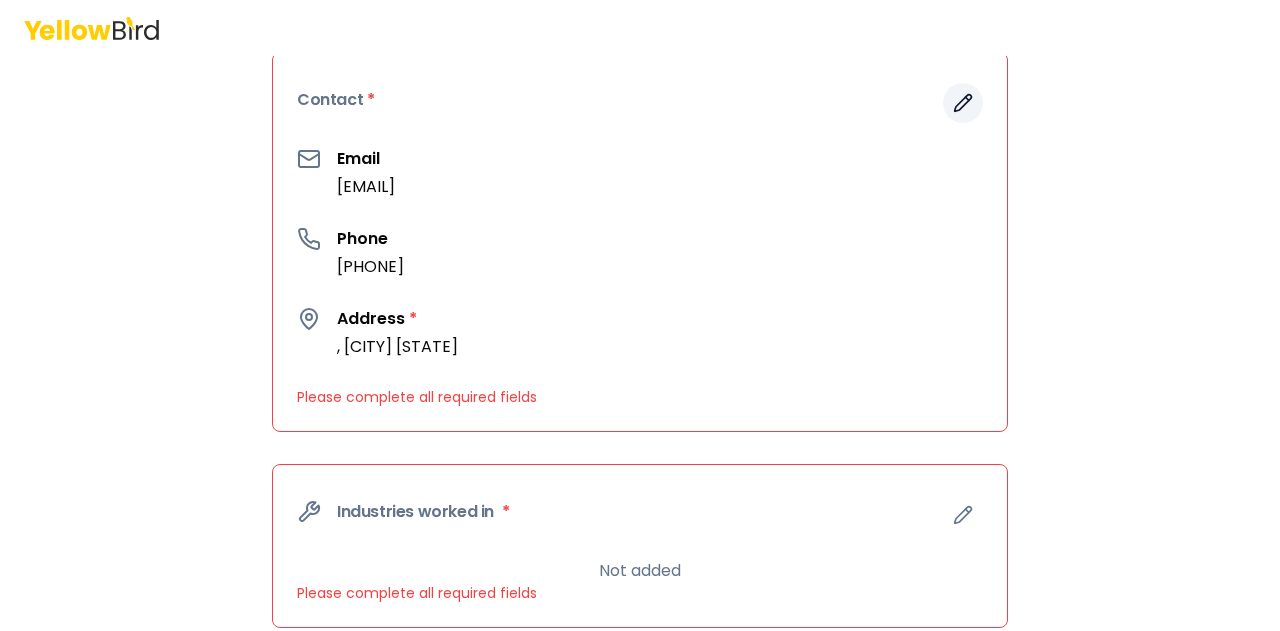 click 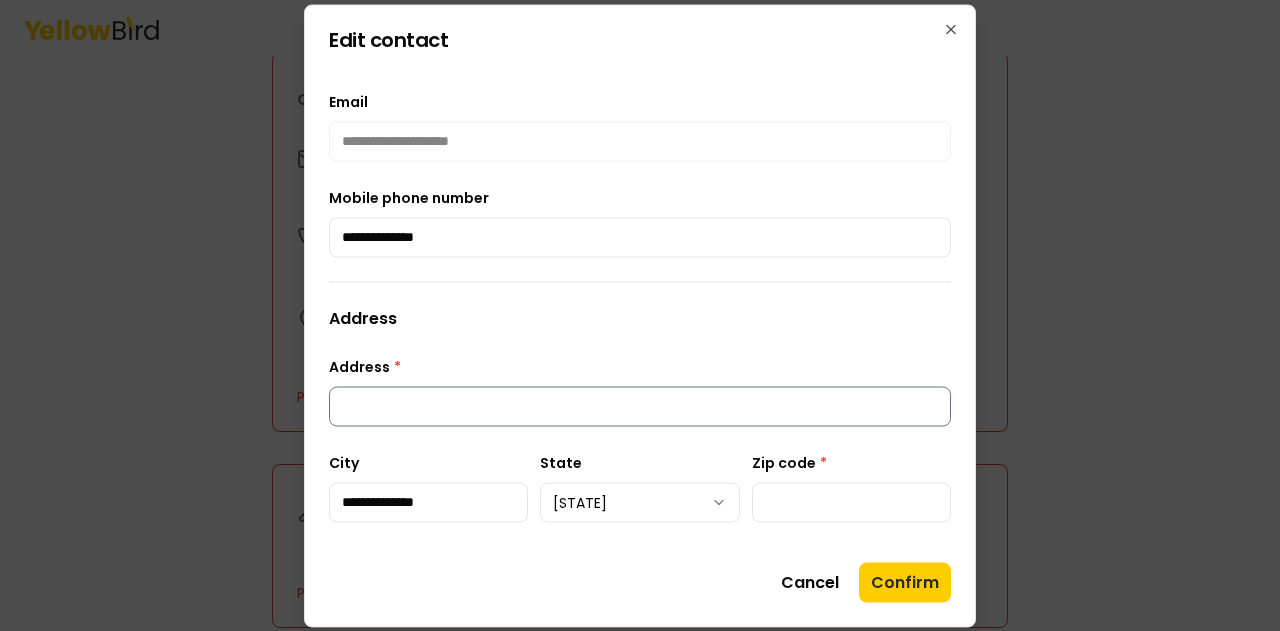 click on "Address *" at bounding box center [640, 406] 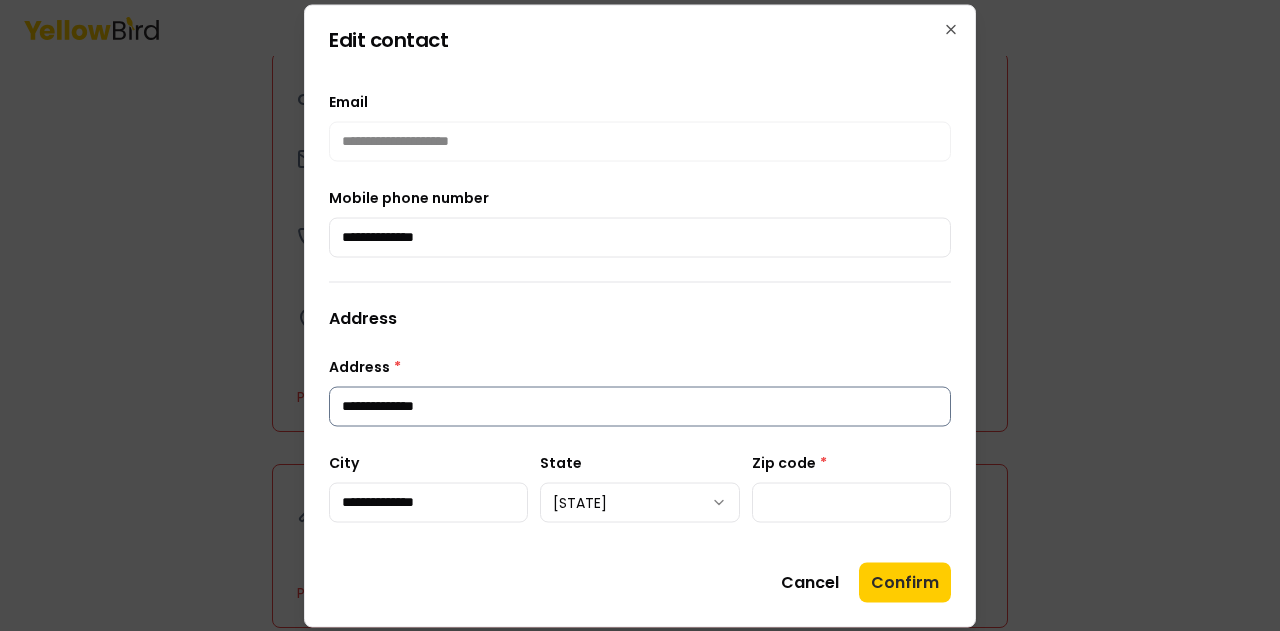 type on "**********" 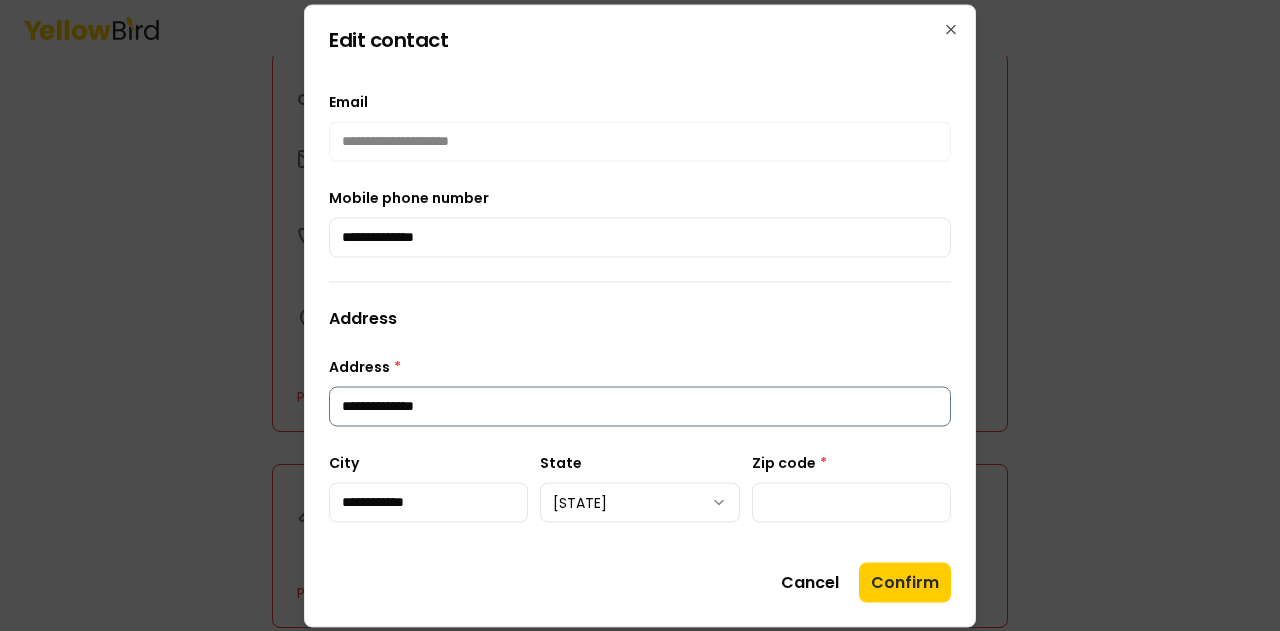 type on "*****" 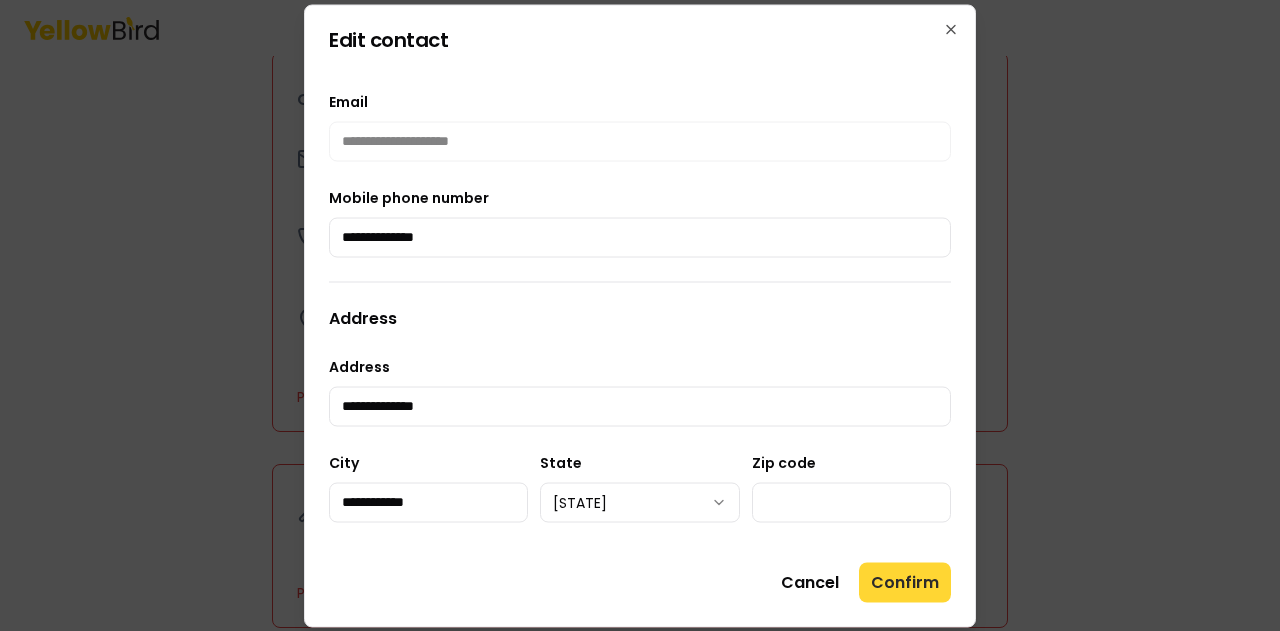 click on "Confirm" at bounding box center [905, 582] 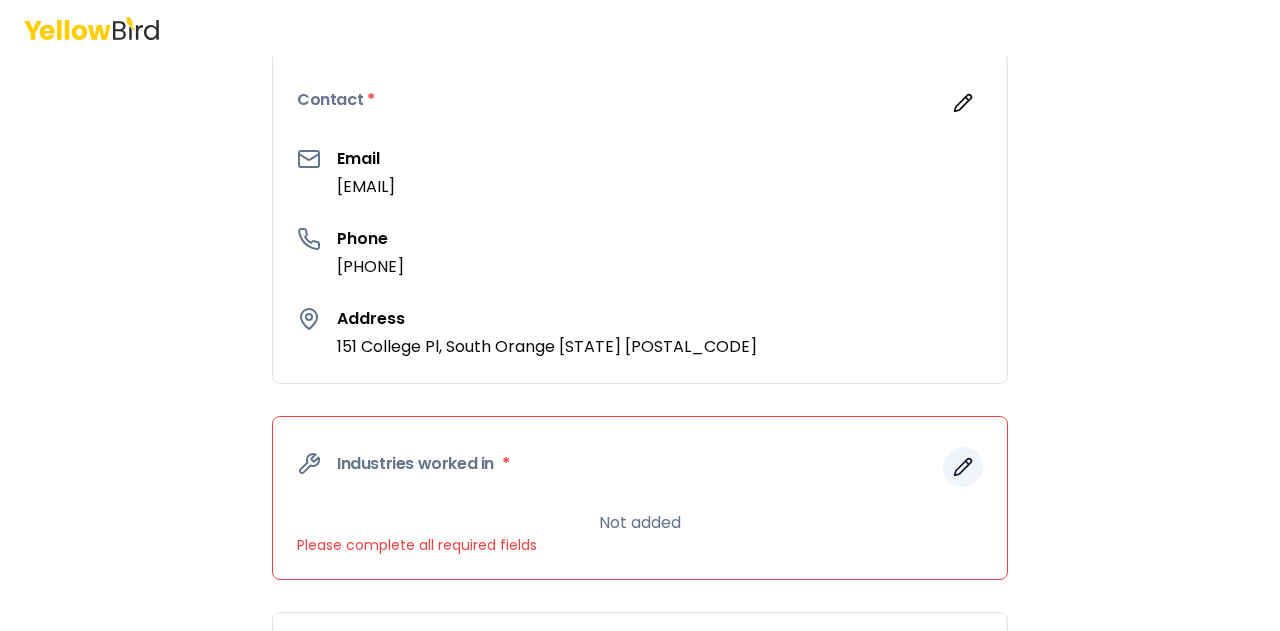 click 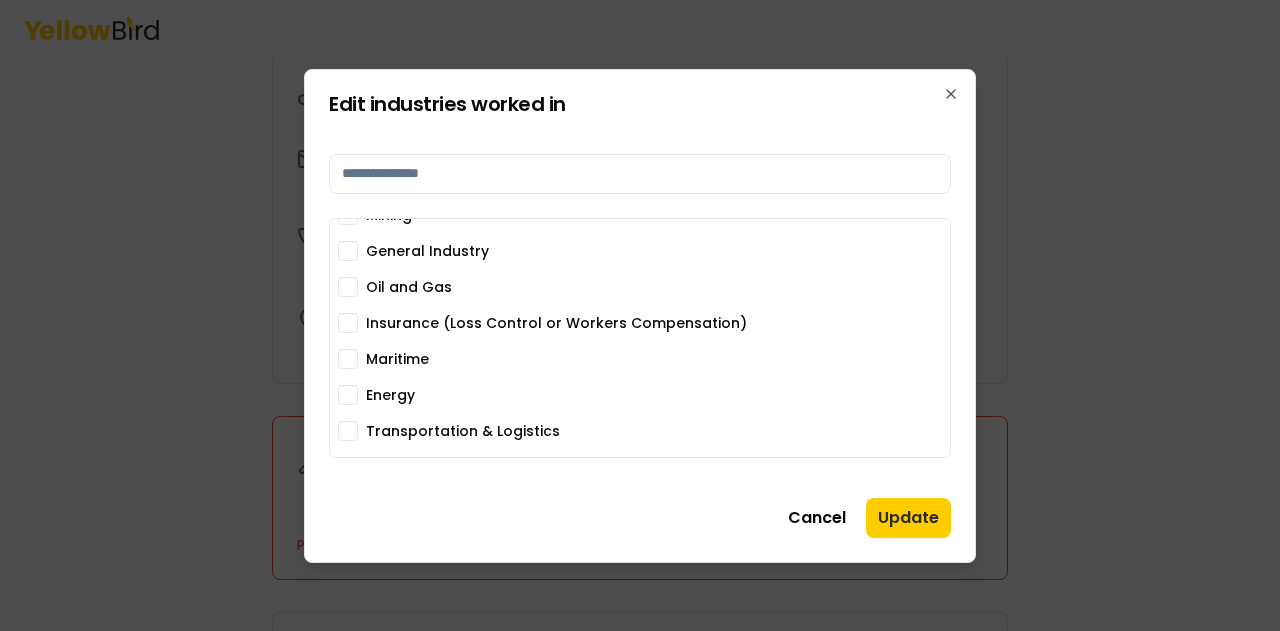 scroll, scrollTop: 157, scrollLeft: 0, axis: vertical 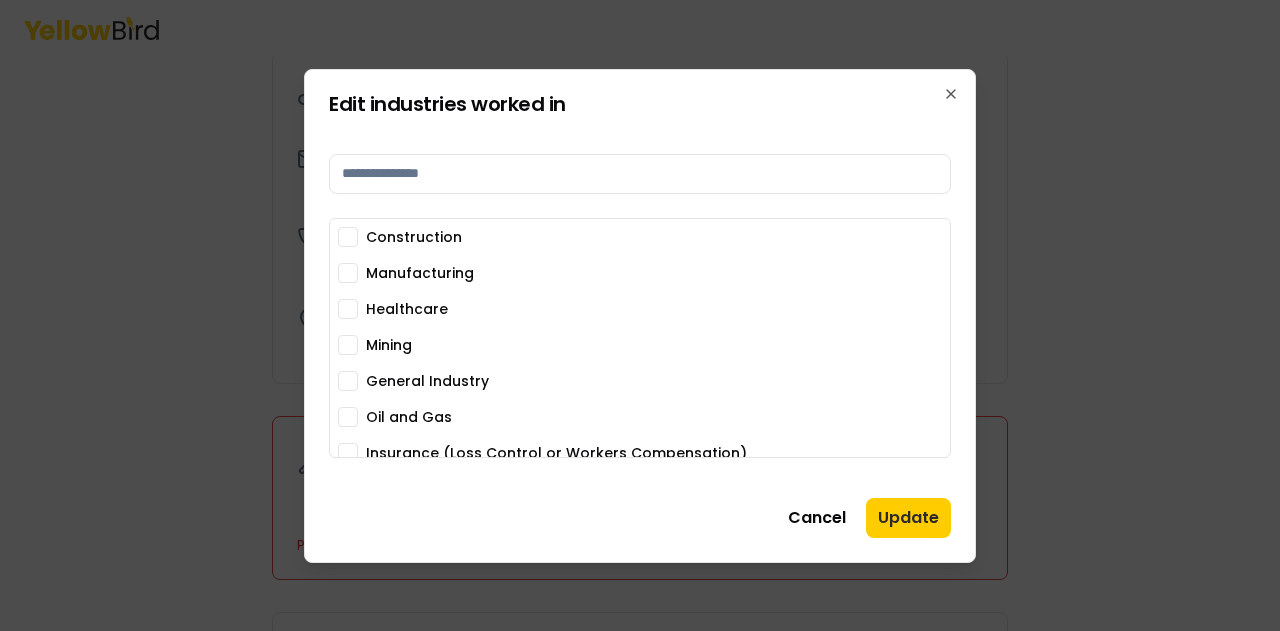 click on "Edit industries worked in Construction Manufacturing Healthcare Mining General Industry Oil and Gas Insurance (Loss Control or Workers Compensation) Maritime Energy Transportation & Logistics Warehouse Cancel Update Close" at bounding box center [640, 316] 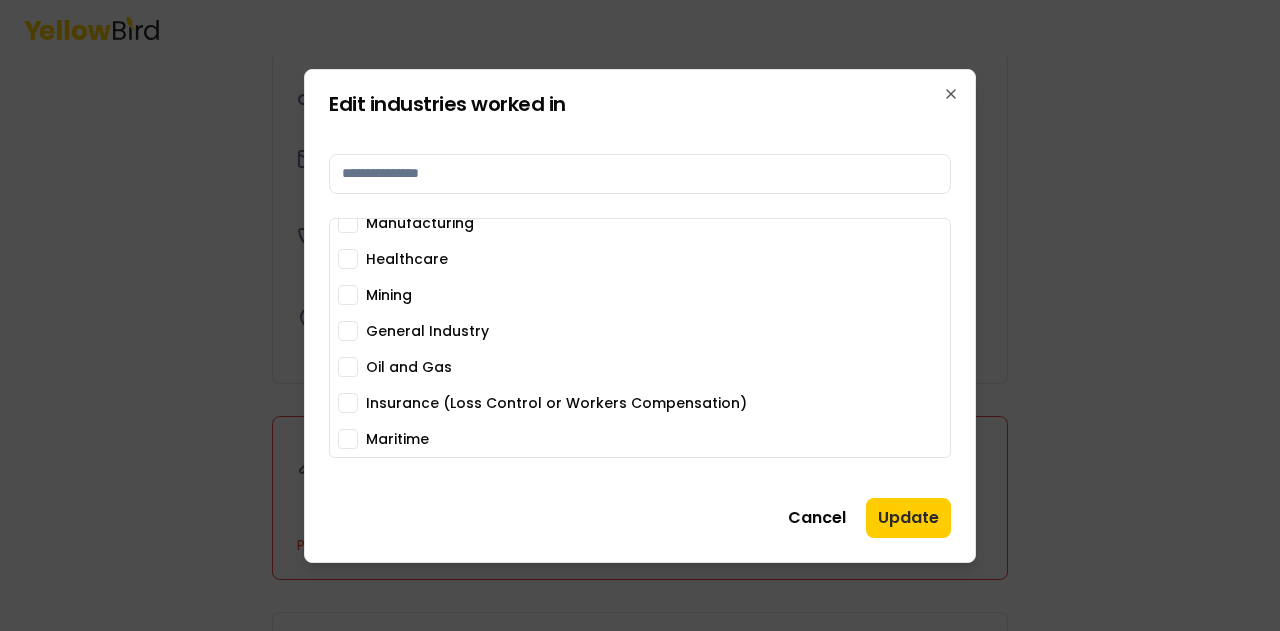 scroll, scrollTop: 0, scrollLeft: 0, axis: both 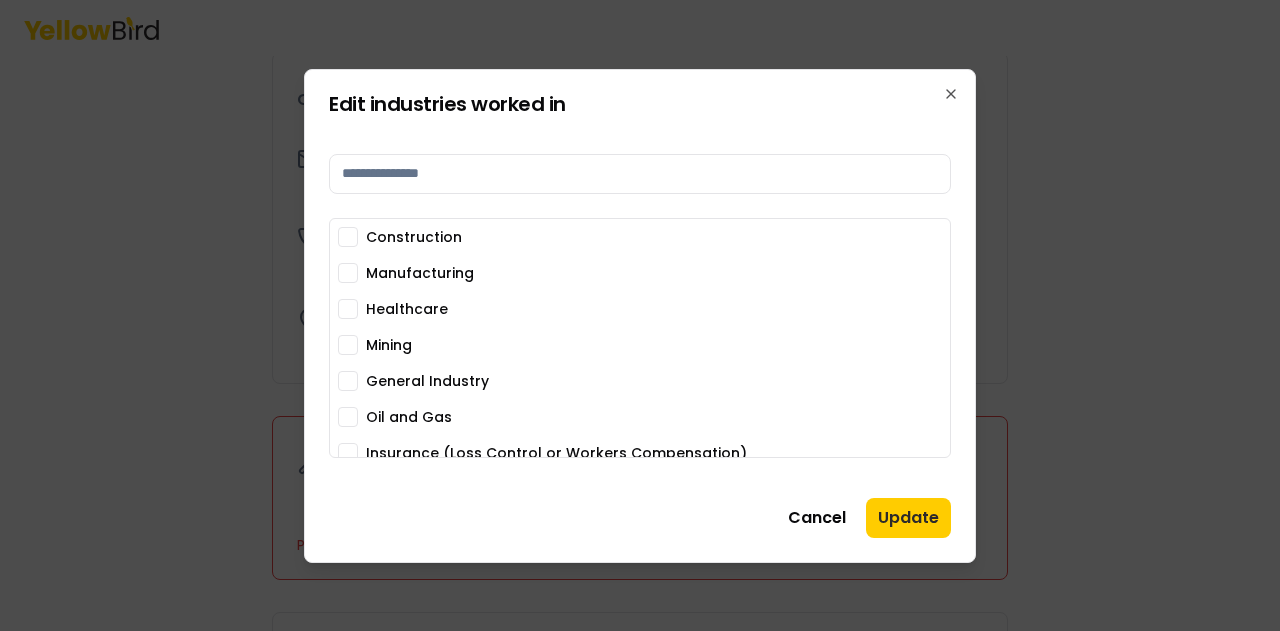 click on "General Industry" at bounding box center (348, 381) 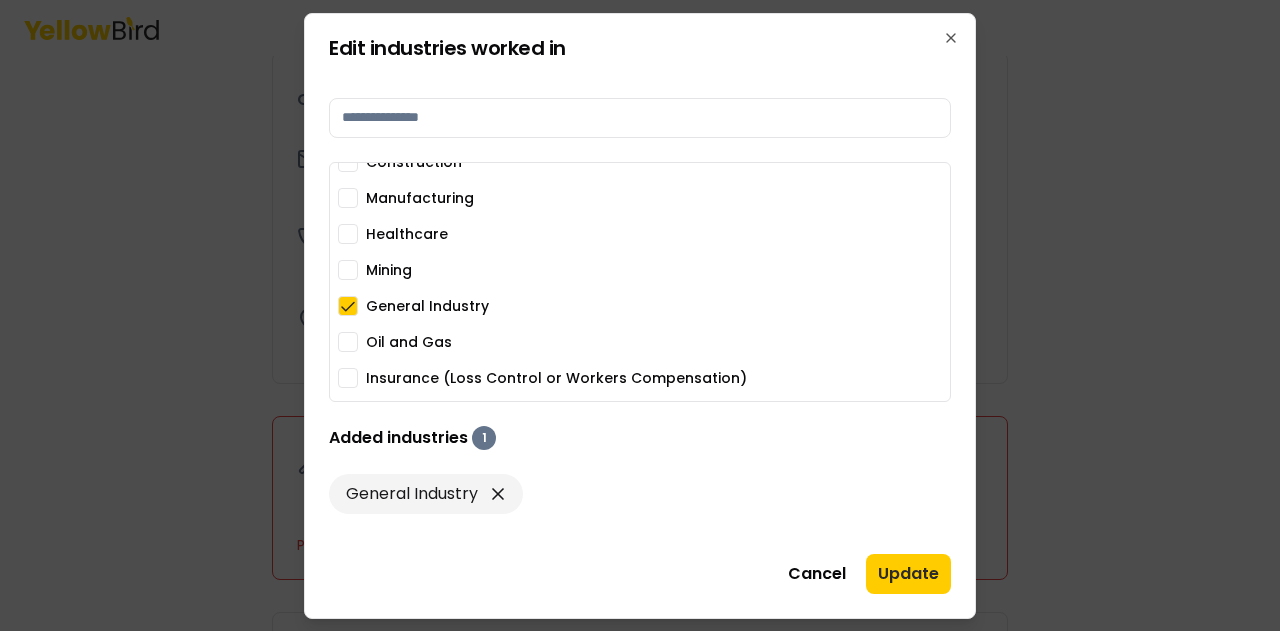 scroll, scrollTop: 0, scrollLeft: 0, axis: both 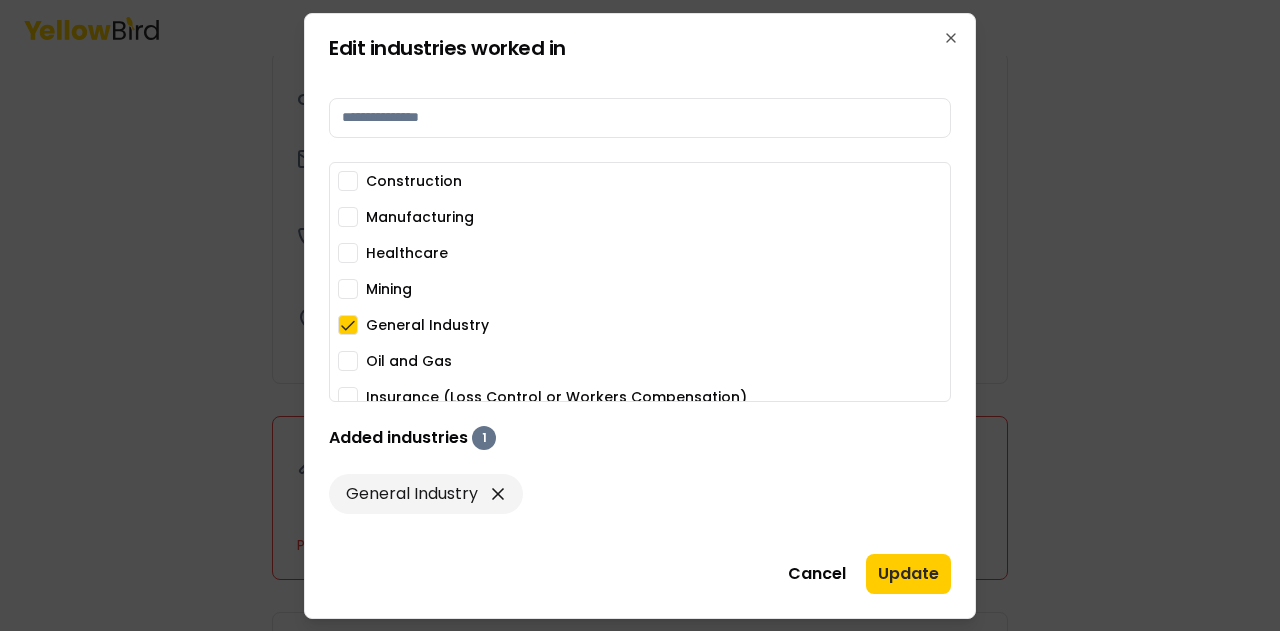 click on "Manufacturing" at bounding box center [348, 217] 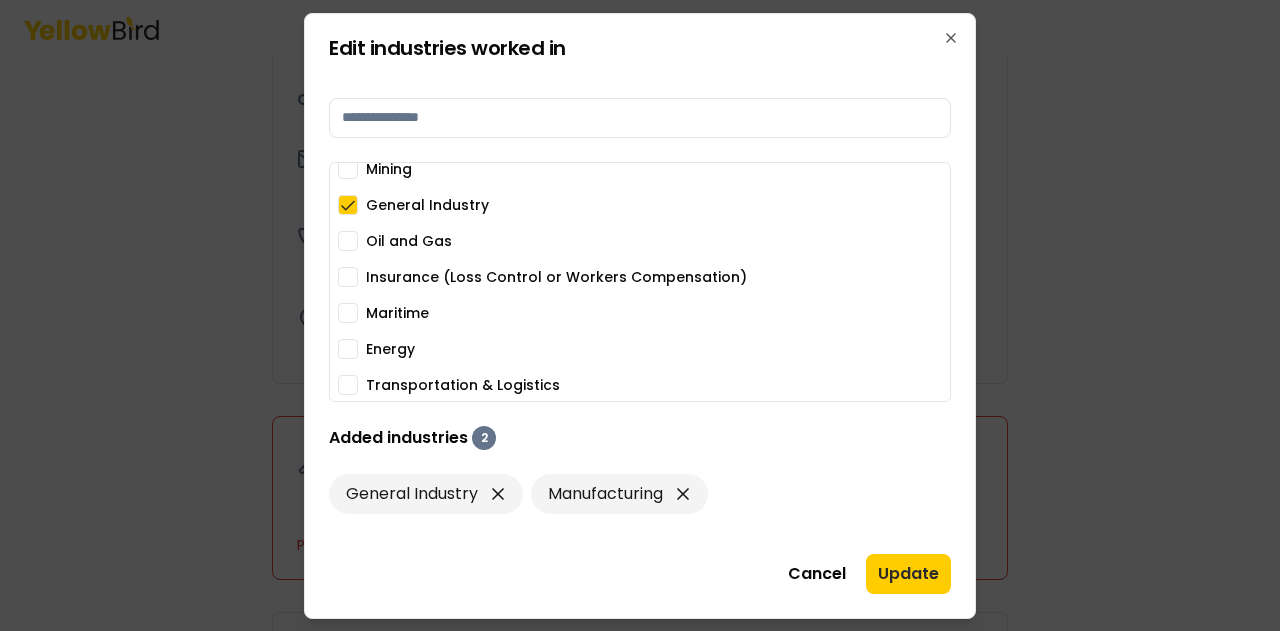 scroll, scrollTop: 157, scrollLeft: 0, axis: vertical 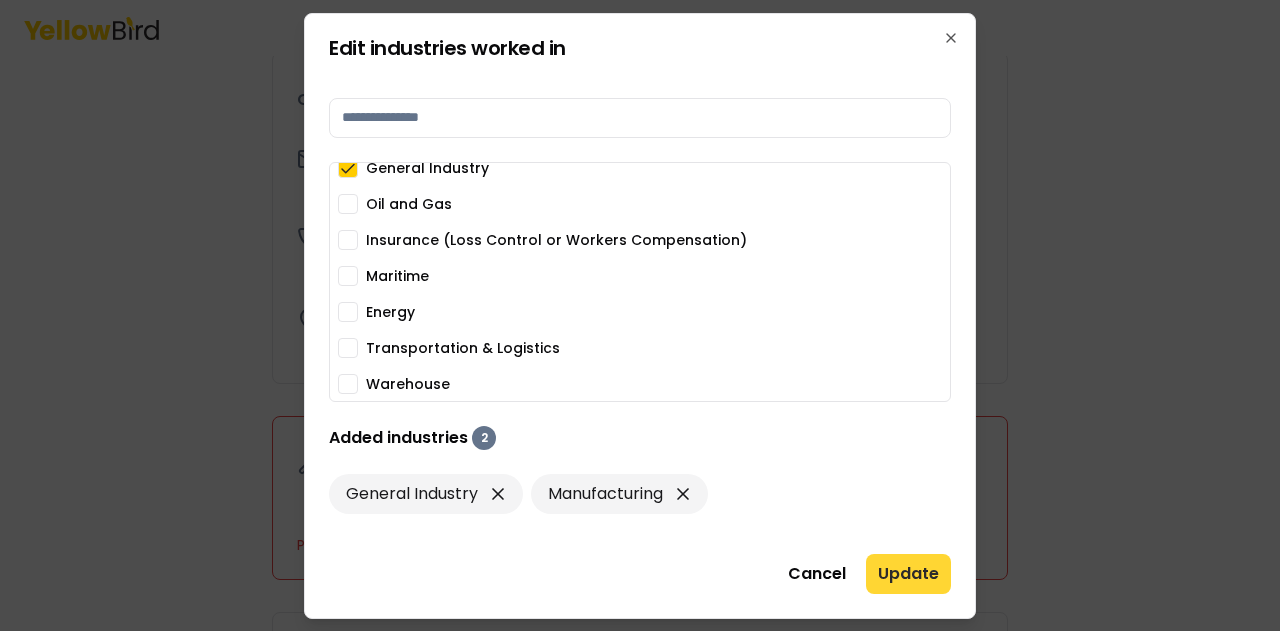 click on "Update" at bounding box center (908, 574) 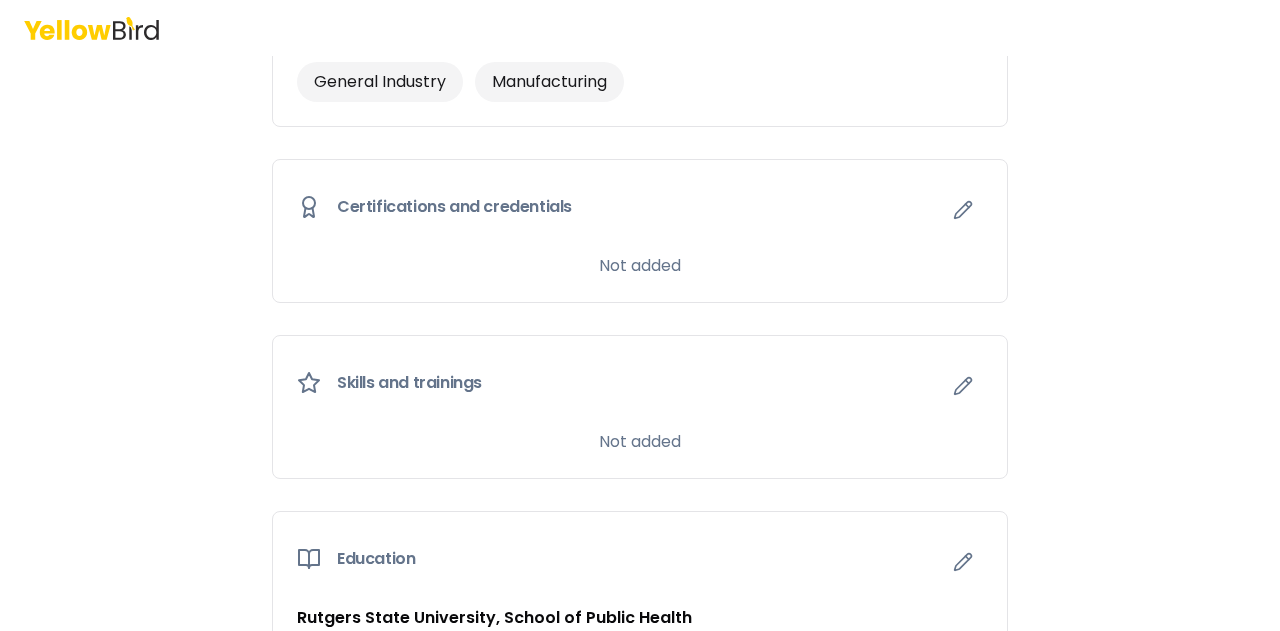scroll, scrollTop: 978, scrollLeft: 0, axis: vertical 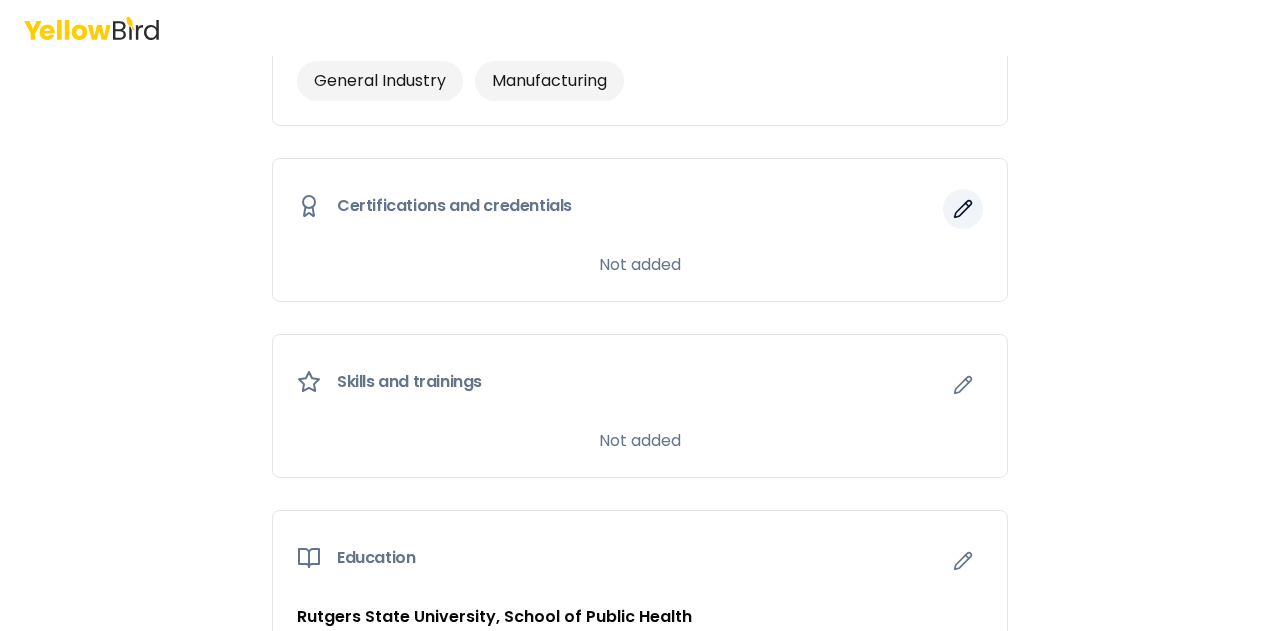 click at bounding box center (963, 209) 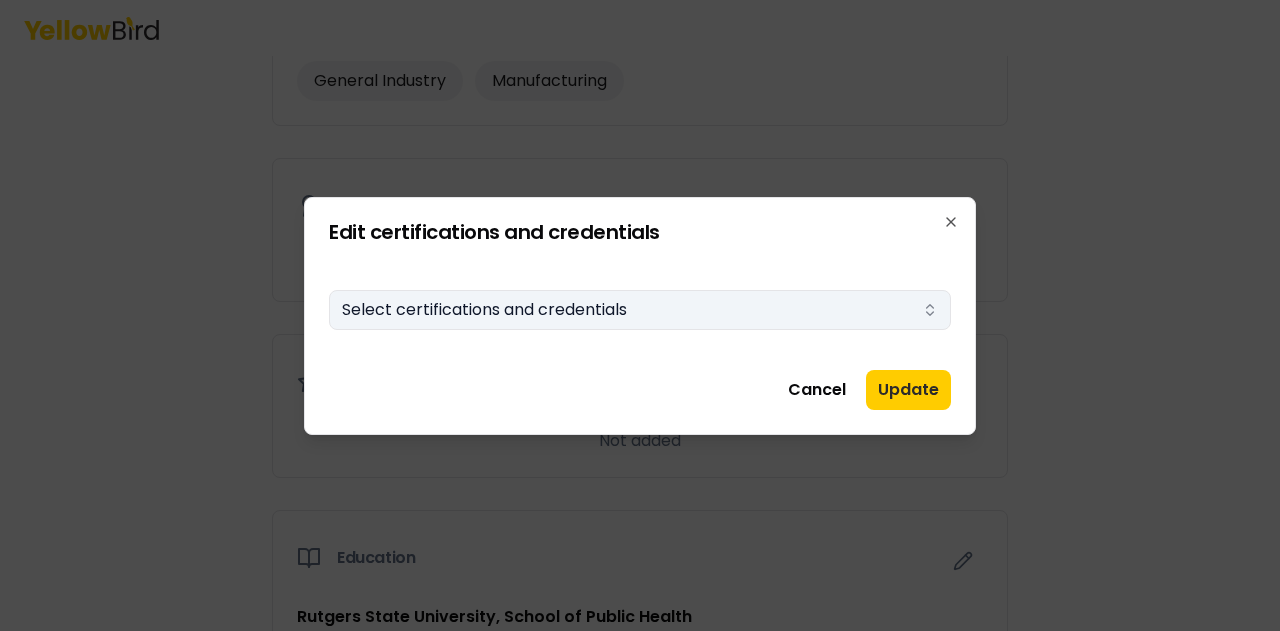 click on "Select certifications and credentials" at bounding box center [640, 310] 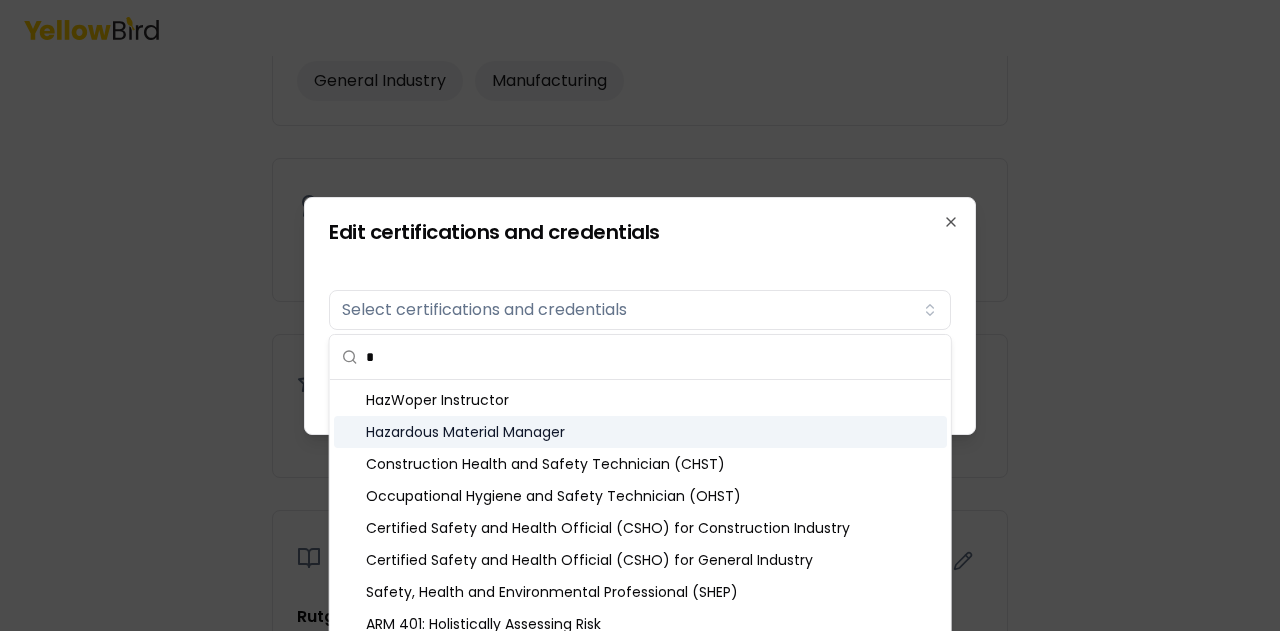 type on "*" 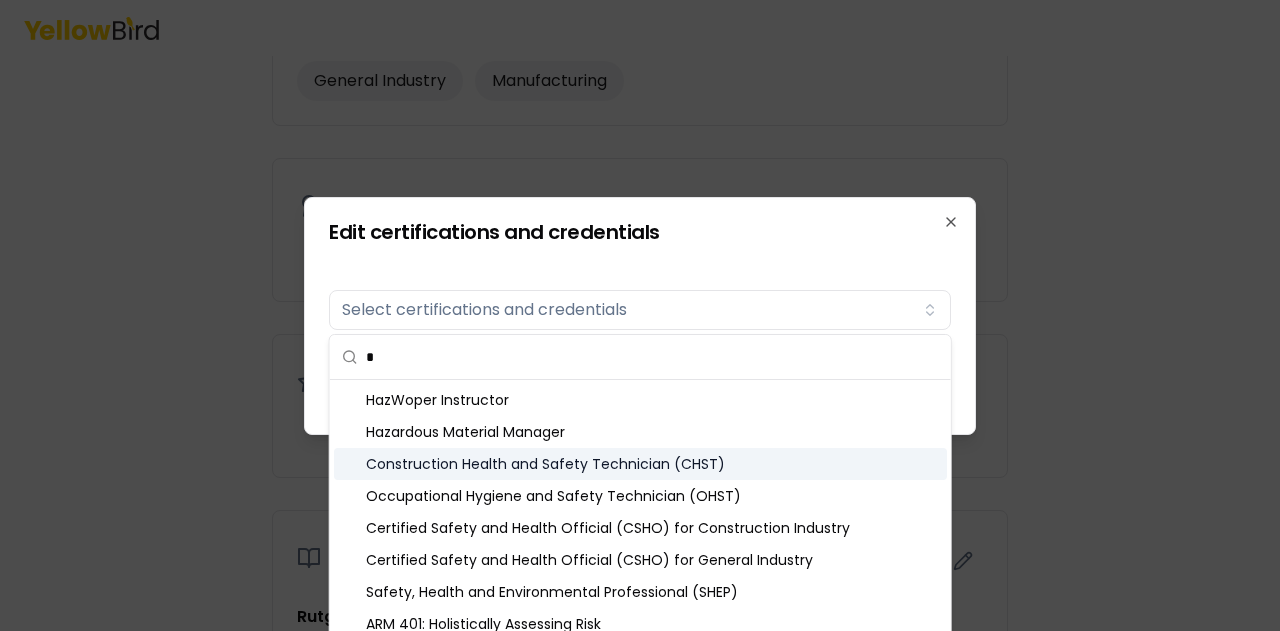 scroll, scrollTop: 262, scrollLeft: 0, axis: vertical 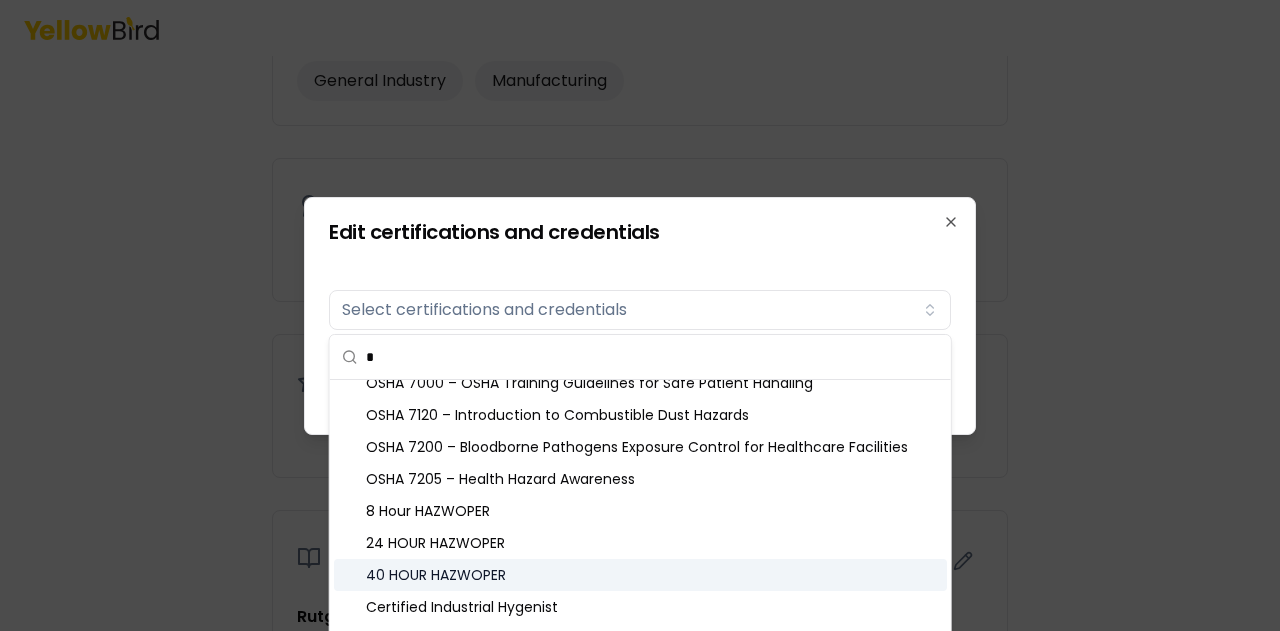 click on "40 HOUR HAZWOPER" at bounding box center (640, 575) 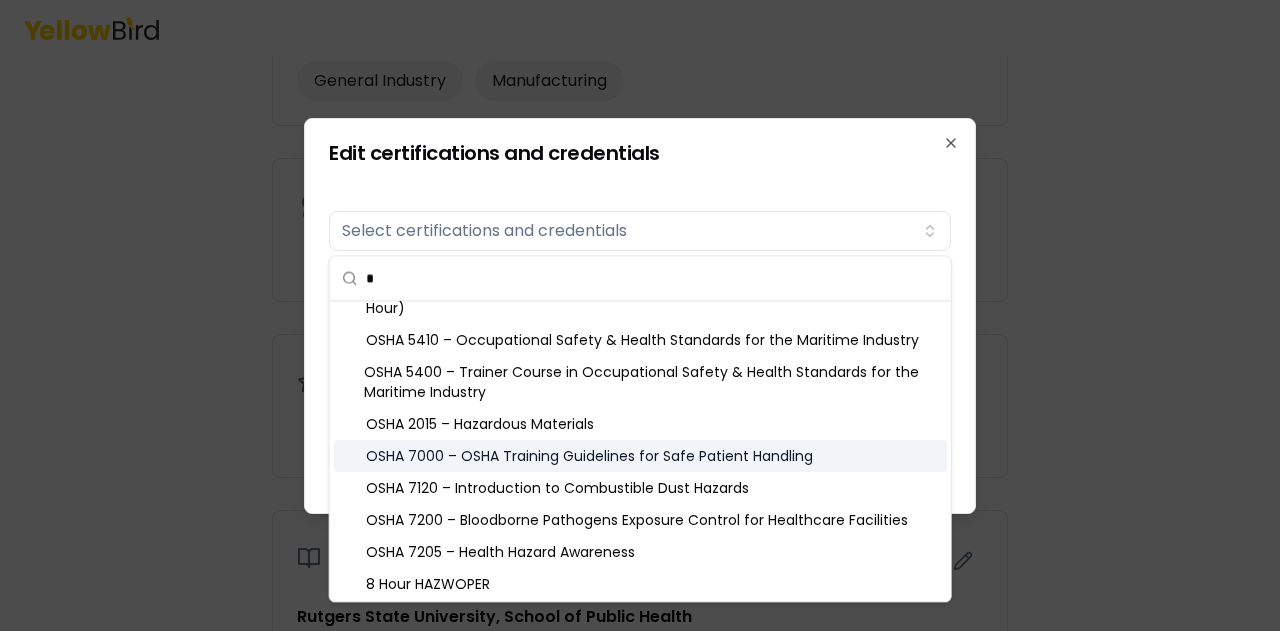 scroll, scrollTop: 365, scrollLeft: 0, axis: vertical 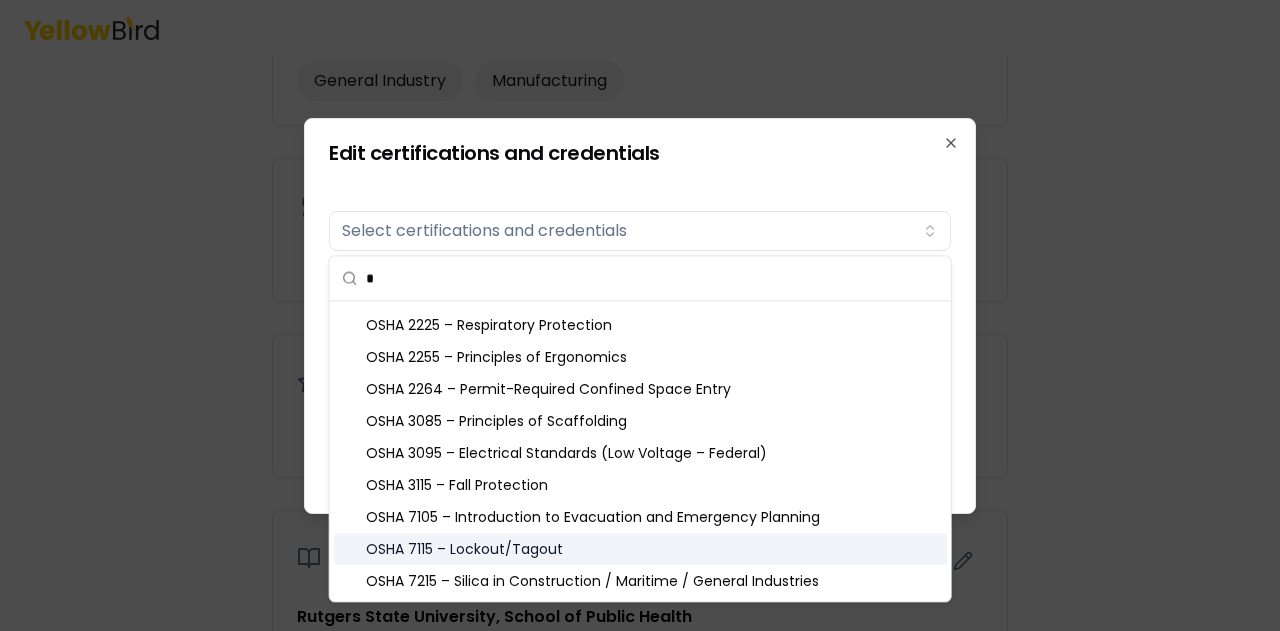 click on "OSHA 7115 – Lockout/Tagout" at bounding box center [640, 549] 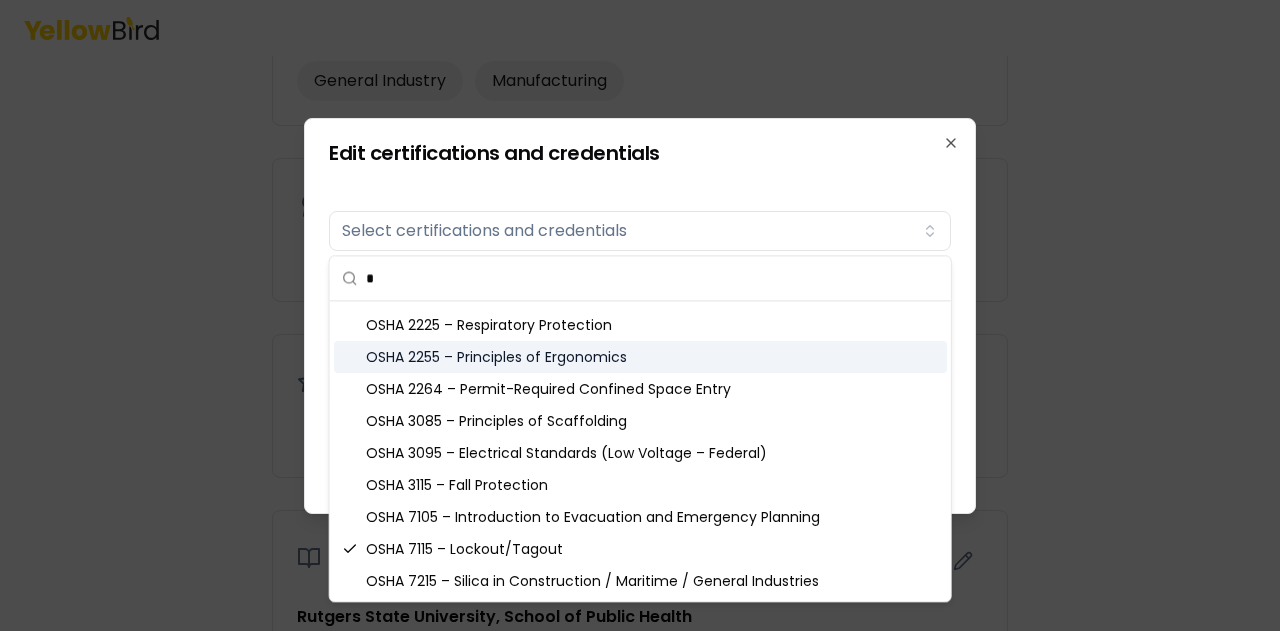 click on "OSHA 2255 – Principles of Ergonomics" at bounding box center [640, 357] 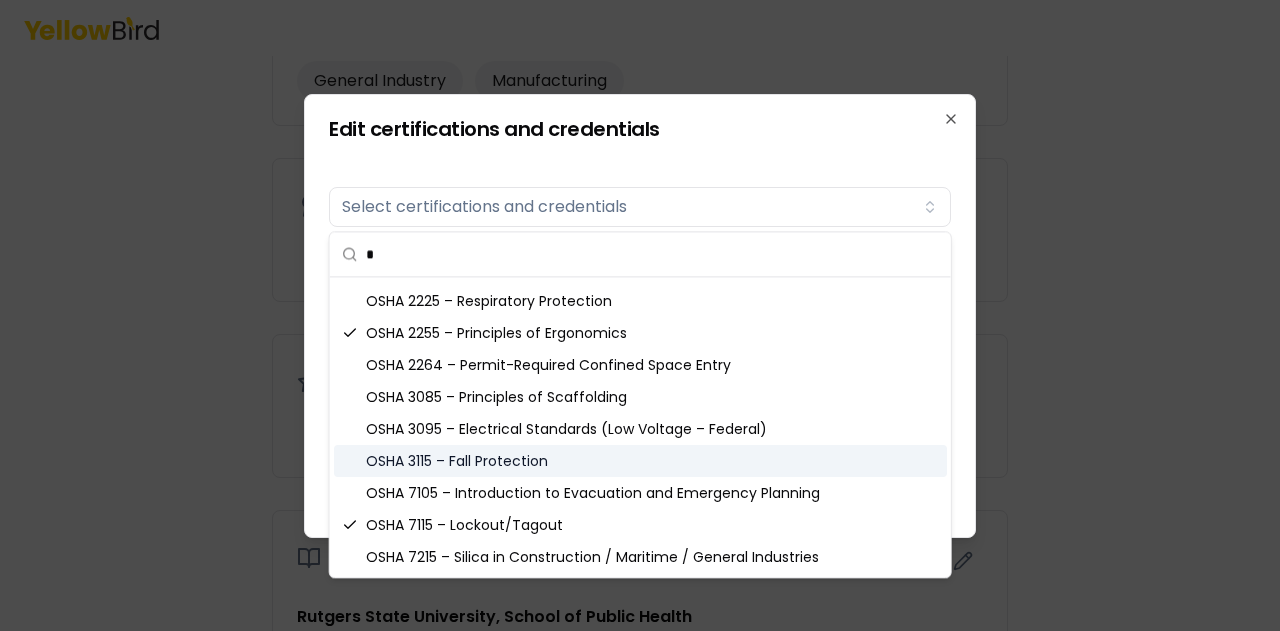 click 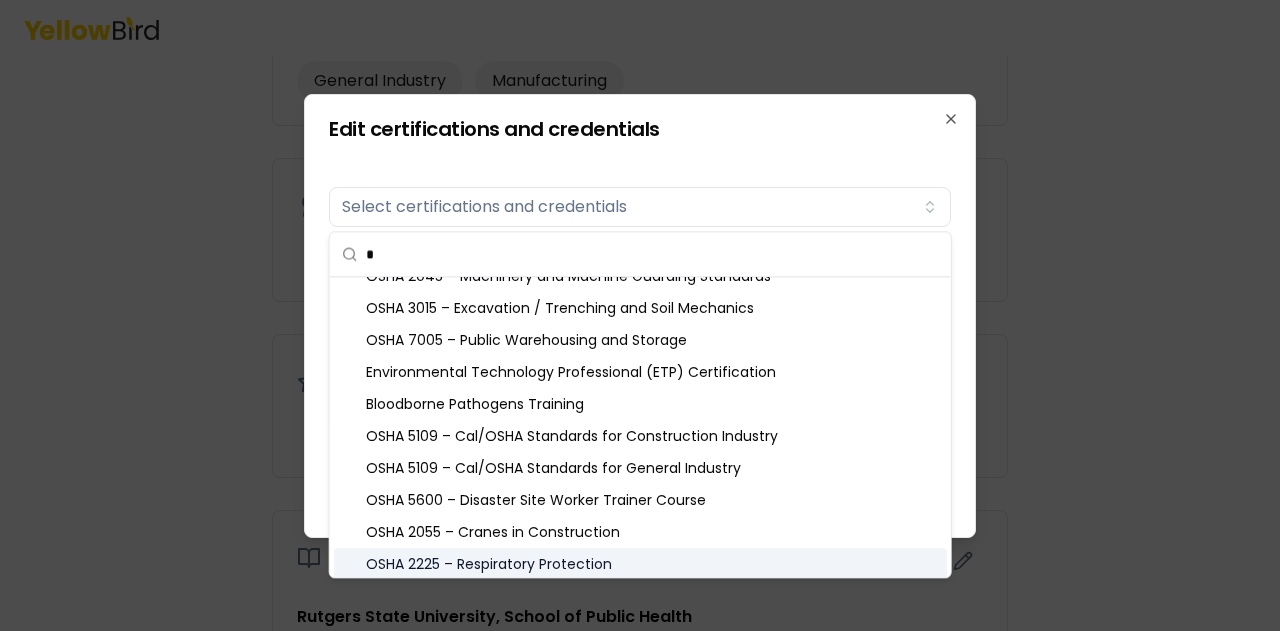 scroll, scrollTop: 1272, scrollLeft: 0, axis: vertical 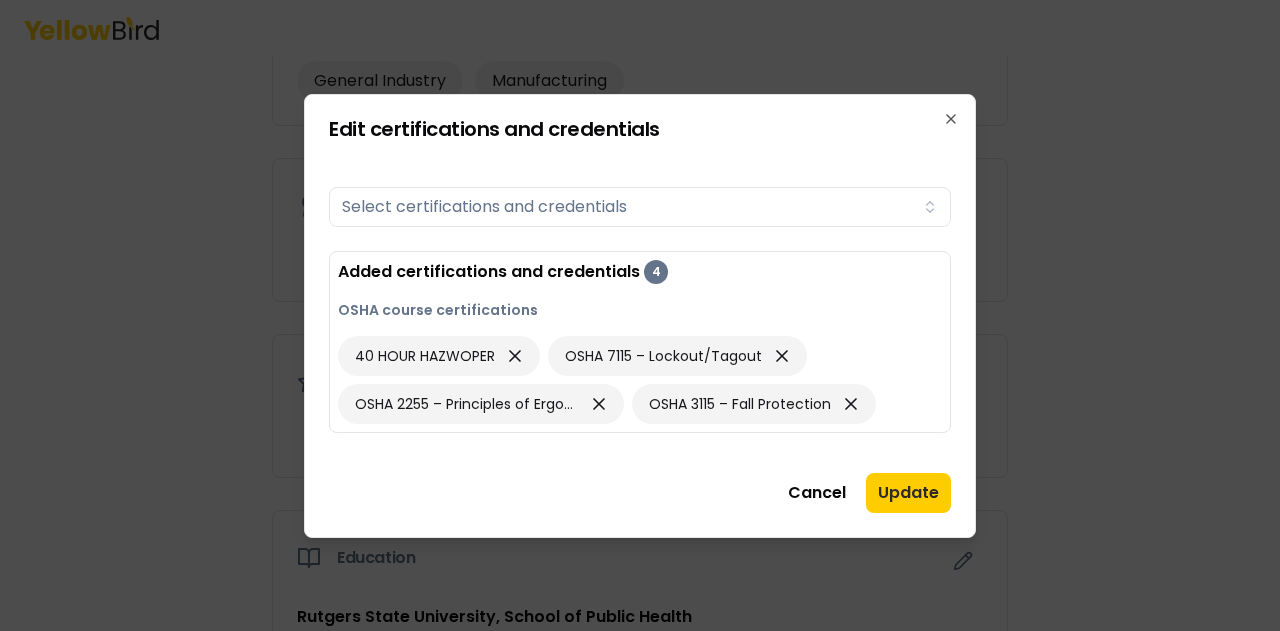 click at bounding box center (640, 315) 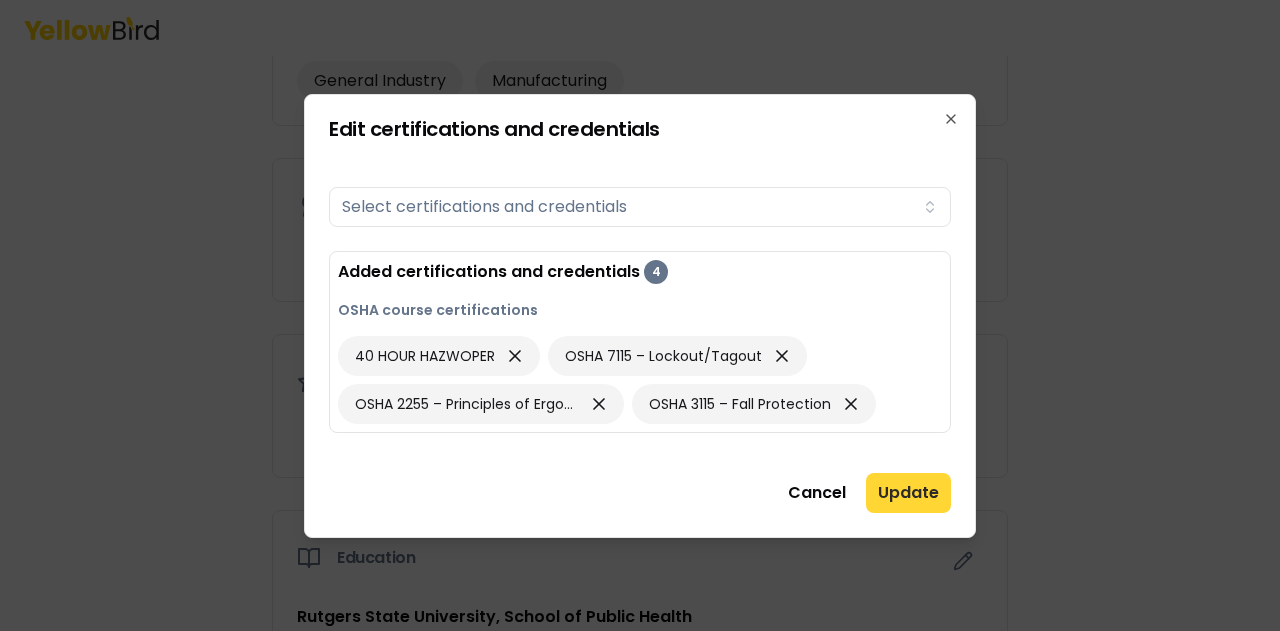 click on "Update" at bounding box center [908, 493] 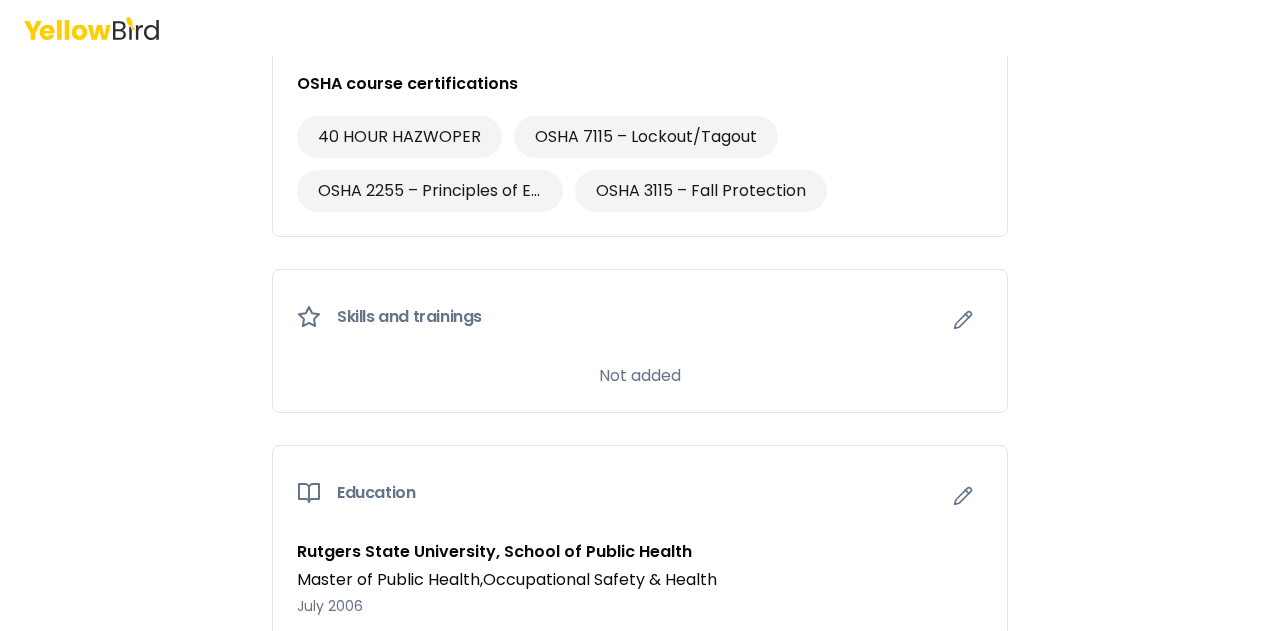 scroll, scrollTop: 1162, scrollLeft: 0, axis: vertical 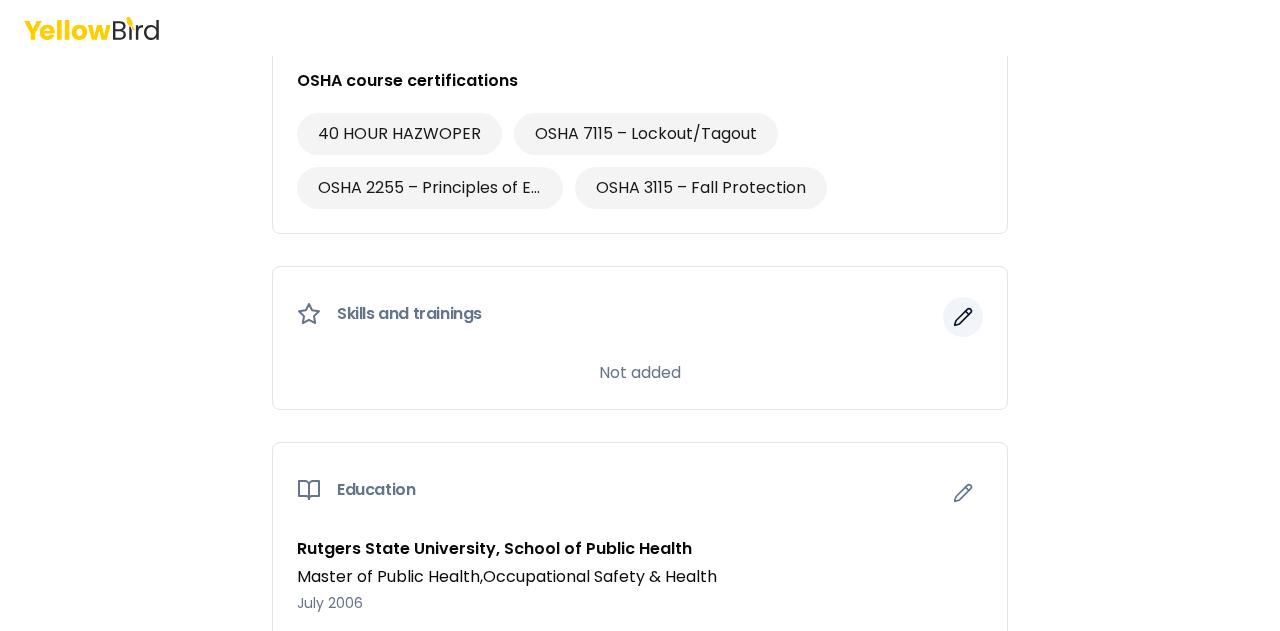 click 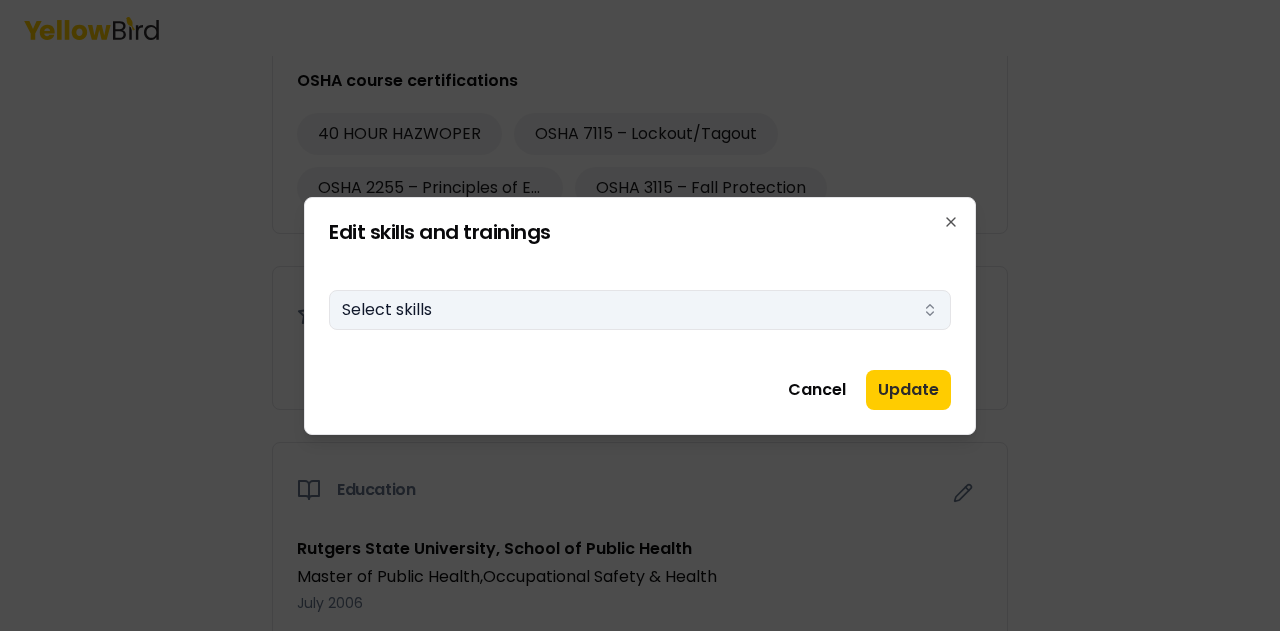 click on "Select skills" at bounding box center [640, 310] 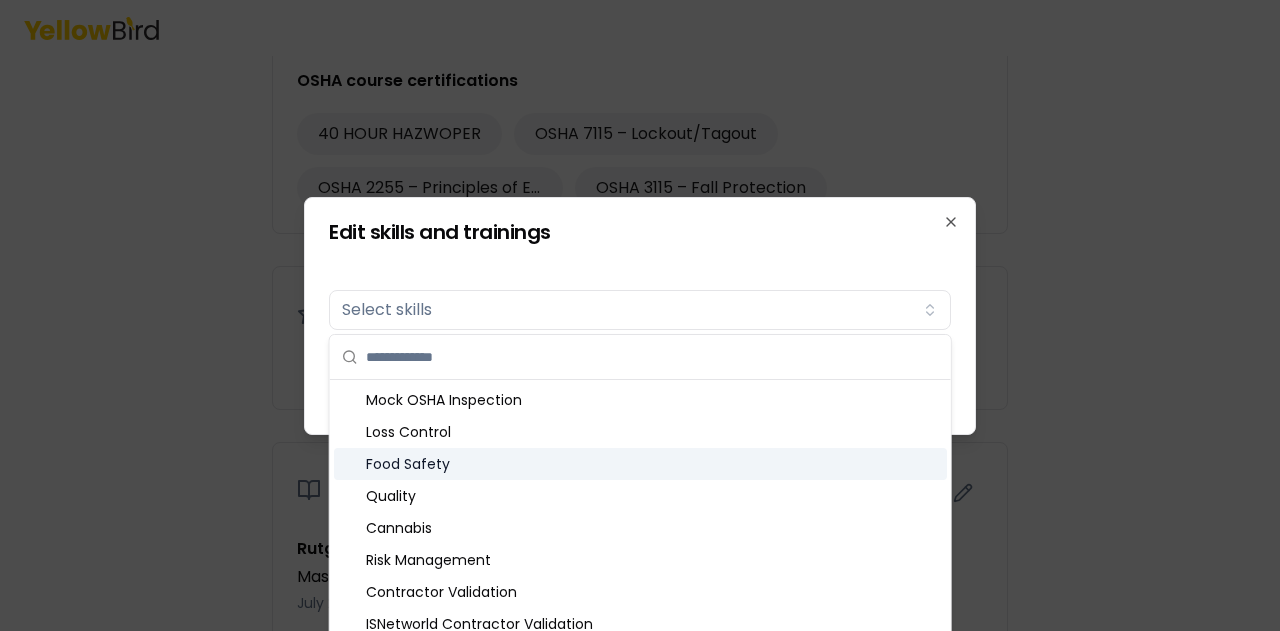 click on "Food Safety" at bounding box center [640, 464] 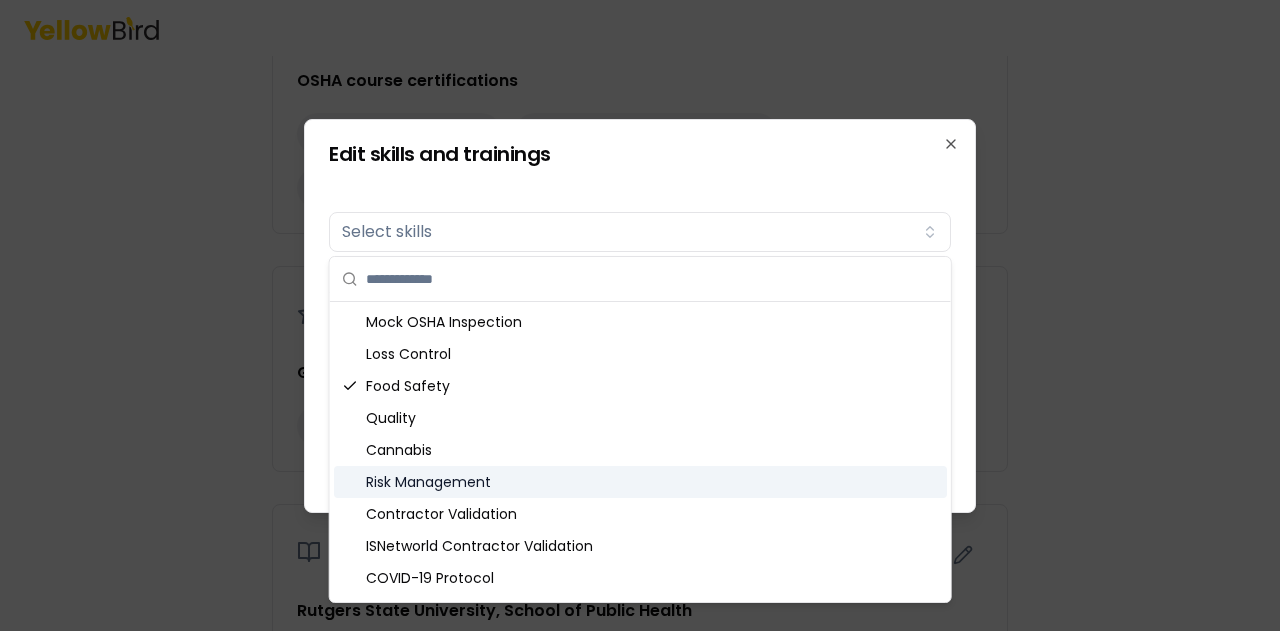 click on "Risk Management" at bounding box center (640, 482) 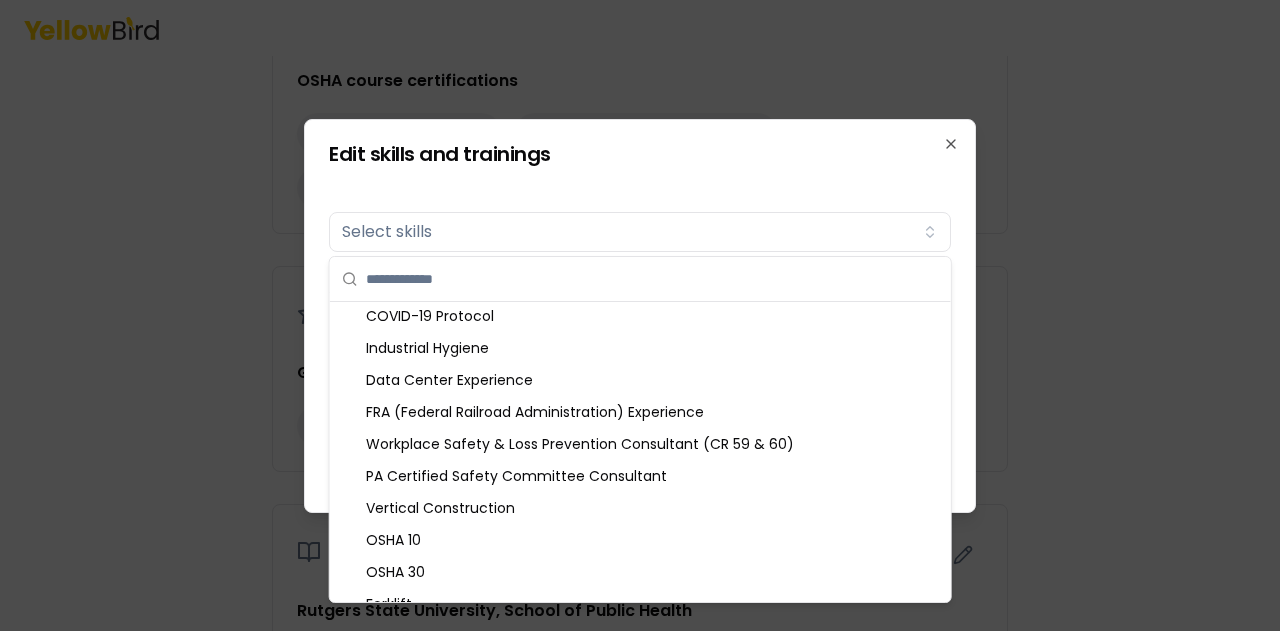 scroll, scrollTop: 262, scrollLeft: 0, axis: vertical 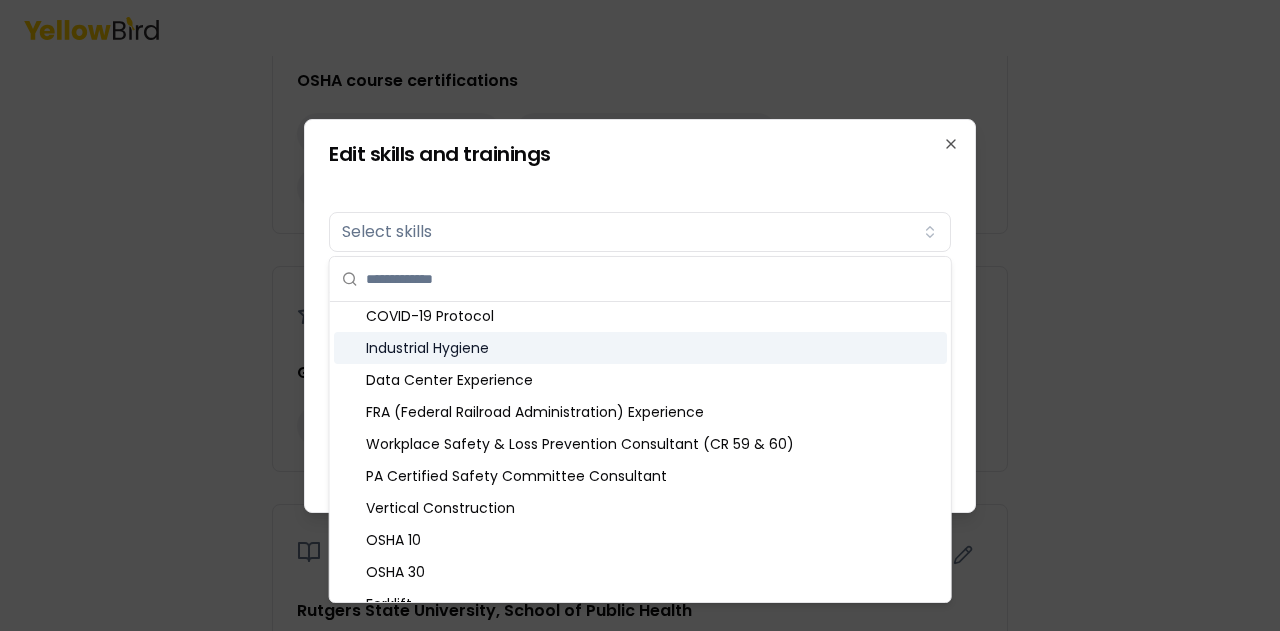 click on "Industrial Hygiene" at bounding box center [640, 348] 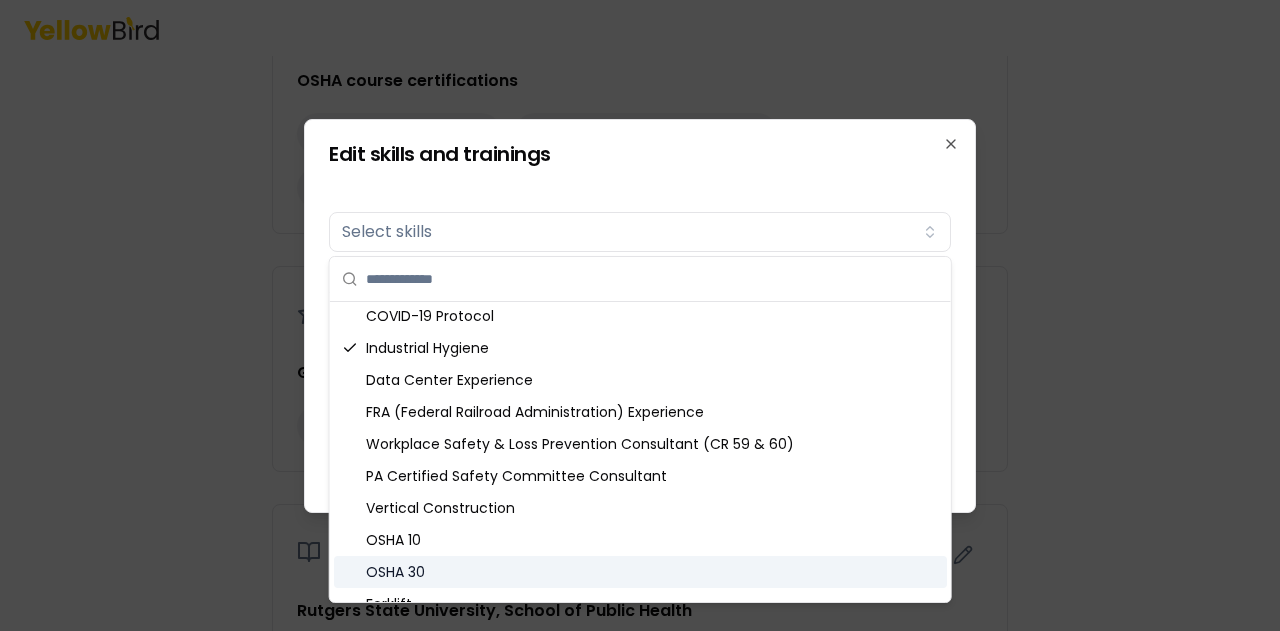 scroll, scrollTop: 525, scrollLeft: 0, axis: vertical 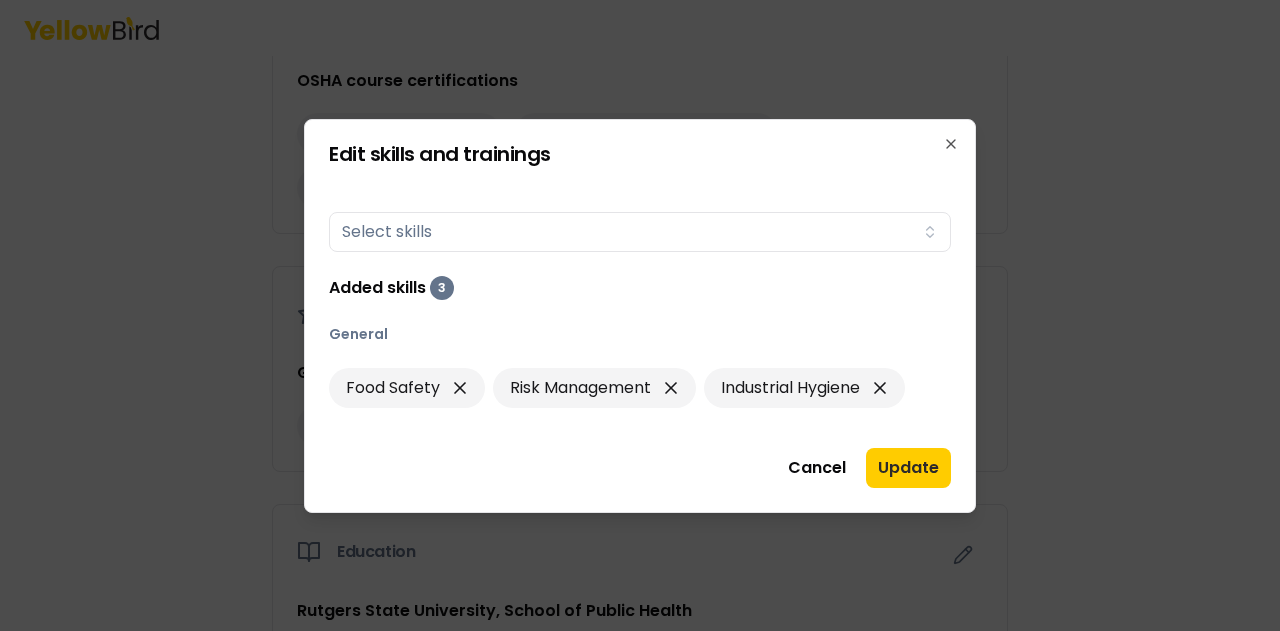 click at bounding box center [640, 315] 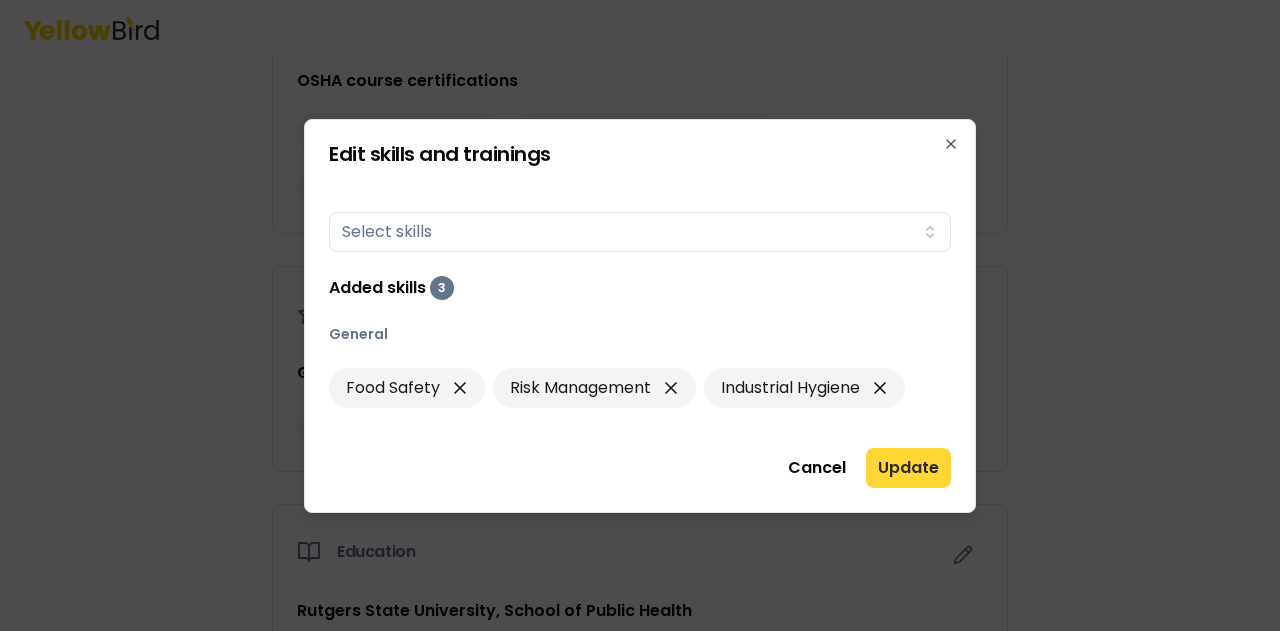 click on "Update" at bounding box center [908, 468] 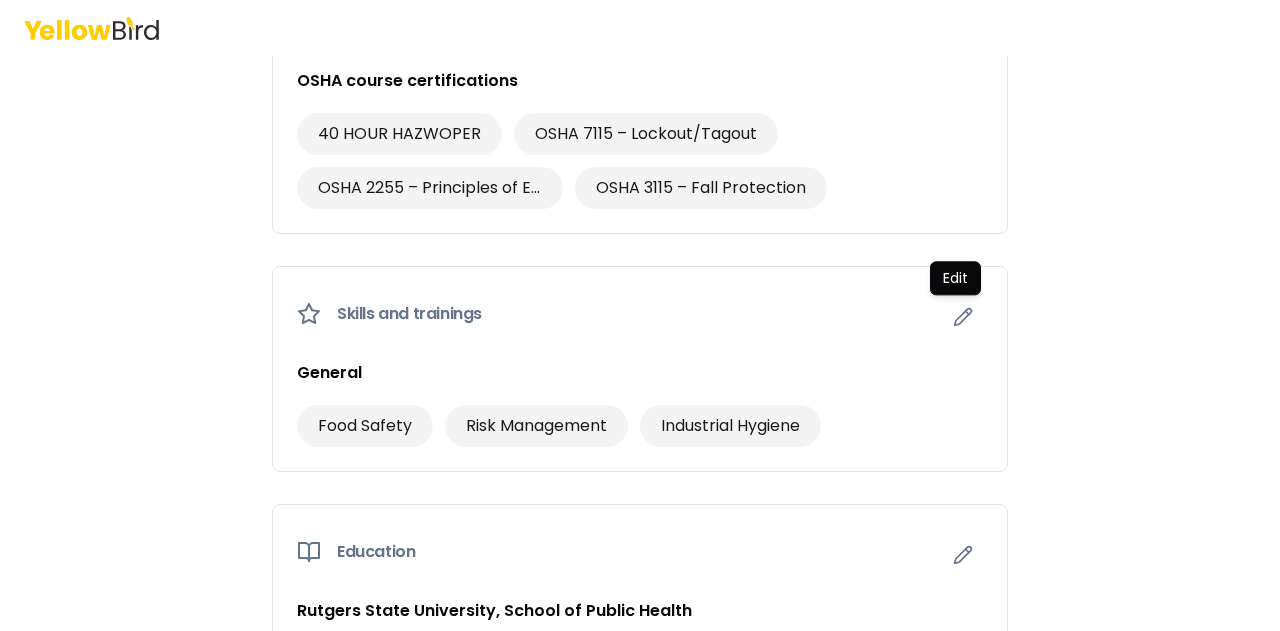 scroll, scrollTop: 1488, scrollLeft: 0, axis: vertical 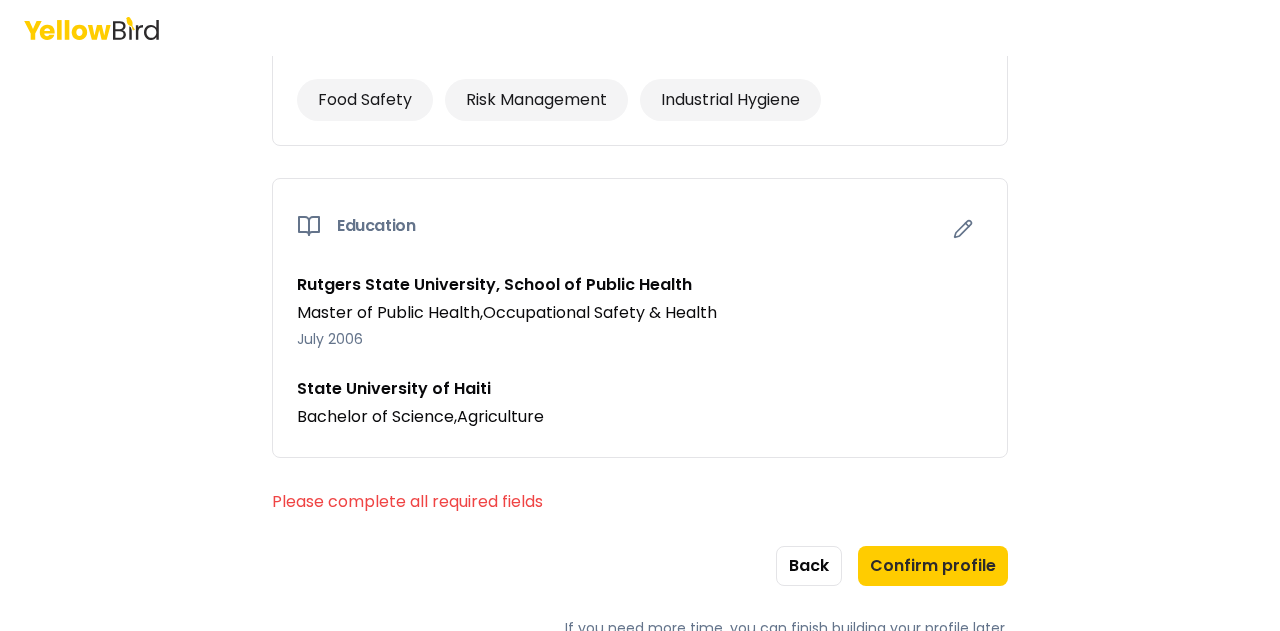 click on "July 2006" at bounding box center (640, 339) 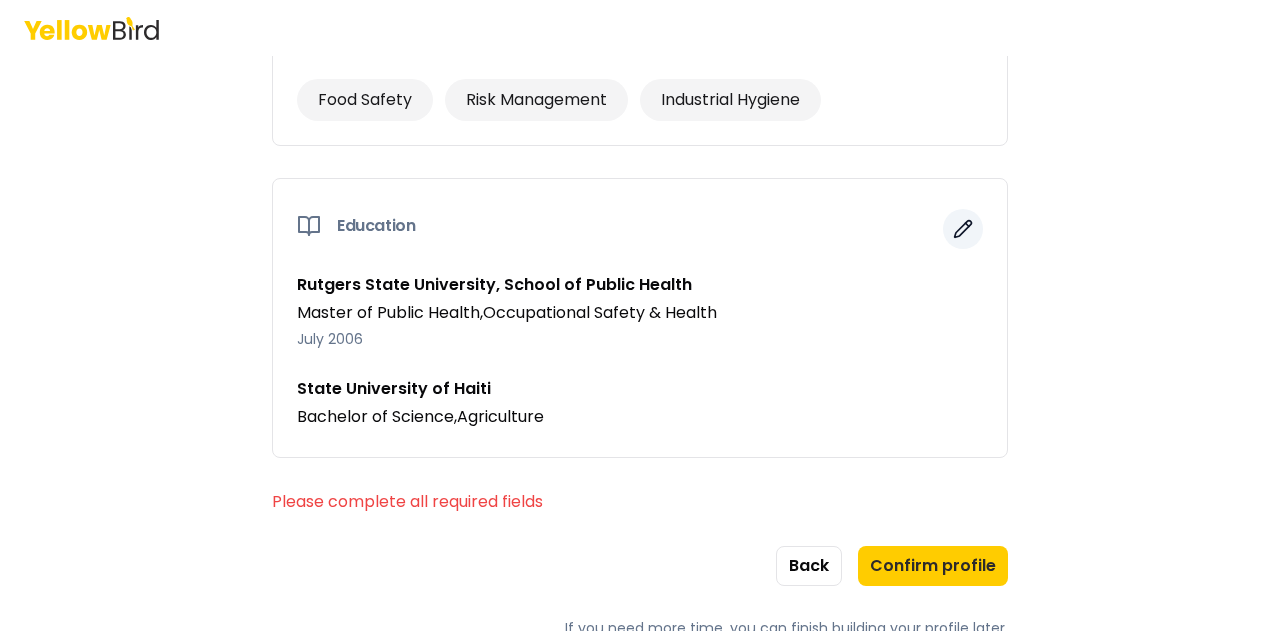 click 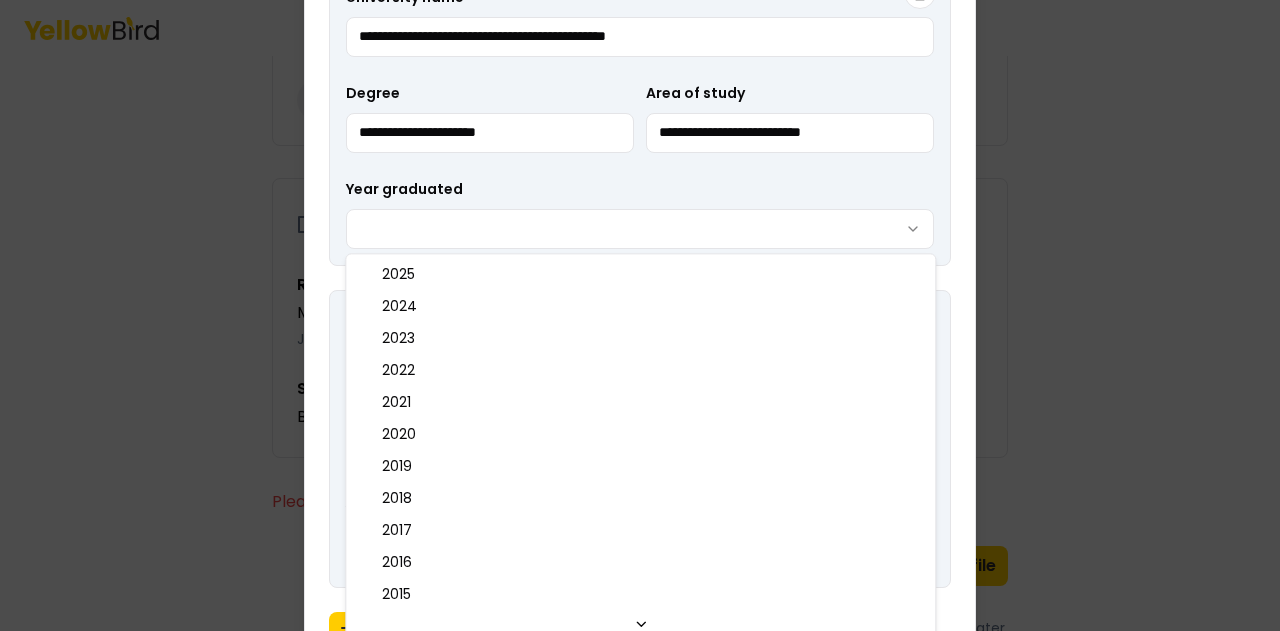 click on "3 of 3 Build your profile Insert some information on why this information is helpful to be gathered. About me * JC Name [FIRST] [LAST] Years of experience 2 Additional languages French,  Contact * Email [EMAIL] Phone [PHONE] Address 151 College Pl, South Orange [STATE] [POSTAL_CODE] Industries worked in * General Industry Manufacturing Certifications and credentials OSHA course certifications 40 HOUR HAZWOPER OSHA 7115 – Lockout/Tagout OSHA 2255 – Principles of Ergonomics OSHA 3115 – Fall Protection Skills and trainings General Food Safety Risk Management Industrial Hygiene Education Rutgers State University, School of Public Health Master of Public Health ,  Occupational Safety & Health July [YEAR] State University of Haiti Bachelor of Science ,  Agriculture Please complete all required fields Back Confirm profile If you need more time, you can finish building your profile later.
Edit education University name Degree Degree" at bounding box center (640, 315) 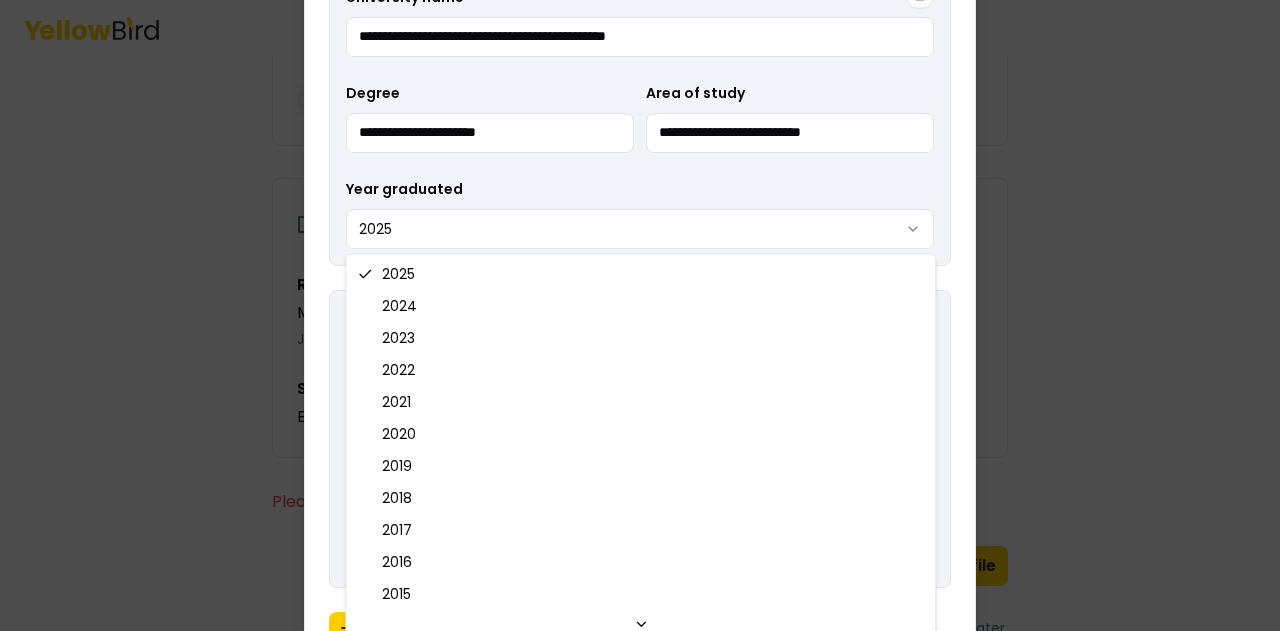 click on "3 of 3 Build your profile Insert some information on why this information is helpful to be gathered. About me * JC Name [FIRST] [LAST] Years of experience 2 Additional languages French,  Contact * Email [EMAIL] Phone [PHONE] Address 151 College Pl, South Orange [STATE] [POSTAL_CODE] Industries worked in * General Industry Manufacturing Certifications and credentials OSHA course certifications 40 HOUR HAZWOPER OSHA 7115 – Lockout/Tagout OSHA 2255 – Principles of Ergonomics OSHA 3115 – Fall Protection Skills and trainings General Food Safety Risk Management Industrial Hygiene Education Rutgers State University, School of Public Health Master of Public Health ,  Occupational Safety & Health July [YEAR] State University of Haiti Bachelor of Science ,  Agriculture Please complete all required fields Back Confirm profile If you need more time, you can finish building your profile later.
Edit education University name Degree 2025 Close" at bounding box center [640, 315] 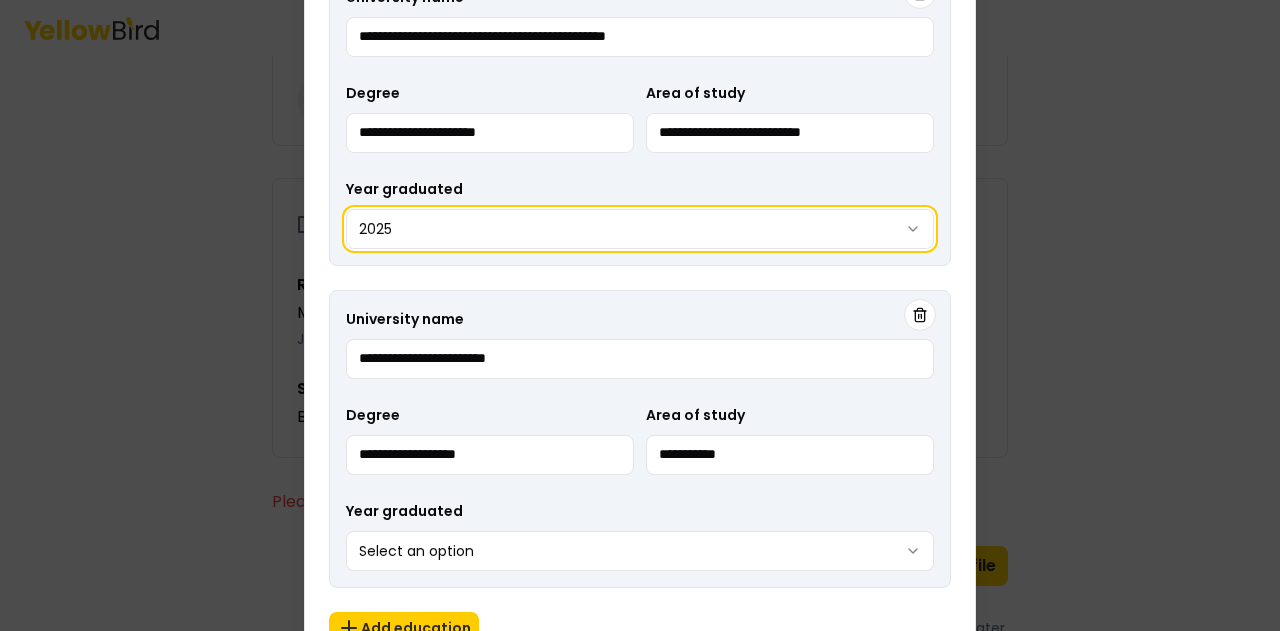 click on "3 of 3 Build your profile Insert some information on why this information is helpful to be gathered. About me * JC Name [FIRST] [LAST] Years of experience 2 Additional languages French,  Contact * Email [EMAIL] Phone [PHONE] Address 151 College Pl, South Orange [STATE] [POSTAL_CODE] Industries worked in * General Industry Manufacturing Certifications and credentials OSHA course certifications 40 HOUR HAZWOPER OSHA 7115 – Lockout/Tagout OSHA 2255 – Principles of Ergonomics OSHA 3115 – Fall Protection Skills and trainings General Food Safety Risk Management Industrial Hygiene Education Rutgers State University, School of Public Health Master of Public Health ,  Occupational Safety & Health July [YEAR] State University of Haiti Bachelor of Science ,  Agriculture Please complete all required fields Back Confirm profile If you need more time, you can finish building your profile later.
Edit education University name Degree 2025 Close" at bounding box center [640, 315] 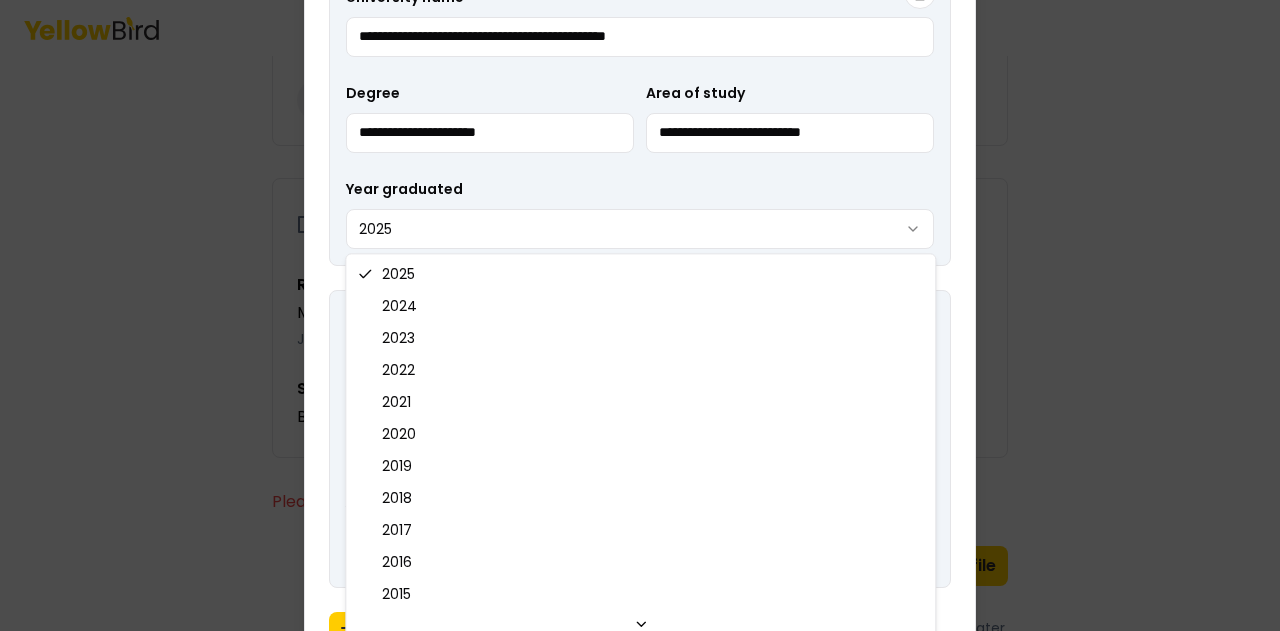 click on "3 of 3 Build your profile Insert some information on why this information is helpful to be gathered. About me * JC Name [FIRST] [LAST] Years of experience 2 Additional languages French,  Contact * Email [EMAIL] Phone [PHONE] Address 151 College Pl, South Orange [STATE] [POSTAL_CODE] Industries worked in * General Industry Manufacturing Certifications and credentials OSHA course certifications 40 HOUR HAZWOPER OSHA 7115 – Lockout/Tagout OSHA 2255 – Principles of Ergonomics OSHA 3115 – Fall Protection Skills and trainings General Food Safety Risk Management Industrial Hygiene Education Rutgers State University, School of Public Health Master of Public Health ,  Occupational Safety & Health July [YEAR] State University of Haiti Bachelor of Science ,  Agriculture Please complete all required fields Back Confirm profile If you need more time, you can finish building your profile later.
Edit education University name Degree 2025 Close" at bounding box center [640, 315] 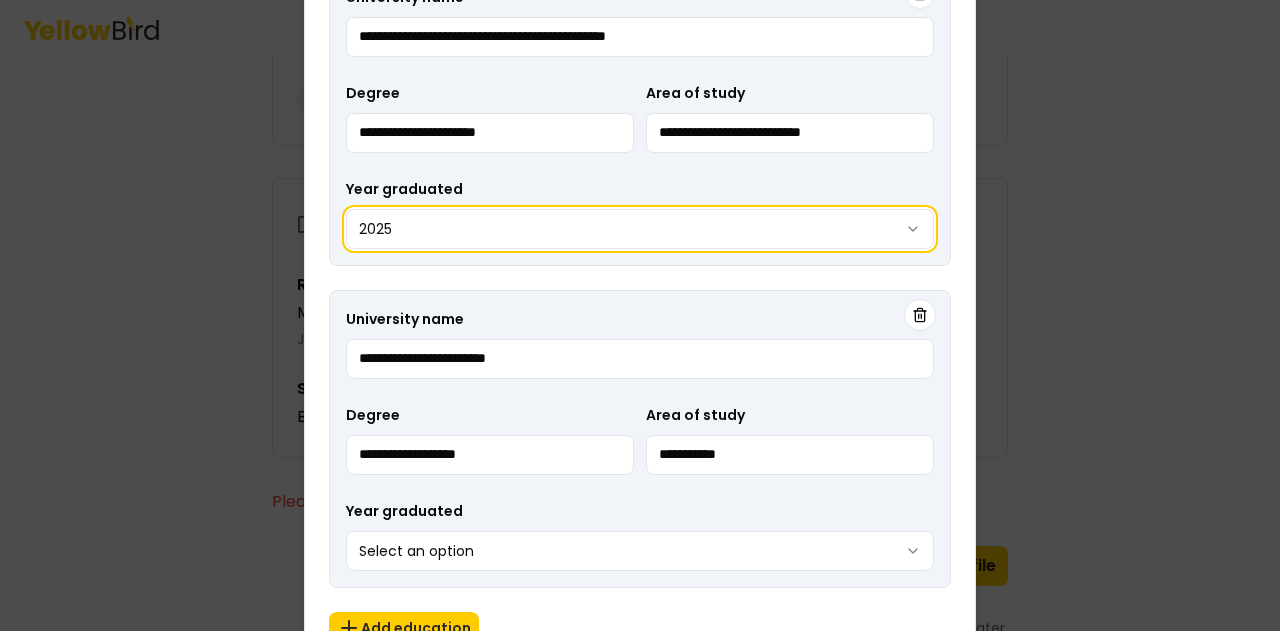 click on "3 of 3 Build your profile Insert some information on why this information is helpful to be gathered. About me * JC Name [FIRST] [LAST] Years of experience 2 Additional languages French,  Contact * Email [EMAIL] Phone [PHONE] Address 151 College Pl, South Orange [STATE] [POSTAL_CODE] Industries worked in * General Industry Manufacturing Certifications and credentials OSHA course certifications 40 HOUR HAZWOPER OSHA 7115 – Lockout/Tagout OSHA 2255 – Principles of Ergonomics OSHA 3115 – Fall Protection Skills and trainings General Food Safety Risk Management Industrial Hygiene Education Rutgers State University, School of Public Health Master of Public Health ,  Occupational Safety & Health July [YEAR] State University of Haiti Bachelor of Science ,  Agriculture Please complete all required fields Back Confirm profile If you need more time, you can finish building your profile later.
Edit education University name Degree 2025 Close" at bounding box center [640, 315] 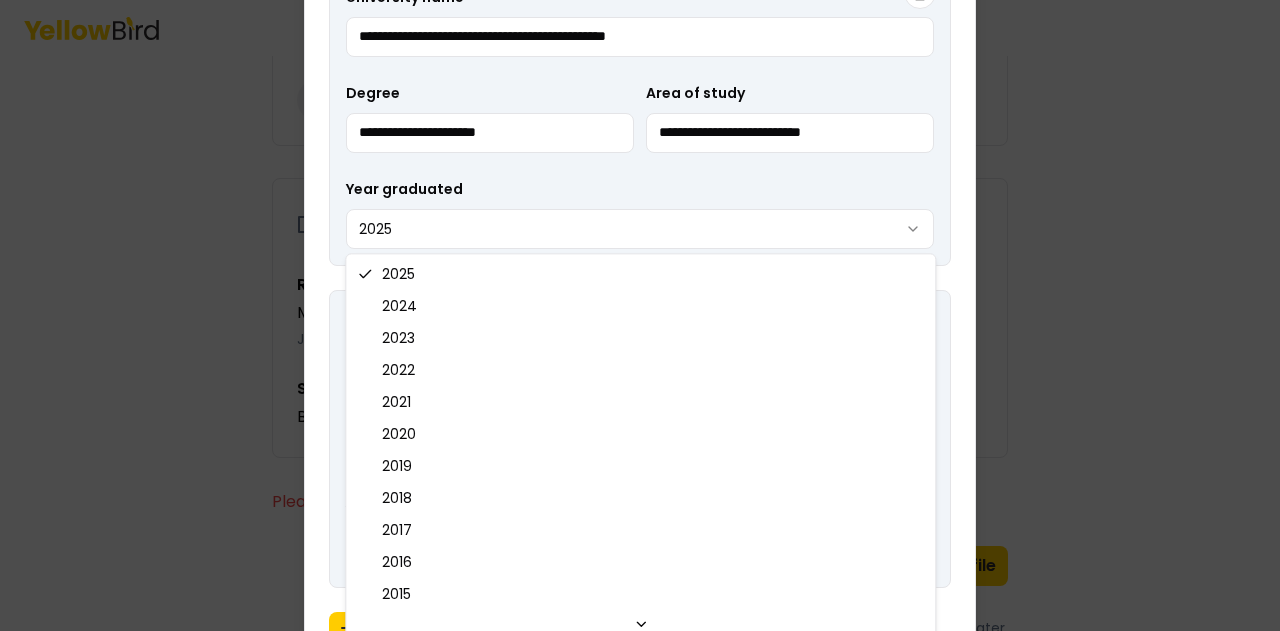 click on "3 of 3 Build your profile Insert some information on why this information is helpful to be gathered. About me * JC Name [FIRST] [LAST] Years of experience 2 Additional languages French,  Contact * Email [EMAIL] Phone [PHONE] Address 151 College Pl, South Orange [STATE] [POSTAL_CODE] Industries worked in * General Industry Manufacturing Certifications and credentials OSHA course certifications 40 HOUR HAZWOPER OSHA 7115 – Lockout/Tagout OSHA 2255 – Principles of Ergonomics OSHA 3115 – Fall Protection Skills and trainings General Food Safety Risk Management Industrial Hygiene Education Rutgers State University, School of Public Health Master of Public Health ,  Occupational Safety & Health July [YEAR] State University of Haiti Bachelor of Science ,  Agriculture Please complete all required fields Back Confirm profile If you need more time, you can finish building your profile later.
Edit education University name Degree 2025 Close" at bounding box center [640, 315] 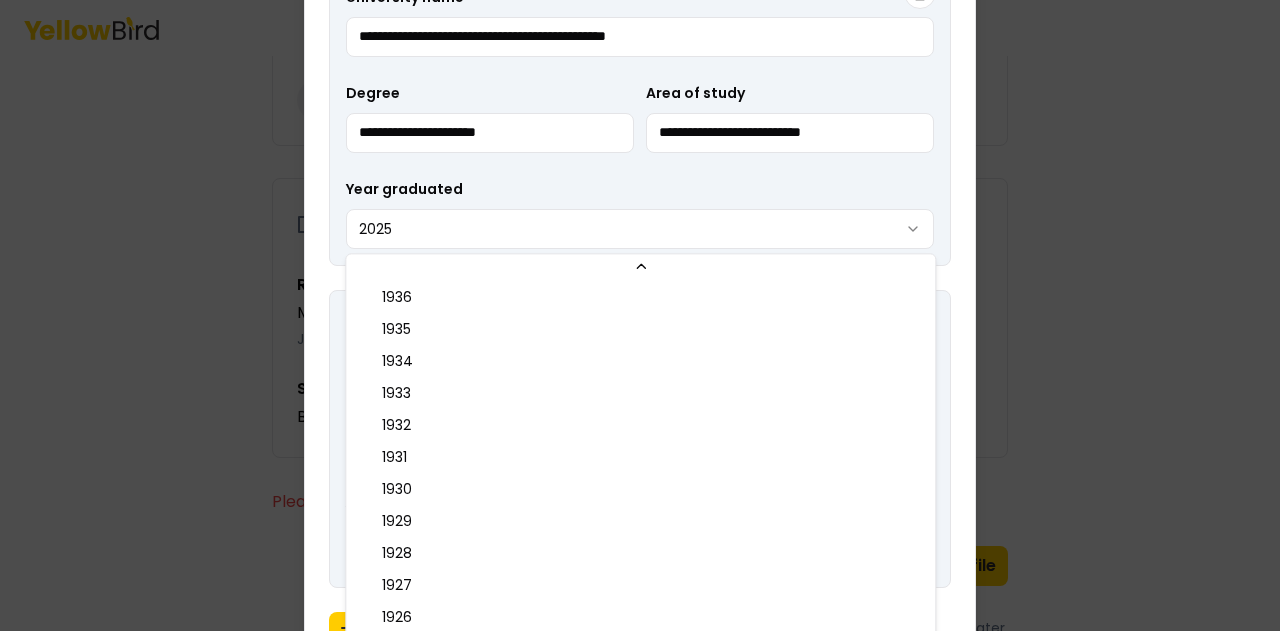 scroll, scrollTop: 0, scrollLeft: 0, axis: both 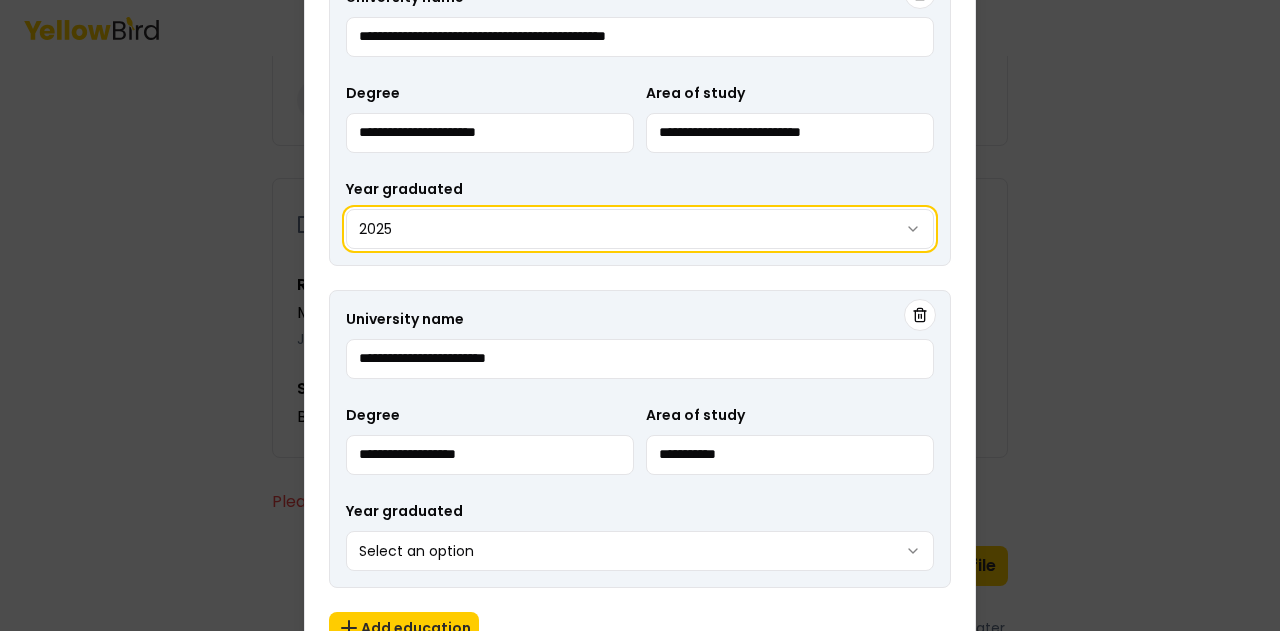 click on "3 of 3 Build your profile Insert some information on why this information is helpful to be gathered. About me * JC Name [FIRST] [LAST] Years of experience 2 Additional languages French,  Contact * Email [EMAIL] Phone [PHONE] Address 151 College Pl, South Orange [STATE] [POSTAL_CODE] Industries worked in * General Industry Manufacturing Certifications and credentials OSHA course certifications 40 HOUR HAZWOPER OSHA 7115 – Lockout/Tagout OSHA 2255 – Principles of Ergonomics OSHA 3115 – Fall Protection Skills and trainings General Food Safety Risk Management Industrial Hygiene Education Rutgers State University, School of Public Health Master of Public Health ,  Occupational Safety & Health July [YEAR] State University of Haiti Bachelor of Science ,  Agriculture Please complete all required fields Back Confirm profile If you need more time, you can finish building your profile later.
Edit education University name Degree 2025 Close" at bounding box center (640, 315) 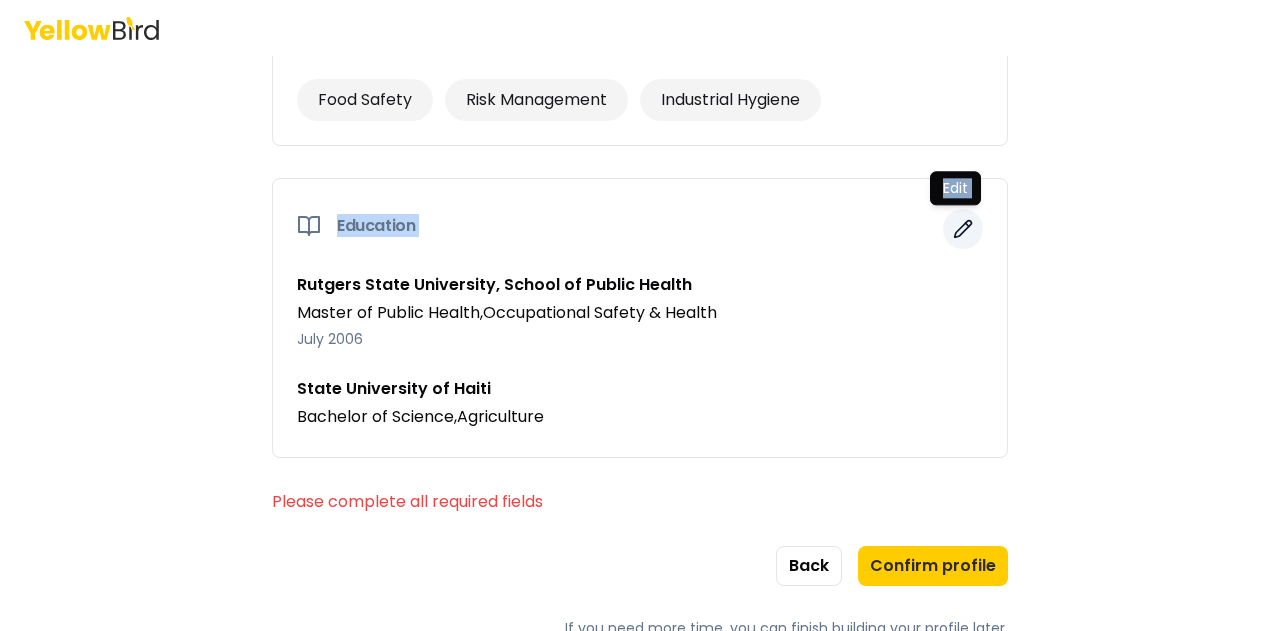 drag, startPoint x: 955, startPoint y: 191, endPoint x: 959, endPoint y: 219, distance: 28.284271 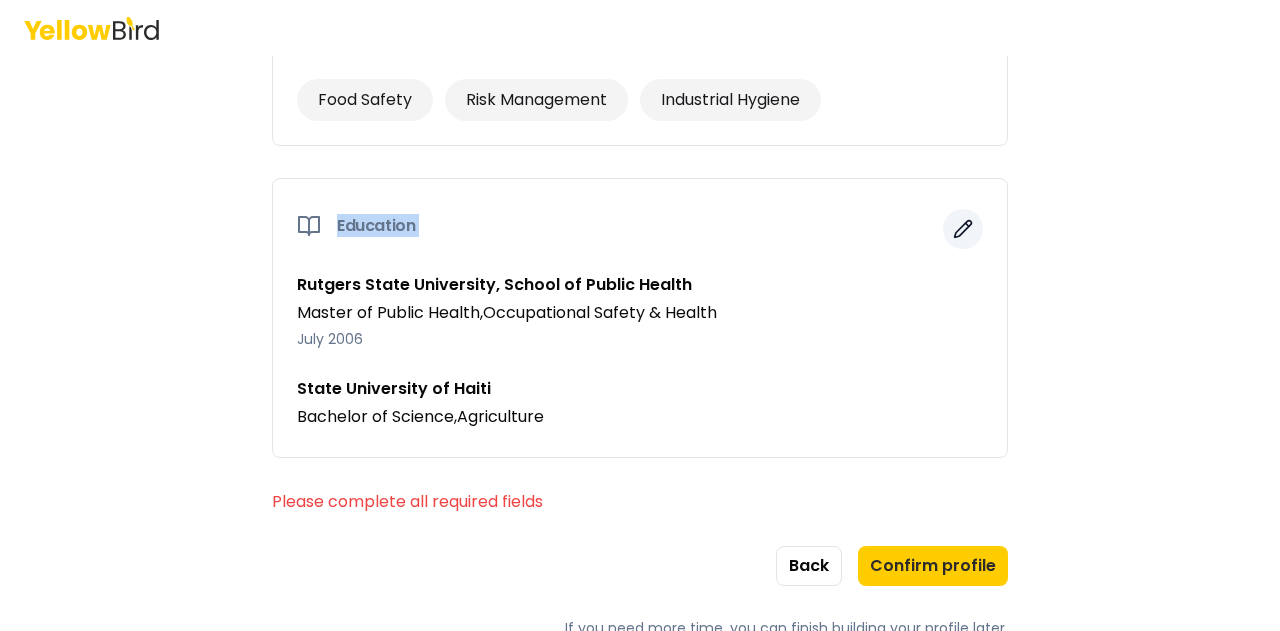 click 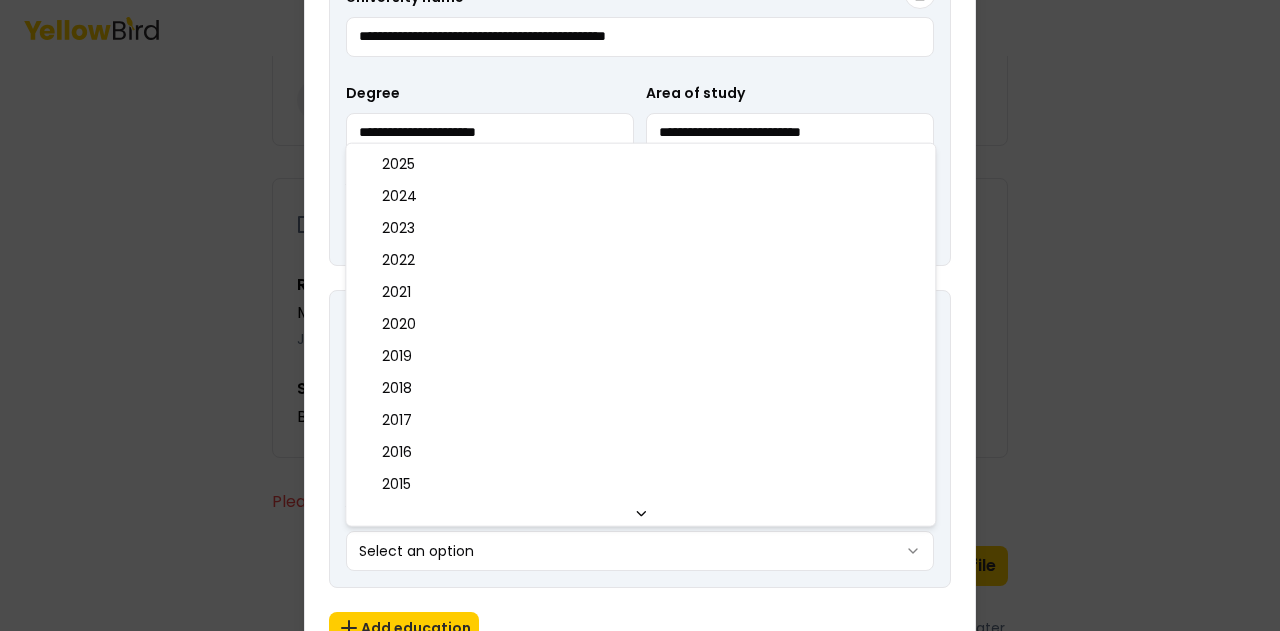 click on "3 of 3 Build your profile Insert some information on why this information is helpful to be gathered. About me * JC Name [FIRST] [LAST] Years of experience 2 Additional languages French,  Contact * Email [EMAIL] Phone [PHONE] Address 151 College Pl, South Orange [STATE] [POSTAL_CODE] Industries worked in * General Industry Manufacturing Certifications and credentials OSHA course certifications 40 HOUR HAZWOPER OSHA 7115 – Lockout/Tagout OSHA 2255 – Principles of Ergonomics OSHA 3115 – Fall Protection Skills and trainings General Food Safety Risk Management Industrial Hygiene Education Rutgers State University, School of Public Health Master of Public Health ,  Occupational Safety & Health July [YEAR] State University of Haiti Bachelor of Science ,  Agriculture Please complete all required fields Back Confirm profile If you need more time, you can finish building your profile later.
Edit education University name Degree Degree" at bounding box center (640, 315) 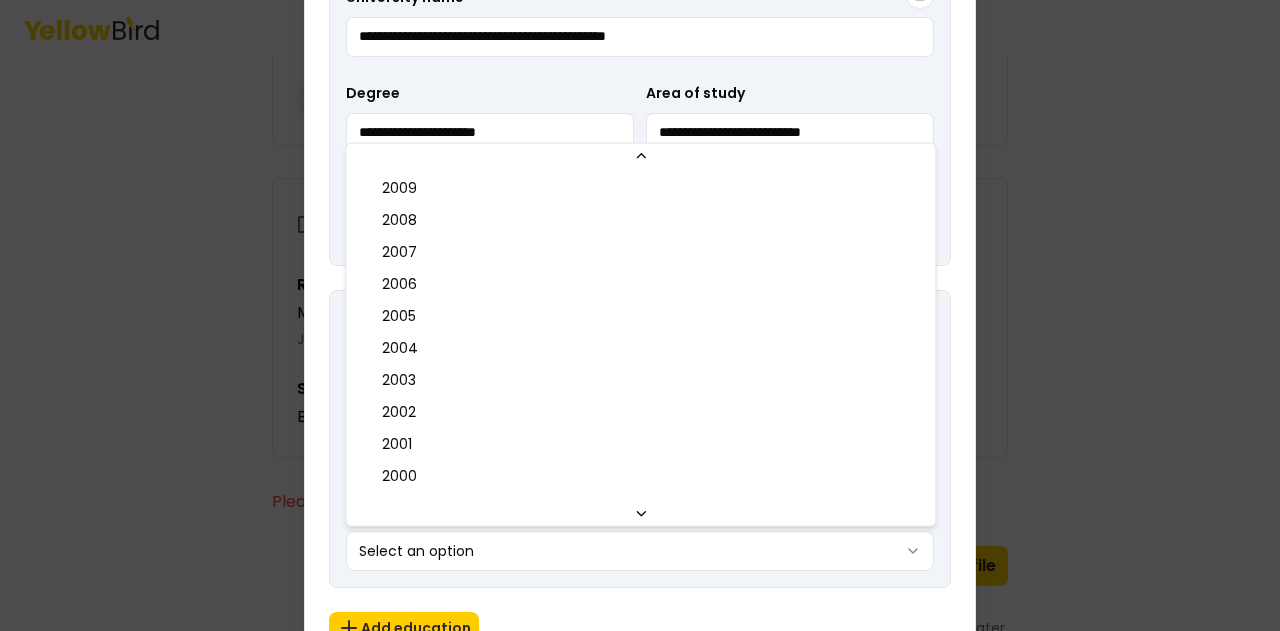 scroll, scrollTop: 576, scrollLeft: 0, axis: vertical 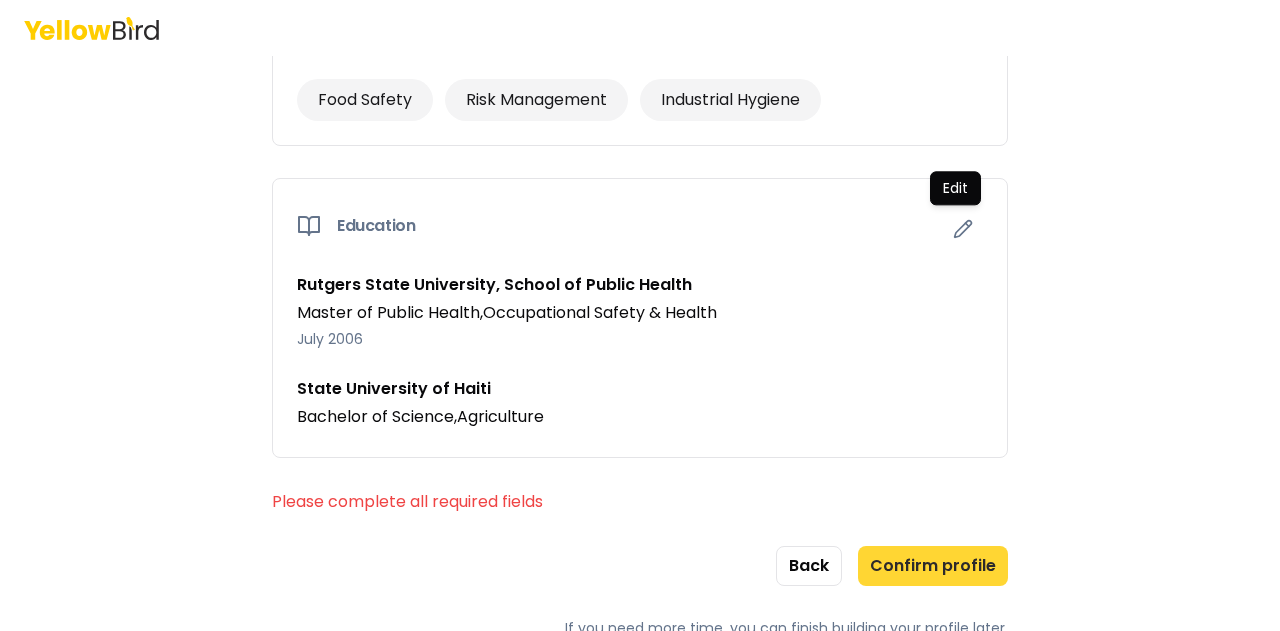 click on "Confirm profile" at bounding box center [933, 566] 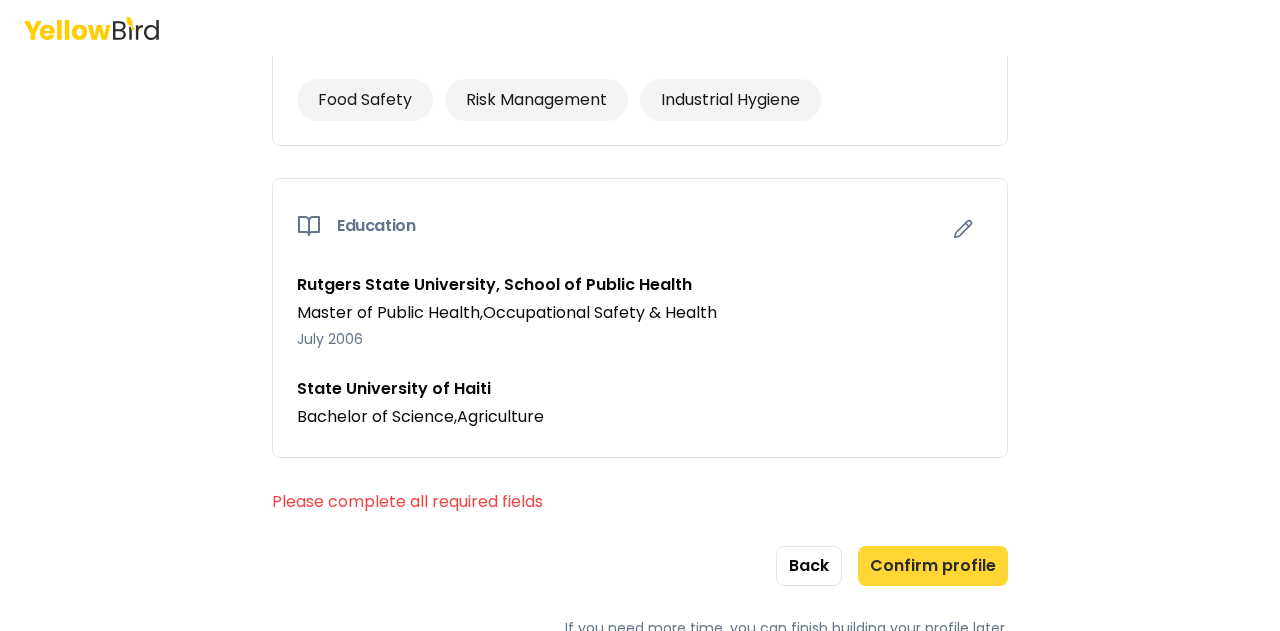 click on "Confirm profile" at bounding box center [933, 566] 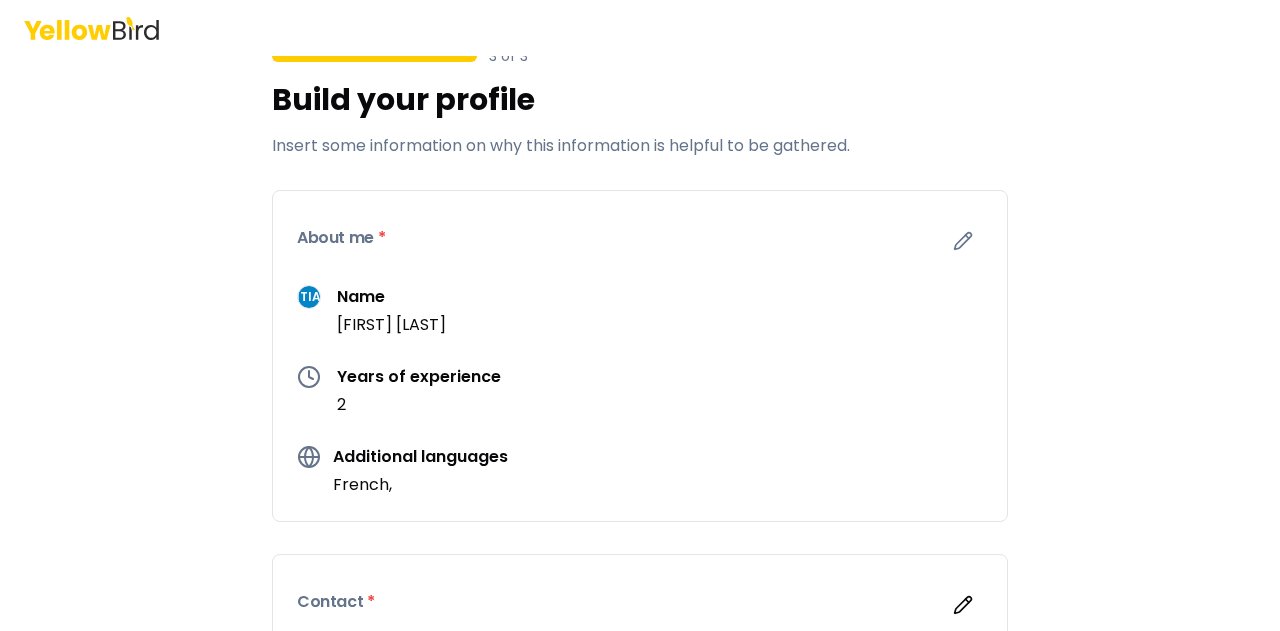click on "3 of 3 Build your profile Insert some information on why this information is helpful to be gathered. About me * JC Name [FIRST] [LAST] Years of experience 2 Additional languages French,  Contact * Email [EMAIL] Phone [PHONE] Address 151 College Pl, South Orange [STATE] [POSTAL_CODE] Industries worked in * General Industry Manufacturing Certifications and credentials OSHA course certifications 40 HOUR HAZWOPER OSHA 7115 – Lockout/Tagout OSHA 2255 – Principles of Ergonomics OSHA 3115 – Fall Protection Skills and trainings General Food Safety Risk Management Industrial Hygiene Education Rutgers State University, School of Public Health Master of Public Health ,  Occupational Safety & Health July [YEAR] State University of Haiti Bachelor of Science ,  Agriculture Please complete all required fields Back Confirm profile If you need more time, you can finish building your profile later." at bounding box center (640, 315) 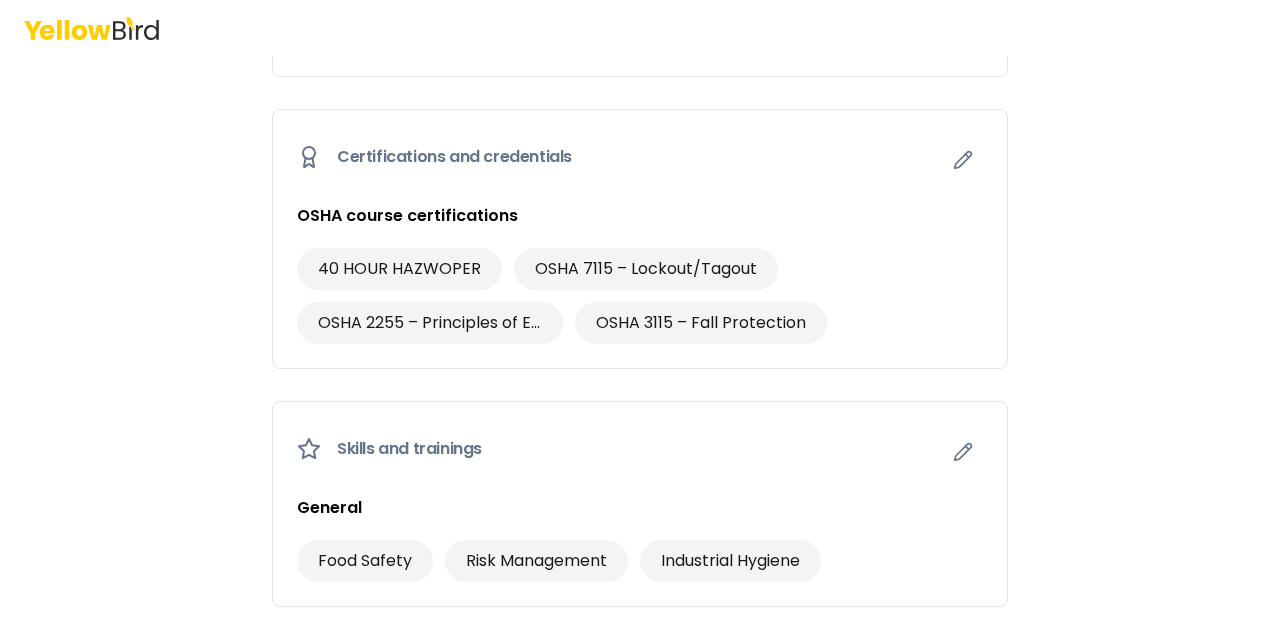 scroll, scrollTop: 1488, scrollLeft: 0, axis: vertical 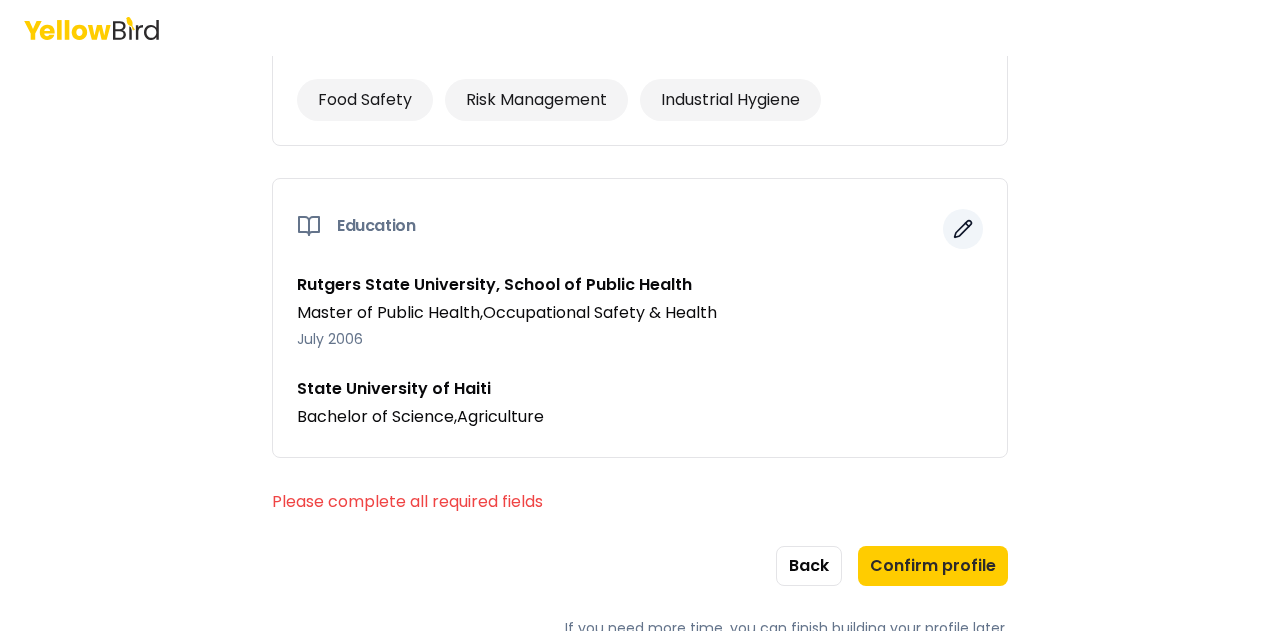 click 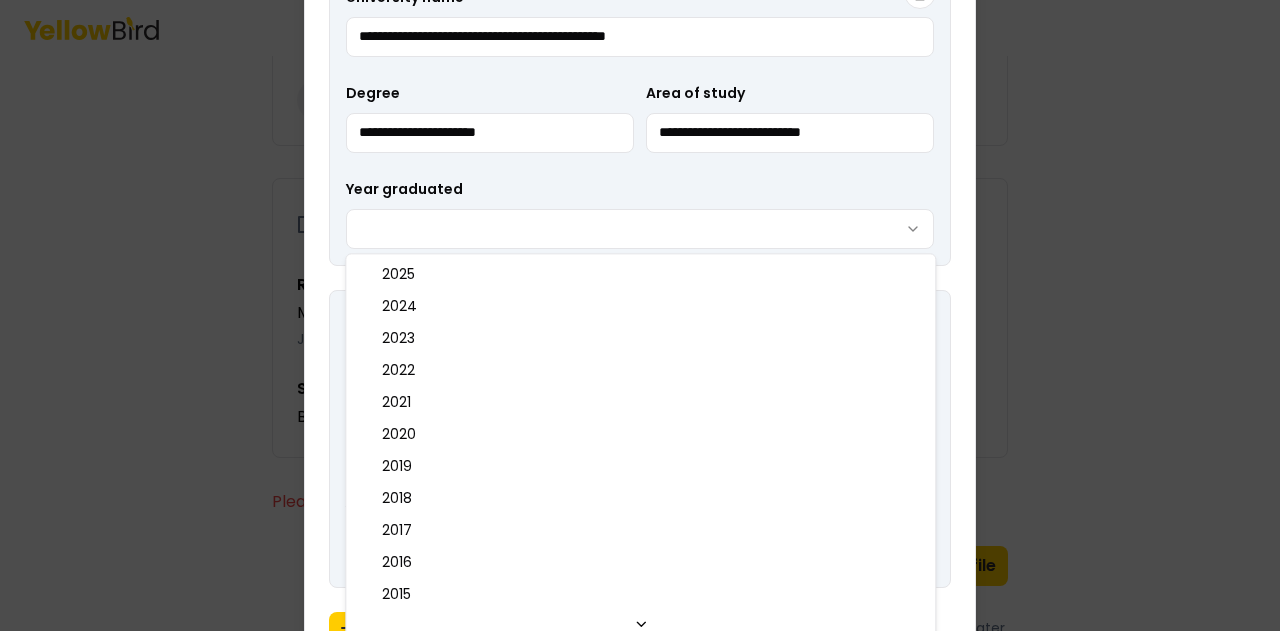 click on "3 of 3 Build your profile Insert some information on why this information is helpful to be gathered. About me * JC Name [FIRST] [LAST] Years of experience 2 Additional languages French,  Contact * Email [EMAIL] Phone [PHONE] Address 151 College Pl, South Orange [STATE] [POSTAL_CODE] Industries worked in * General Industry Manufacturing Certifications and credentials OSHA course certifications 40 HOUR HAZWOPER OSHA 7115 – Lockout/Tagout OSHA 2255 – Principles of Ergonomics OSHA 3115 – Fall Protection Skills and trainings General Food Safety Risk Management Industrial Hygiene Education Rutgers State University, School of Public Health Master of Public Health ,  Occupational Safety & Health July [YEAR] State University of Haiti Bachelor of Science ,  Agriculture Please complete all required fields Back Confirm profile If you need more time, you can finish building your profile later.
Edit education University name Degree Degree" at bounding box center [640, 315] 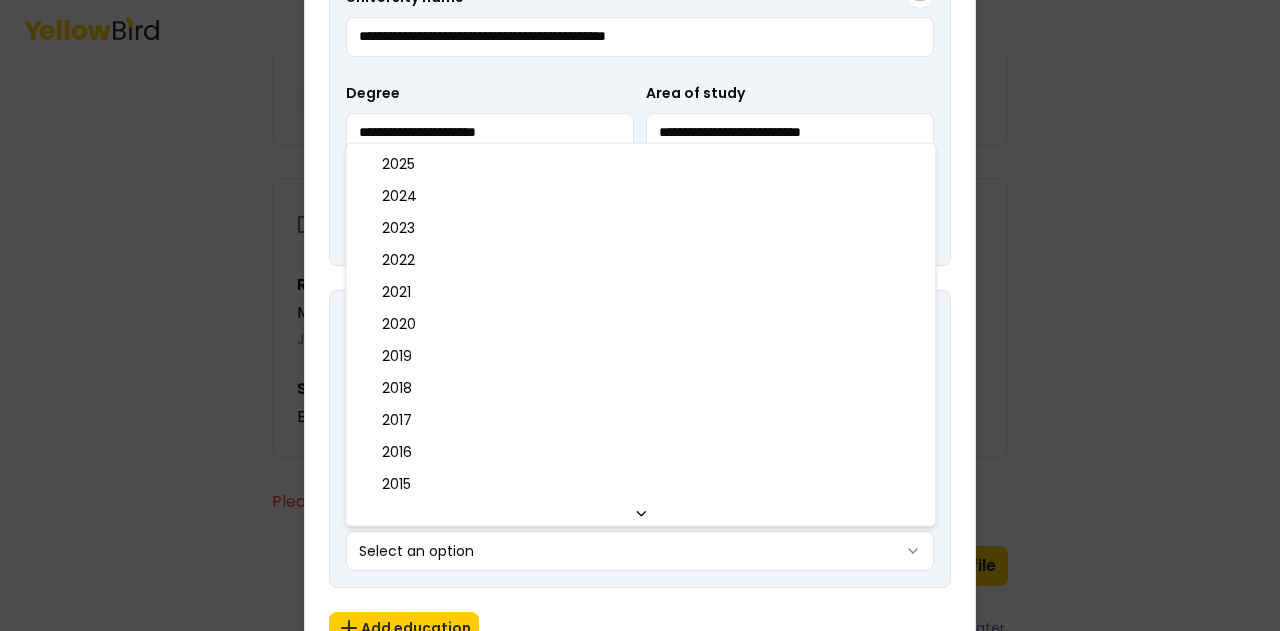click on "3 of 3 Build your profile Insert some information on why this information is helpful to be gathered. About me * JC Name [FIRST] [LAST] Years of experience 2 Additional languages French,  Contact * Email [EMAIL] Phone [PHONE] Address 151 College Pl, South Orange [STATE] [POSTAL_CODE] Industries worked in * General Industry Manufacturing Certifications and credentials OSHA course certifications 40 HOUR HAZWOPER OSHA 7115 – Lockout/Tagout OSHA 2255 – Principles of Ergonomics OSHA 3115 – Fall Protection Skills and trainings General Food Safety Risk Management Industrial Hygiene Education Rutgers State University, School of Public Health Master of Public Health ,  Occupational Safety & Health July [YEAR] State University of Haiti Bachelor of Science ,  Agriculture Please complete all required fields Back Confirm profile If you need more time, you can finish building your profile later.
Edit education University name Degree 2025 Close" at bounding box center (640, 315) 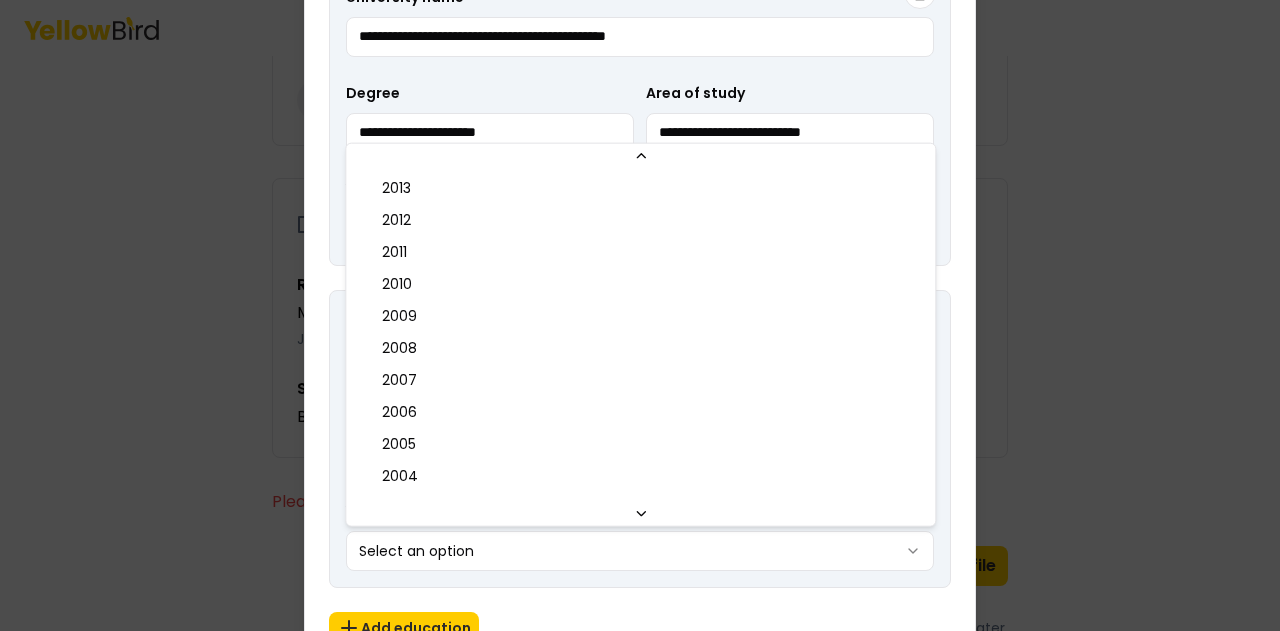 click 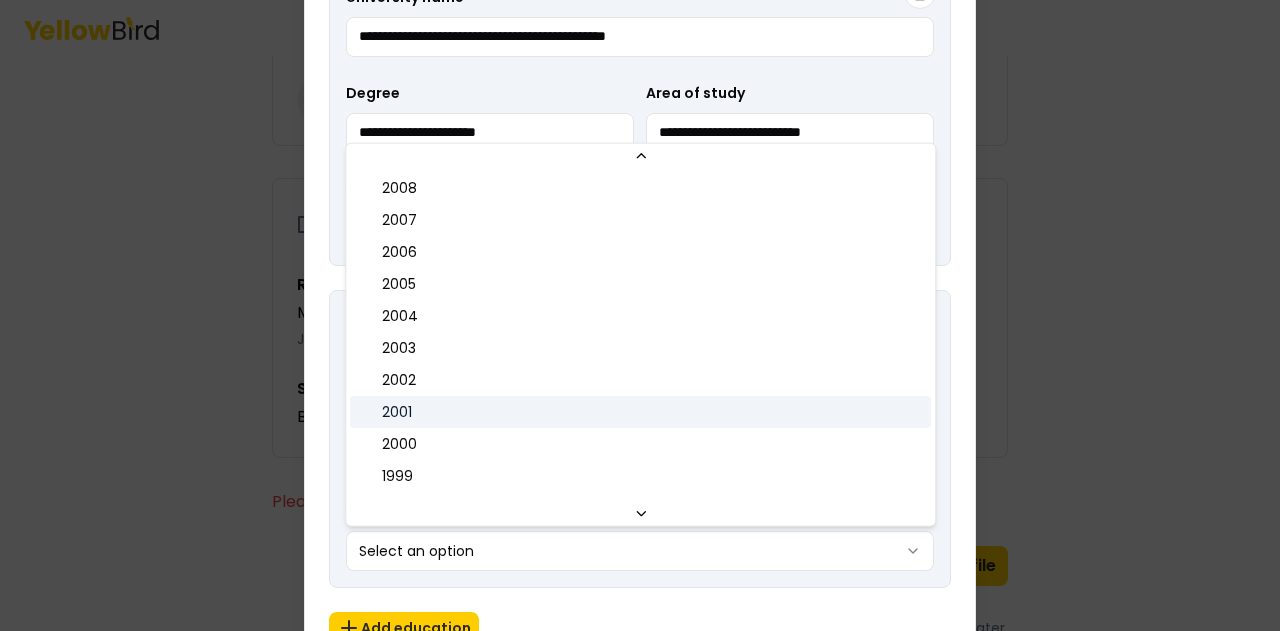 scroll, scrollTop: 576, scrollLeft: 0, axis: vertical 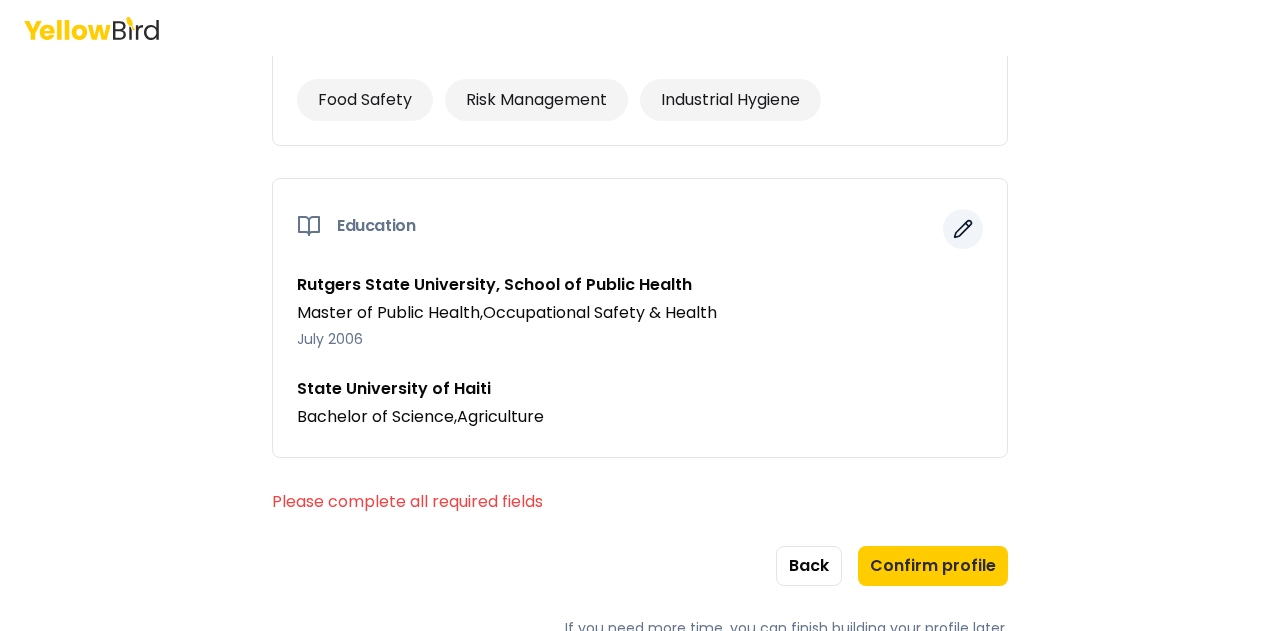 click 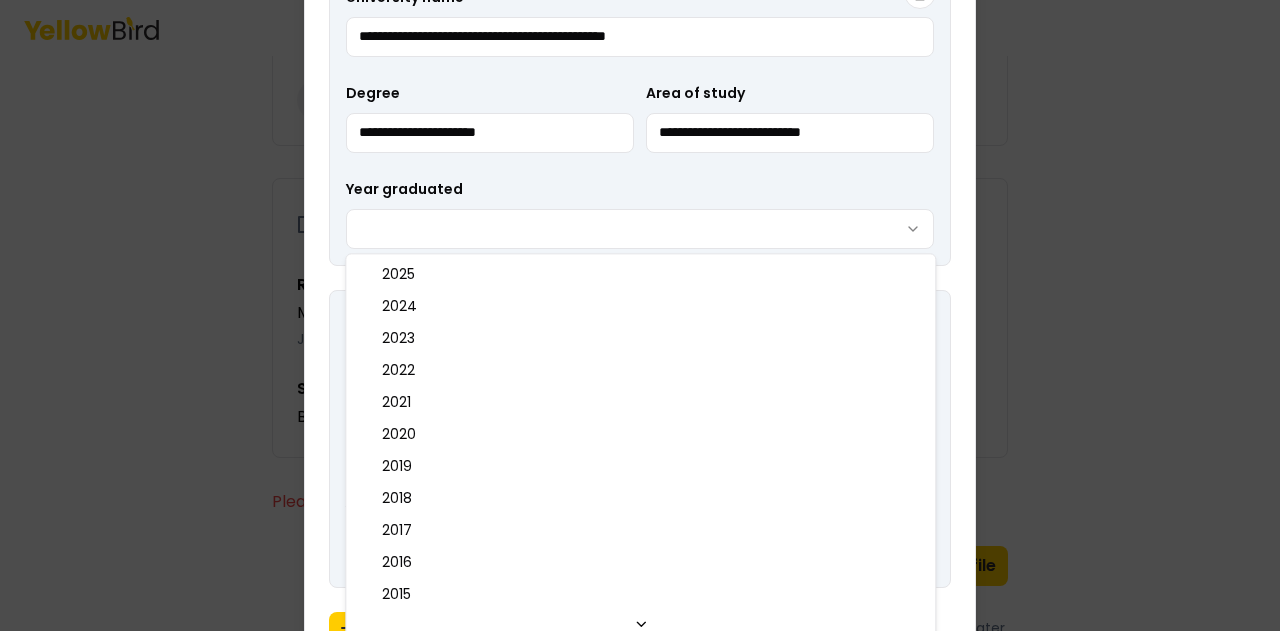 click on "3 of 3 Build your profile Insert some information on why this information is helpful to be gathered. About me * JC Name [FIRST] [LAST] Years of experience 2 Additional languages French,  Contact * Email [EMAIL] Phone [PHONE] Address 151 College Pl, South Orange [STATE] [POSTAL_CODE] Industries worked in * General Industry Manufacturing Certifications and credentials OSHA course certifications 40 HOUR HAZWOPER OSHA 7115 – Lockout/Tagout OSHA 2255 – Principles of Ergonomics OSHA 3115 – Fall Protection Skills and trainings General Food Safety Risk Management Industrial Hygiene Education Rutgers State University, School of Public Health Master of Public Health ,  Occupational Safety & Health July [YEAR] State University of Haiti Bachelor of Science ,  Agriculture Please complete all required fields Back Confirm profile If you need more time, you can finish building your profile later.
Edit education University name Degree Degree" at bounding box center (640, 315) 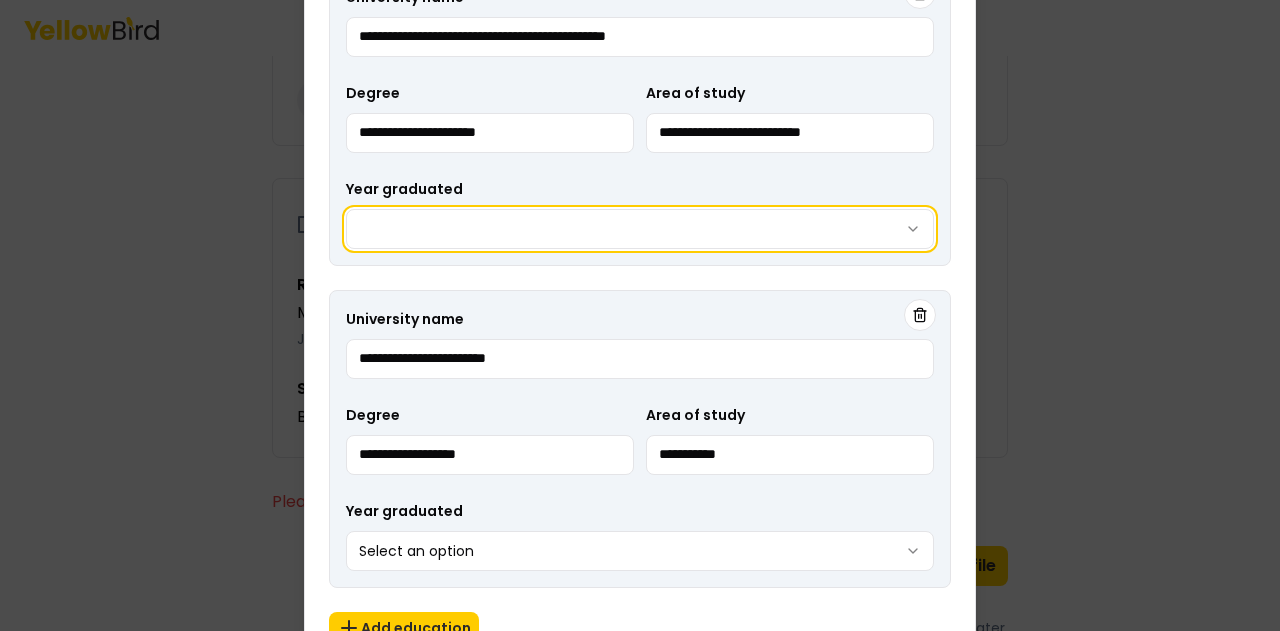 click on "3 of 3 Build your profile Insert some information on why this information is helpful to be gathered. About me * JC Name [FIRST] [LAST] Years of experience 2 Additional languages French,  Contact * Email [EMAIL] Phone [PHONE] Address 151 College Pl, South Orange [STATE] [POSTAL_CODE] Industries worked in * General Industry Manufacturing Certifications and credentials OSHA course certifications 40 HOUR HAZWOPER OSHA 7115 – Lockout/Tagout OSHA 2255 – Principles of Ergonomics OSHA 3115 – Fall Protection Skills and trainings General Food Safety Risk Management Industrial Hygiene Education Rutgers State University, School of Public Health Master of Public Health ,  Occupational Safety & Health July [YEAR] State University of Haiti Bachelor of Science ,  Agriculture Please complete all required fields Back Confirm profile If you need more time, you can finish building your profile later.
Edit education University name Degree Degree" at bounding box center (640, 315) 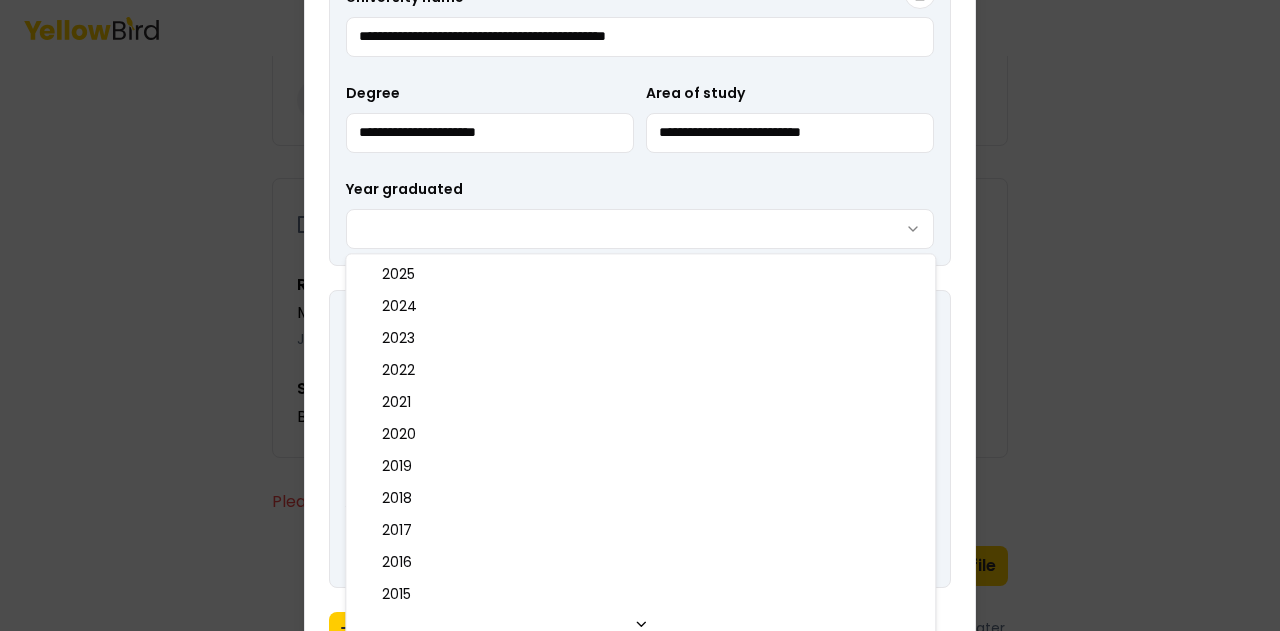 click on "3 of 3 Build your profile Insert some information on why this information is helpful to be gathered. About me * JC Name [FIRST] [LAST] Years of experience 2 Additional languages French,  Contact * Email [EMAIL] Phone [PHONE] Address 151 College Pl, South Orange [STATE] [POSTAL_CODE] Industries worked in * General Industry Manufacturing Certifications and credentials OSHA course certifications 40 HOUR HAZWOPER OSHA 7115 – Lockout/Tagout OSHA 2255 – Principles of Ergonomics OSHA 3115 – Fall Protection Skills and trainings General Food Safety Risk Management Industrial Hygiene Education Rutgers State University, School of Public Health Master of Public Health ,  Occupational Safety & Health July [YEAR] State University of Haiti Bachelor of Science ,  Agriculture Please complete all required fields Back Confirm profile If you need more time, you can finish building your profile later.
Edit education University name Degree Degree" at bounding box center (640, 315) 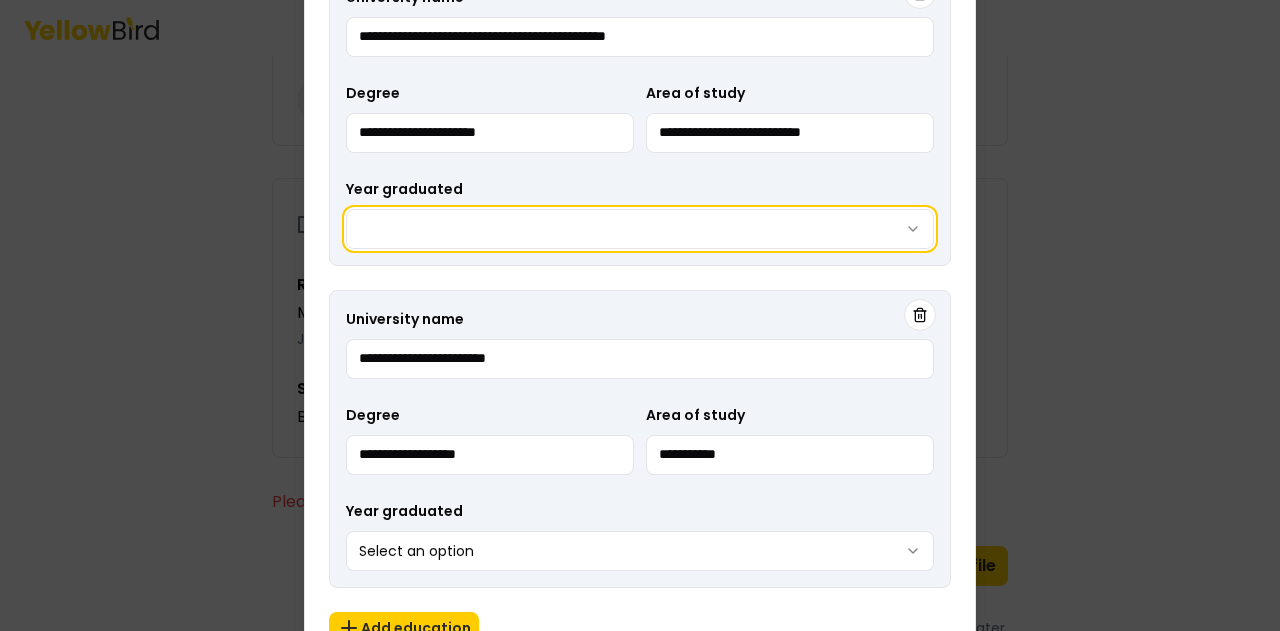 click at bounding box center [640, 315] 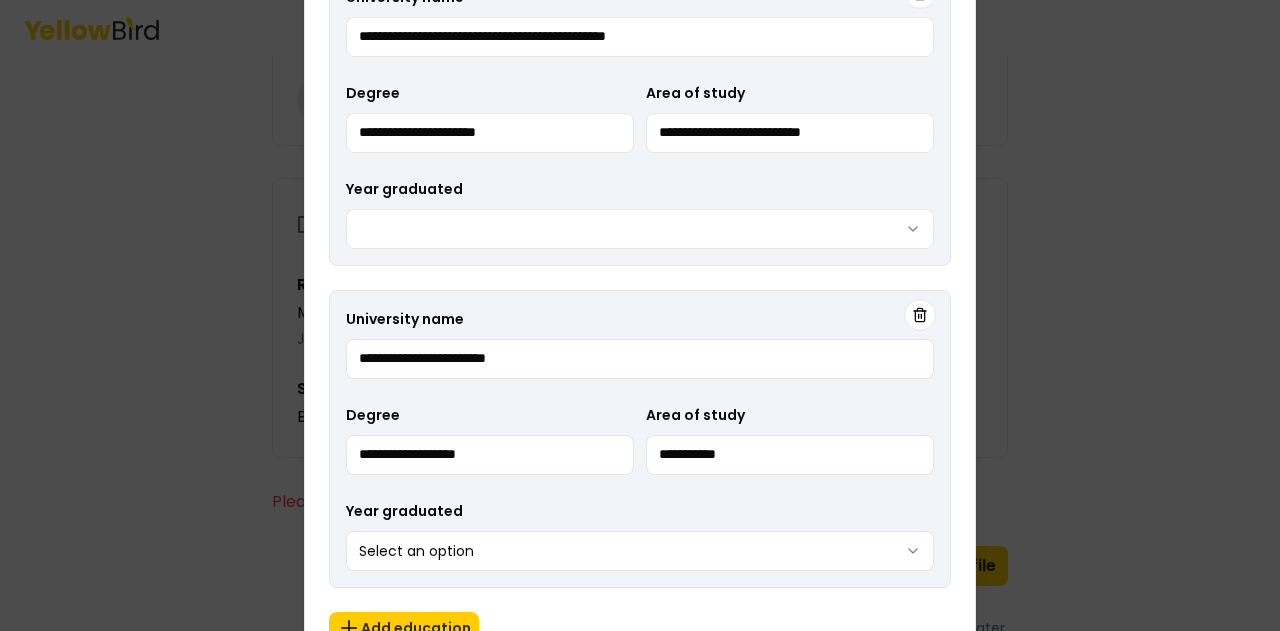 click on "**********" at bounding box center [640, 439] 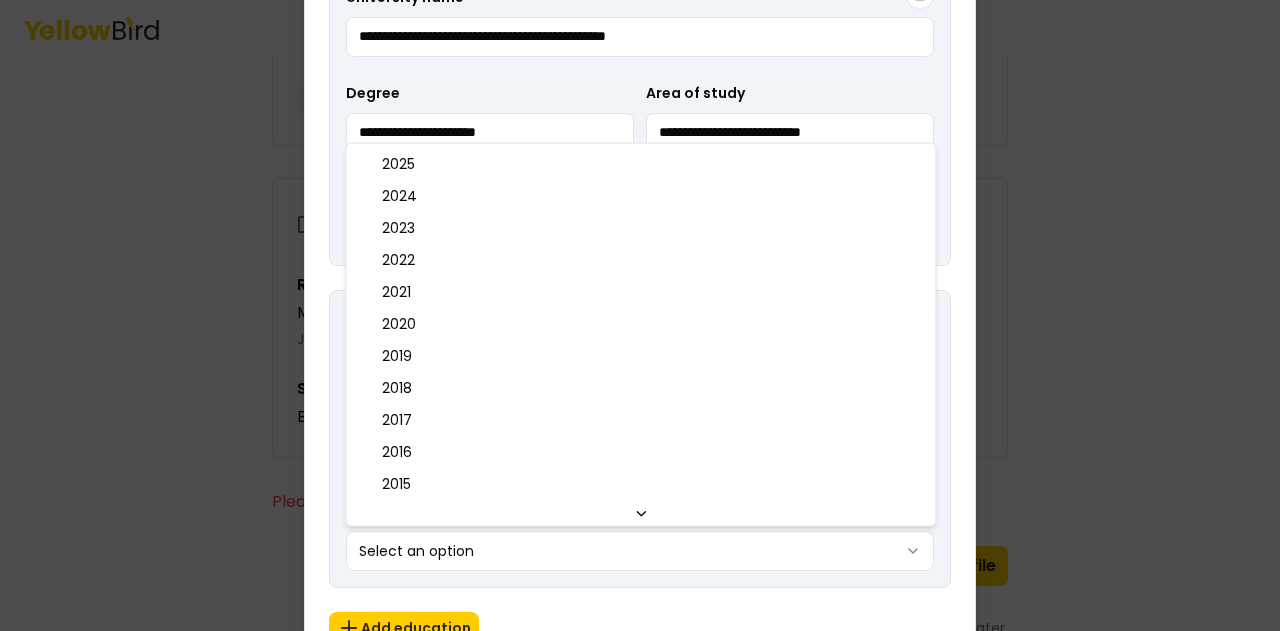click on "3 of 3 Build your profile Insert some information on why this information is helpful to be gathered. About me * JC Name [FIRST] [LAST] Years of experience 2 Additional languages French,  Contact * Email [EMAIL] Phone [PHONE] Address 151 College Pl, South Orange [STATE] [POSTAL_CODE] Industries worked in * General Industry Manufacturing Certifications and credentials OSHA course certifications 40 HOUR HAZWOPER OSHA 7115 – Lockout/Tagout OSHA 2255 – Principles of Ergonomics OSHA 3115 – Fall Protection Skills and trainings General Food Safety Risk Management Industrial Hygiene Education Rutgers State University, School of Public Health Master of Public Health ,  Occupational Safety & Health July [YEAR] State University of Haiti Bachelor of Science ,  Agriculture Please complete all required fields Back Confirm profile If you need more time, you can finish building your profile later.
Edit education University name Degree Degree" at bounding box center [640, 315] 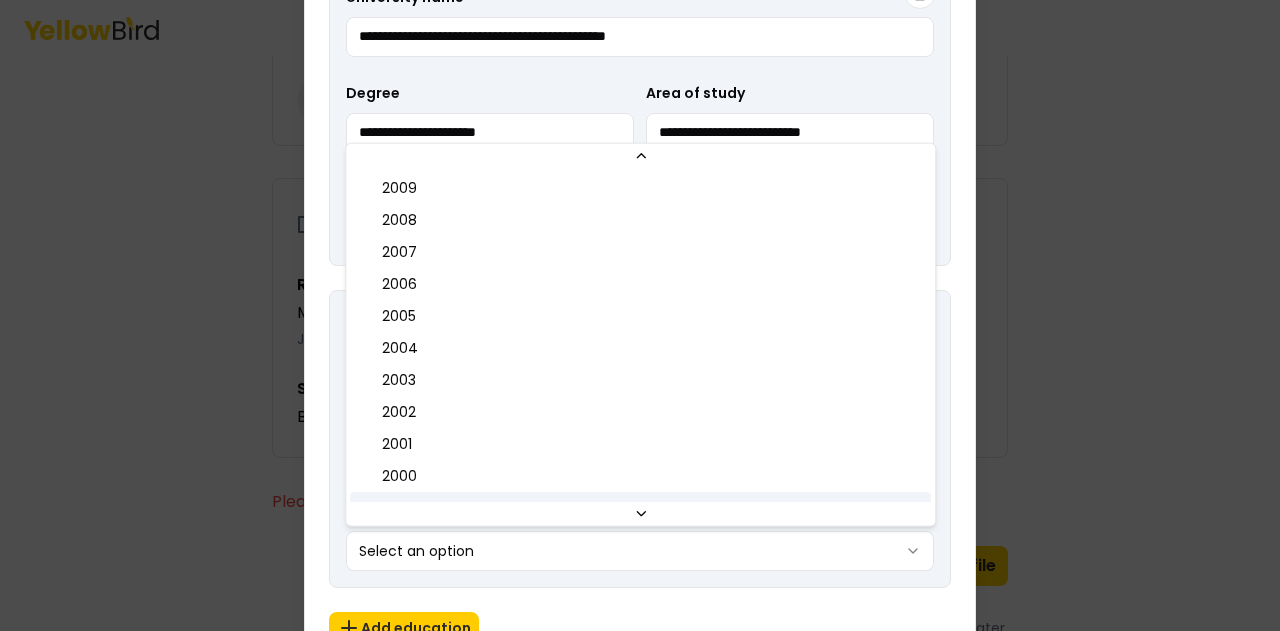 scroll, scrollTop: 544, scrollLeft: 0, axis: vertical 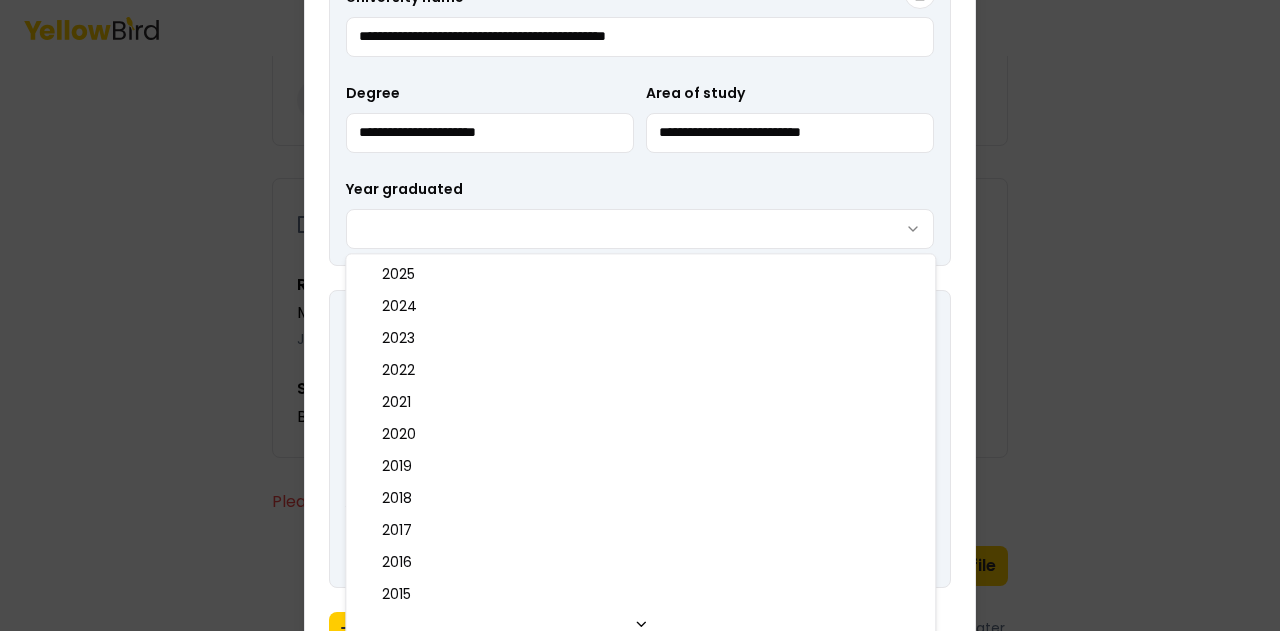 click on "3 of 3 Build your profile Insert some information on why this information is helpful to be gathered. About me * JC Name [FIRST] [LAST] Years of experience 2 Additional languages French,  Contact * Email [EMAIL] Phone [PHONE] Address 151 College Pl, South Orange [STATE] [POSTAL_CODE] Industries worked in * General Industry Manufacturing Certifications and credentials OSHA course certifications 40 HOUR HAZWOPER OSHA 7115 – Lockout/Tagout OSHA 2255 – Principles of Ergonomics OSHA 3115 – Fall Protection Skills and trainings General Food Safety Risk Management Industrial Hygiene Education Rutgers State University, School of Public Health Master of Public Health ,  Occupational Safety & Health July [YEAR] State University of Haiti Bachelor of Science ,  Agriculture Please complete all required fields Back Confirm profile If you need more time, you can finish building your profile later.
Edit education University name Degree Degree" at bounding box center [640, 315] 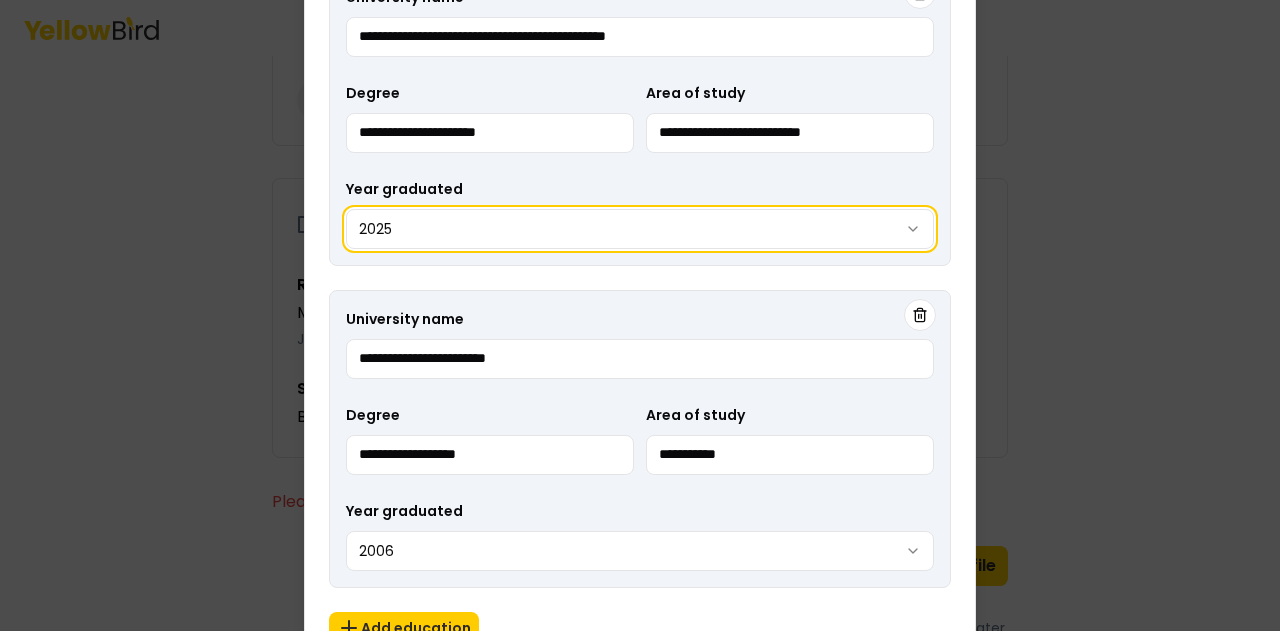 type 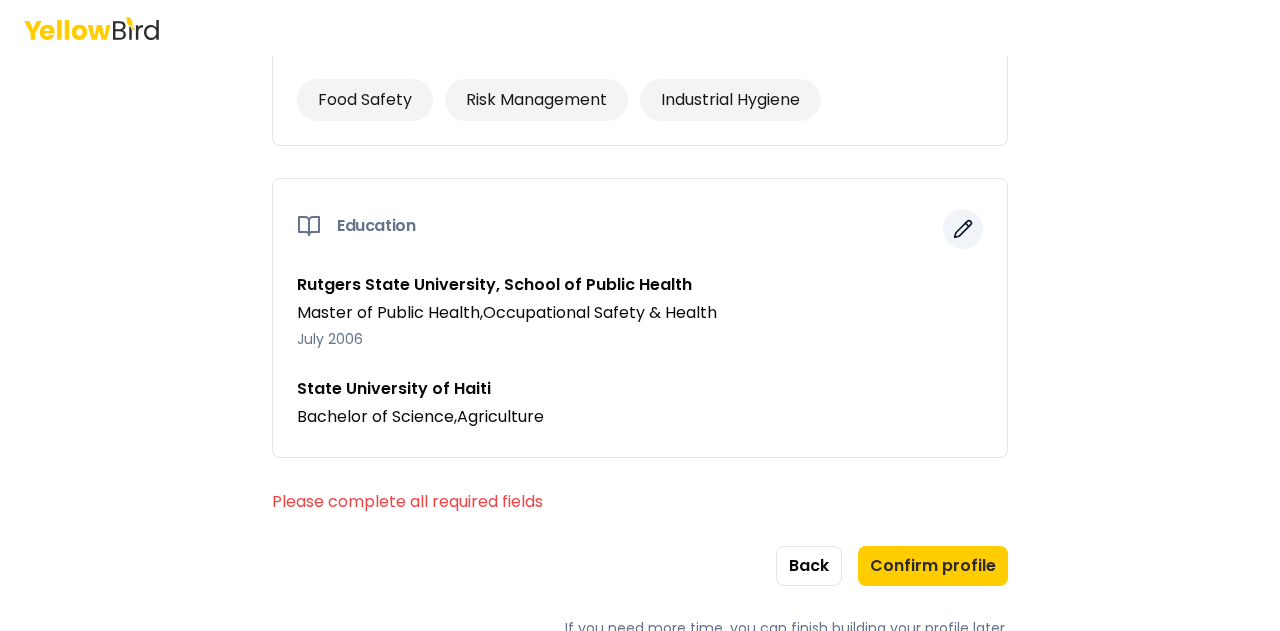 click at bounding box center [963, 229] 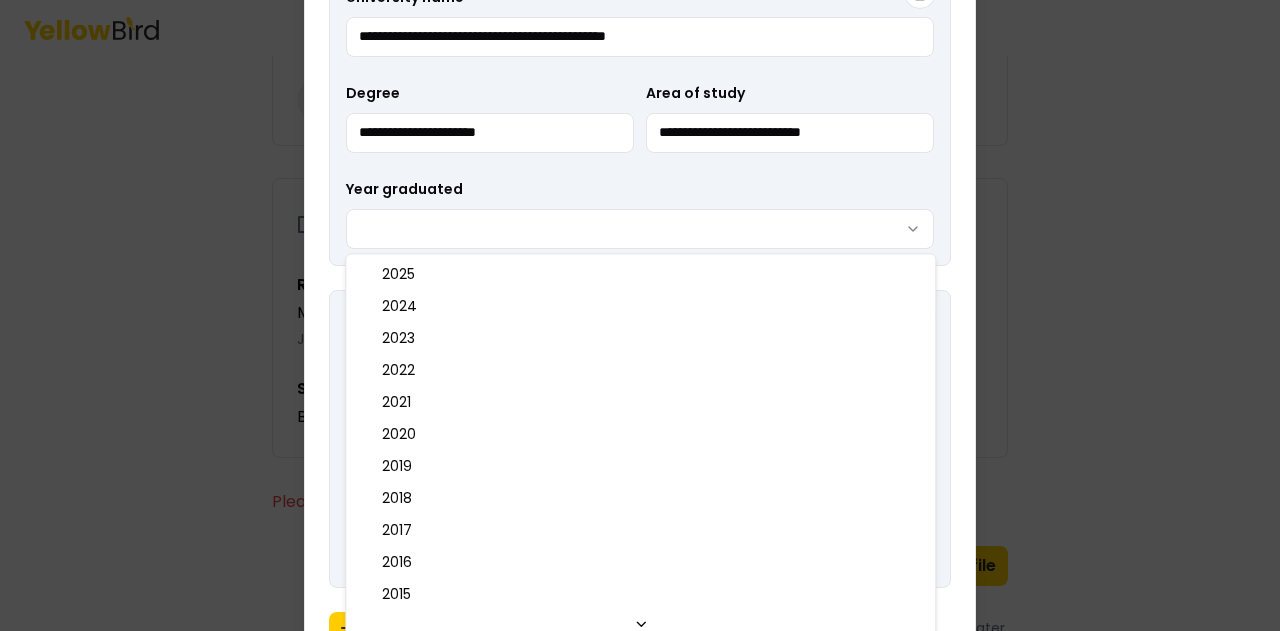 click on "3 of 3 Build your profile Insert some information on why this information is helpful to be gathered. About me * JC Name [FIRST] [LAST] Years of experience 2 Additional languages French,  Contact * Email [EMAIL] Phone [PHONE] Address 151 College Pl, South Orange [STATE] [POSTAL_CODE] Industries worked in * General Industry Manufacturing Certifications and credentials OSHA course certifications 40 HOUR HAZWOPER OSHA 7115 – Lockout/Tagout OSHA 2255 – Principles of Ergonomics OSHA 3115 – Fall Protection Skills and trainings General Food Safety Risk Management Industrial Hygiene Education Rutgers State University, School of Public Health Master of Public Health ,  Occupational Safety & Health July [YEAR] State University of Haiti Bachelor of Science ,  Agriculture Please complete all required fields Back Confirm profile If you need more time, you can finish building your profile later.
Edit education University name Degree Degree" at bounding box center [640, 315] 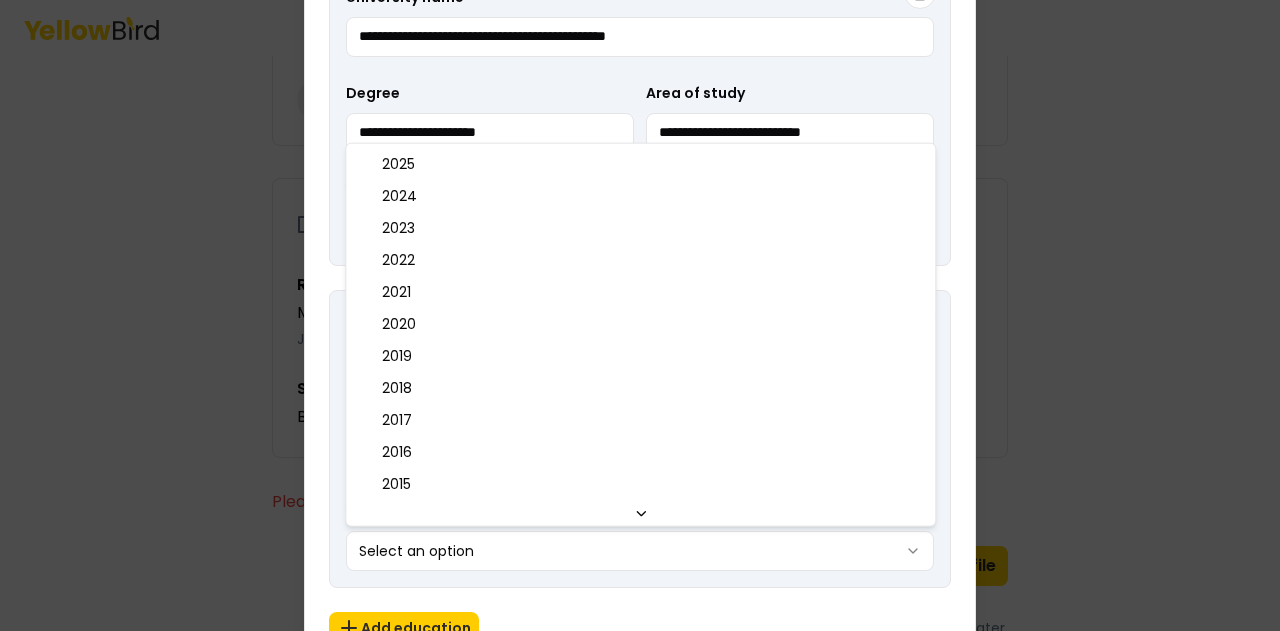 click on "3 of 3 Build your profile Insert some information on why this information is helpful to be gathered. About me * JC Name [FIRST] [LAST] Years of experience 2 Additional languages French,  Contact * Email [EMAIL] Phone [PHONE] Address 151 College Pl, South Orange [STATE] [POSTAL_CODE] Industries worked in * General Industry Manufacturing Certifications and credentials OSHA course certifications 40 HOUR HAZWOPER OSHA 7115 – Lockout/Tagout OSHA 2255 – Principles of Ergonomics OSHA 3115 – Fall Protection Skills and trainings General Food Safety Risk Management Industrial Hygiene Education Rutgers State University, School of Public Health Master of Public Health ,  Occupational Safety & Health July [YEAR] State University of Haiti Bachelor of Science ,  Agriculture Please complete all required fields Back Confirm profile If you need more time, you can finish building your profile later.
Edit education University name Degree 2025 Close" at bounding box center (640, 315) 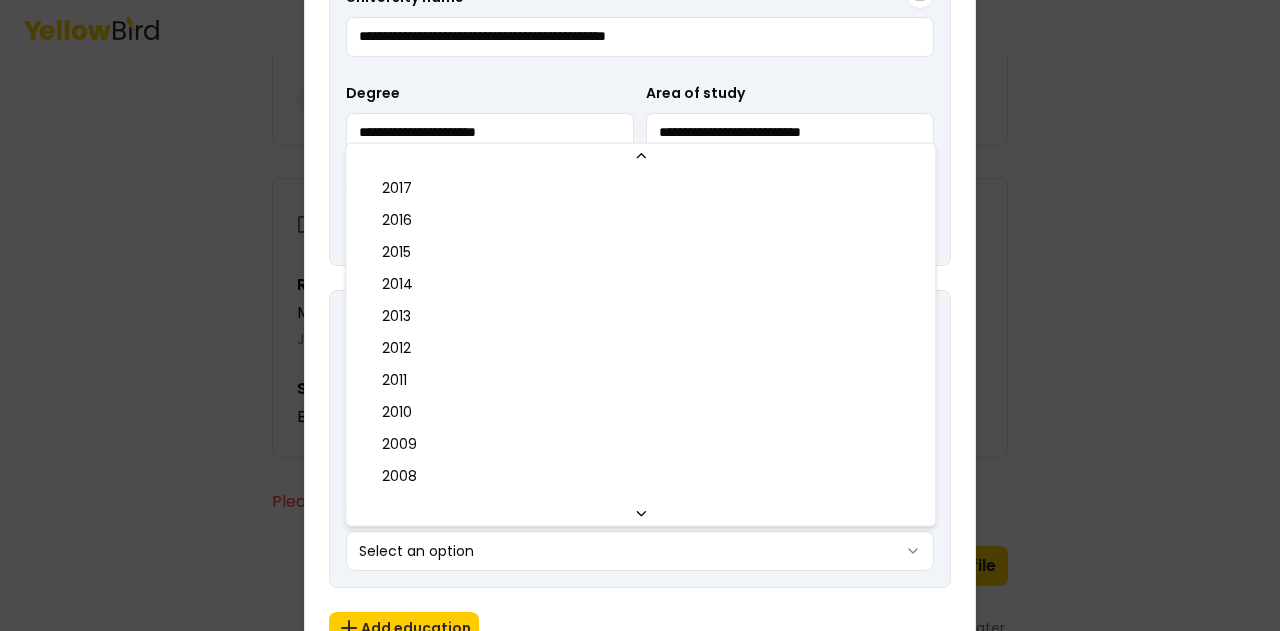 scroll, scrollTop: 352, scrollLeft: 0, axis: vertical 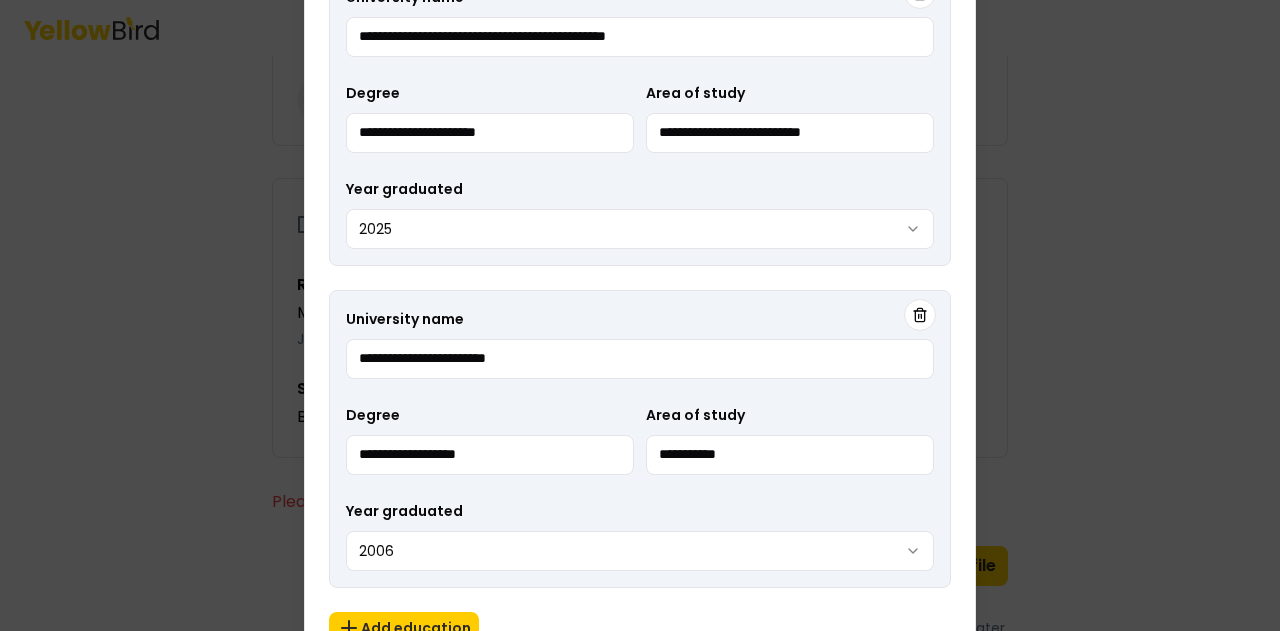click on "**********" at bounding box center (640, 306) 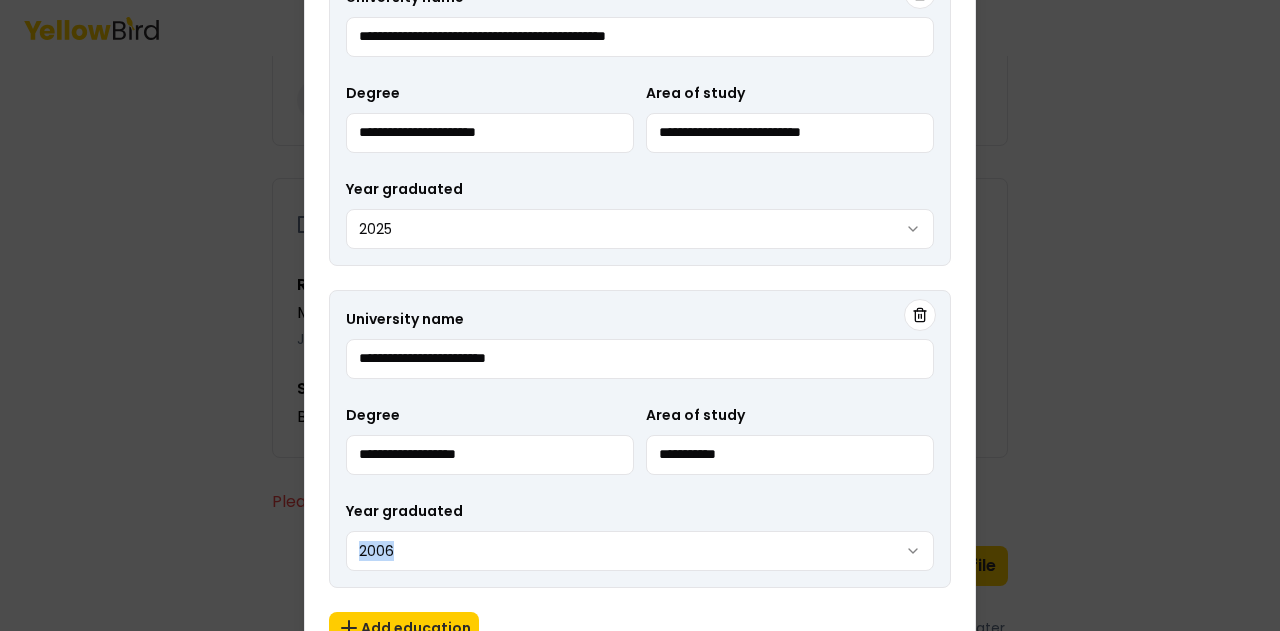 click on "**********" at bounding box center [640, 316] 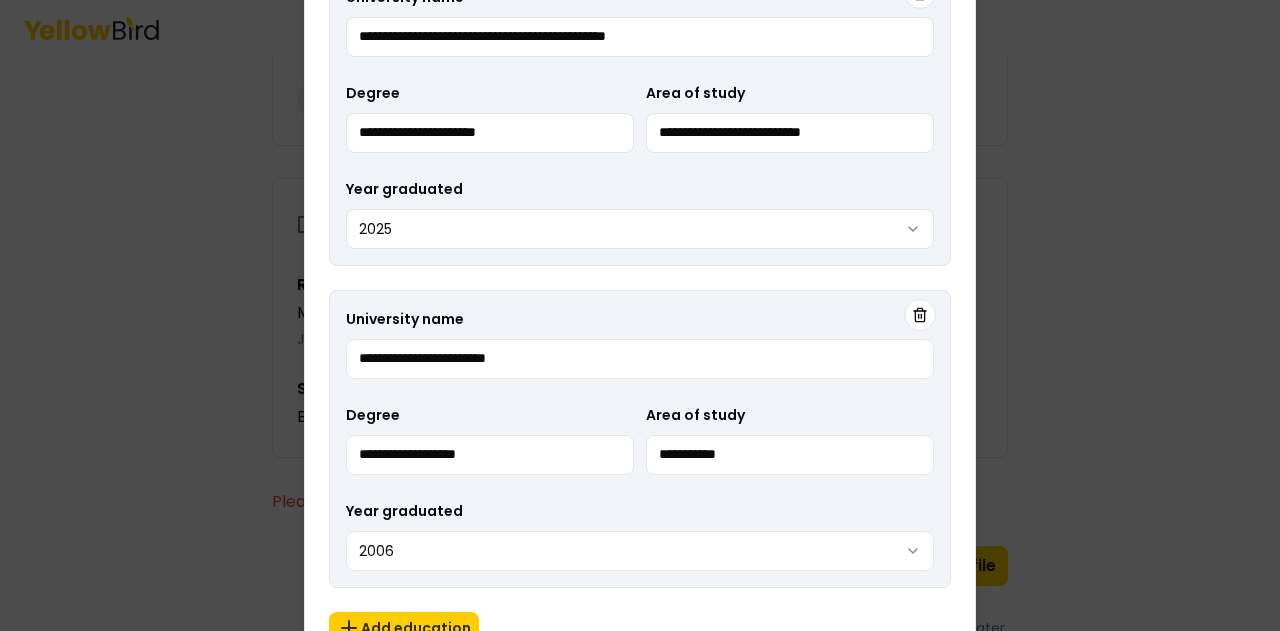click on "**********" at bounding box center (640, 316) 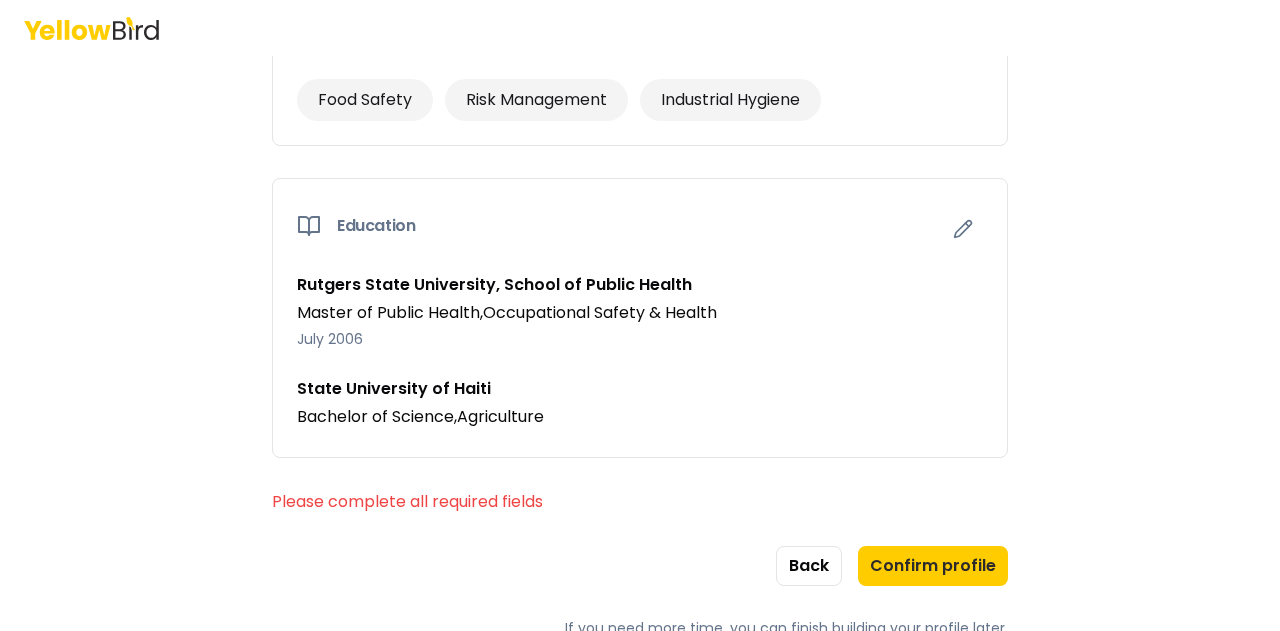 click on "3 of 3 Build your profile Insert some information on why this information is helpful to be gathered. About me * JC Name [FIRST] [LAST] Years of experience 2 Additional languages French,  Contact * Email [EMAIL] Phone [PHONE] Address 151 College Pl, South Orange [STATE] [POSTAL_CODE] Industries worked in * General Industry Manufacturing Certifications and credentials OSHA course certifications 40 HOUR HAZWOPER OSHA 7115 – Lockout/Tagout OSHA 2255 – Principles of Ergonomics OSHA 3115 – Fall Protection Skills and trainings General Food Safety Risk Management Industrial Hygiene Education Rutgers State University, School of Public Health Master of Public Health ,  Occupational Safety & Health July [YEAR] State University of Haiti Bachelor of Science ,  Agriculture Please complete all required fields Back Confirm profile If you need more time, you can finish building your profile later." at bounding box center (640, 315) 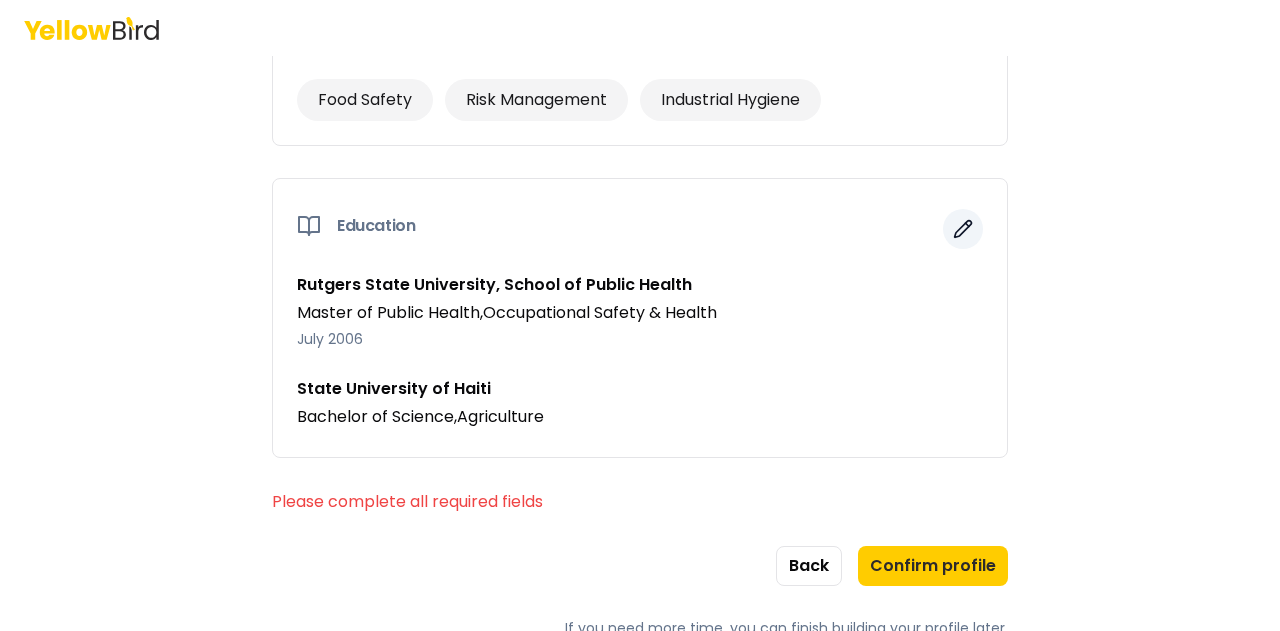 click 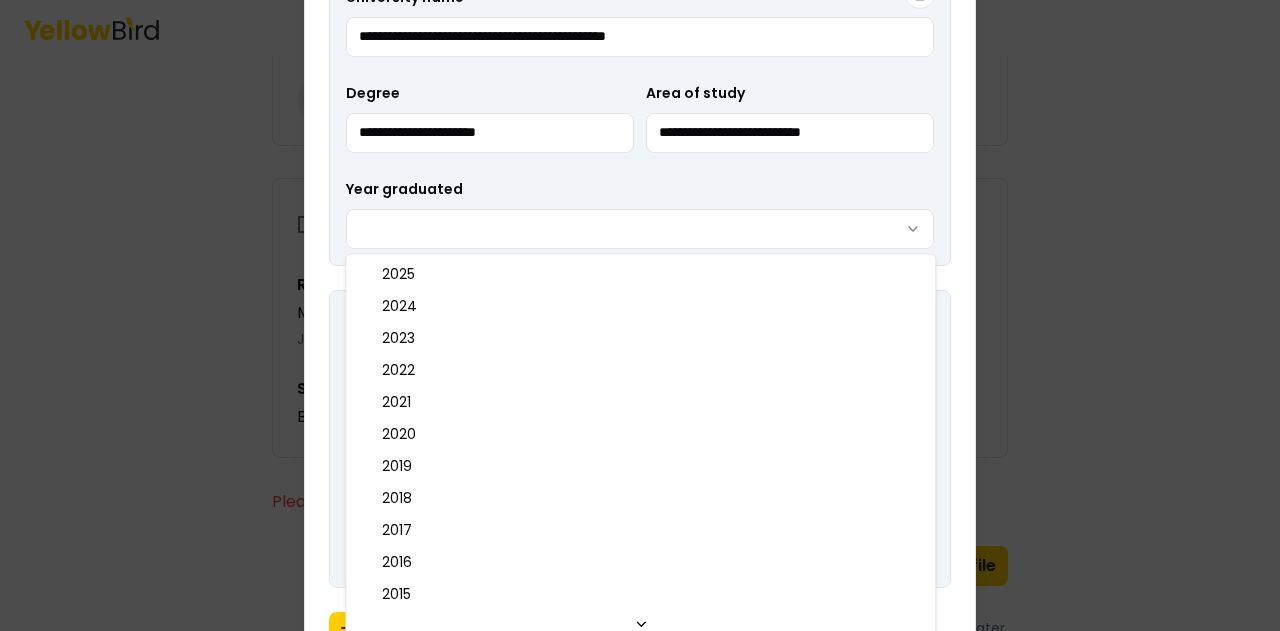 click on "3 of 3 Build your profile Insert some information on why this information is helpful to be gathered. About me * JC Name [FIRST] [LAST] Years of experience 2 Additional languages French,  Contact * Email [EMAIL] Phone [PHONE] Address 151 College Pl, South Orange [STATE] [POSTAL_CODE] Industries worked in * General Industry Manufacturing Certifications and credentials OSHA course certifications 40 HOUR HAZWOPER OSHA 7115 – Lockout/Tagout OSHA 2255 – Principles of Ergonomics OSHA 3115 – Fall Protection Skills and trainings General Food Safety Risk Management Industrial Hygiene Education Rutgers State University, School of Public Health Master of Public Health ,  Occupational Safety & Health July [YEAR] State University of Haiti Bachelor of Science ,  Agriculture Please complete all required fields Back Confirm profile If you need more time, you can finish building your profile later.
Edit education University name Degree Degree" at bounding box center [640, 315] 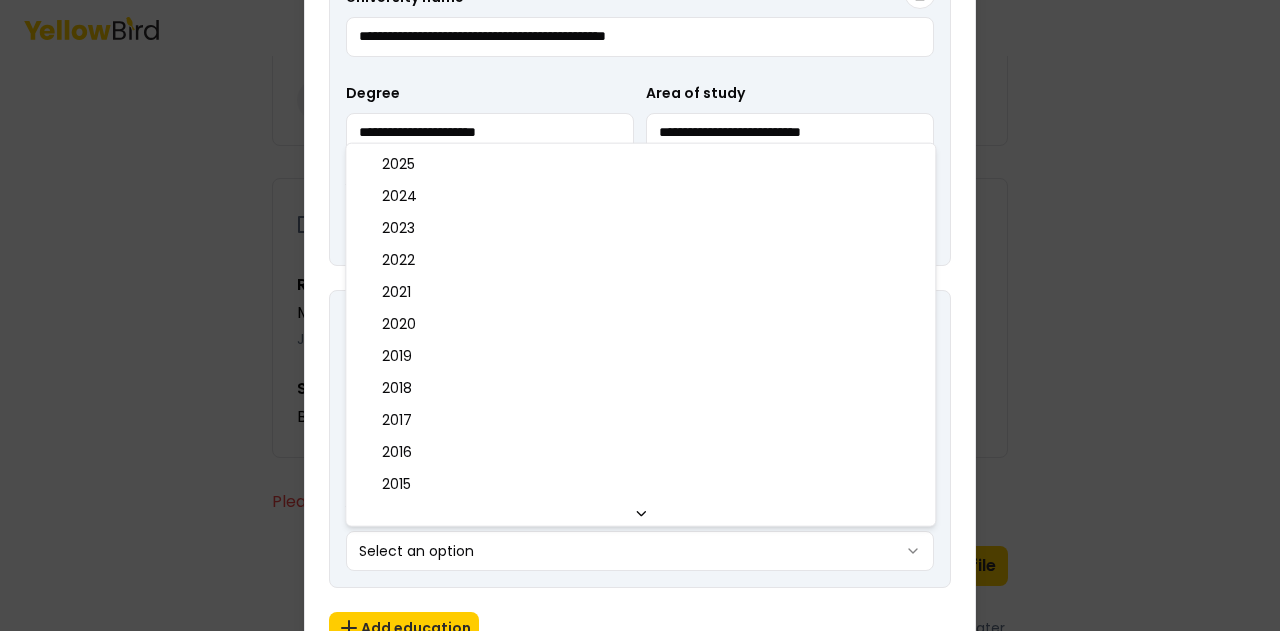 click on "3 of 3 Build your profile Insert some information on why this information is helpful to be gathered. About me * JC Name [FIRST] [LAST] Years of experience 2 Additional languages French,  Contact * Email [EMAIL] Phone [PHONE] Address 151 College Pl, South Orange [STATE] [POSTAL_CODE] Industries worked in * General Industry Manufacturing Certifications and credentials OSHA course certifications 40 HOUR HAZWOPER OSHA 7115 – Lockout/Tagout OSHA 2255 – Principles of Ergonomics OSHA 3115 – Fall Protection Skills and trainings General Food Safety Risk Management Industrial Hygiene Education Rutgers State University, School of Public Health Master of Public Health ,  Occupational Safety & Health July [YEAR] State University of Haiti Bachelor of Science ,  Agriculture Please complete all required fields Back Confirm profile If you need more time, you can finish building your profile later.
Edit education University name Degree 2025 Close" at bounding box center [640, 315] 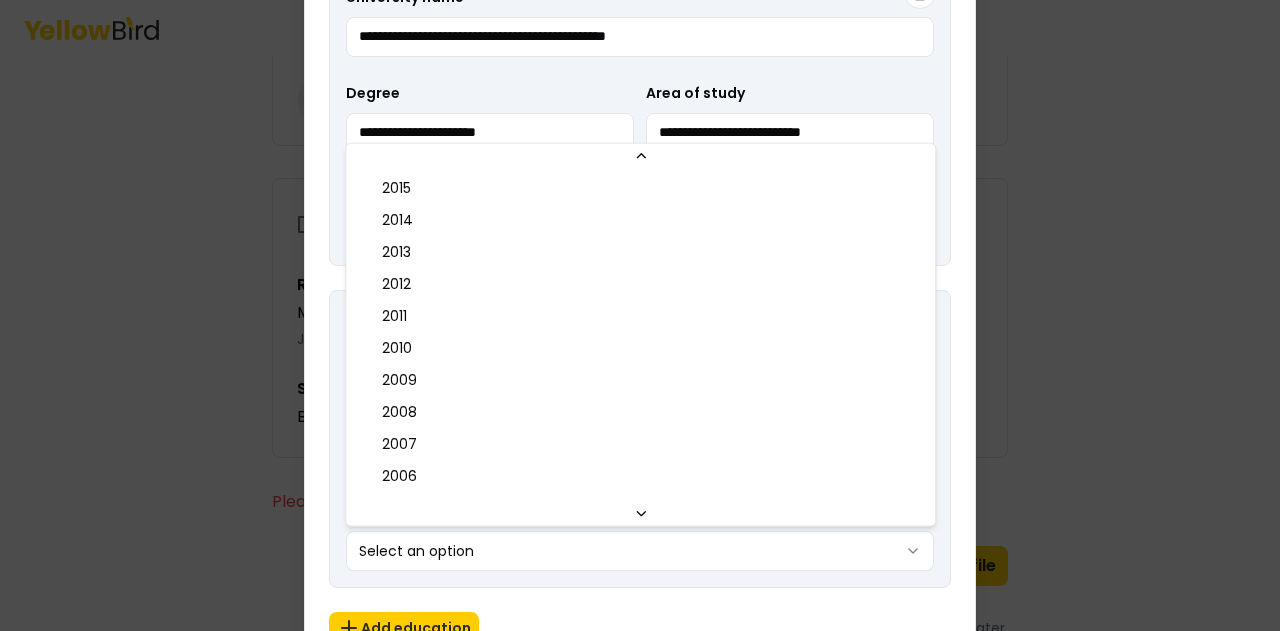click 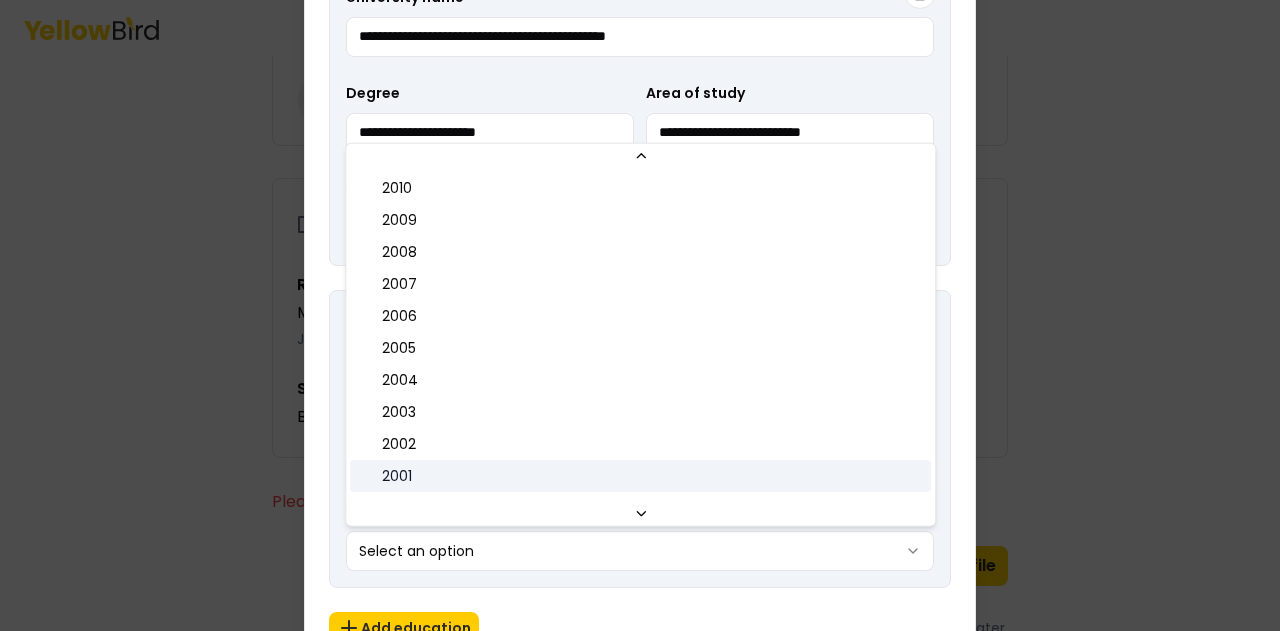 scroll, scrollTop: 544, scrollLeft: 0, axis: vertical 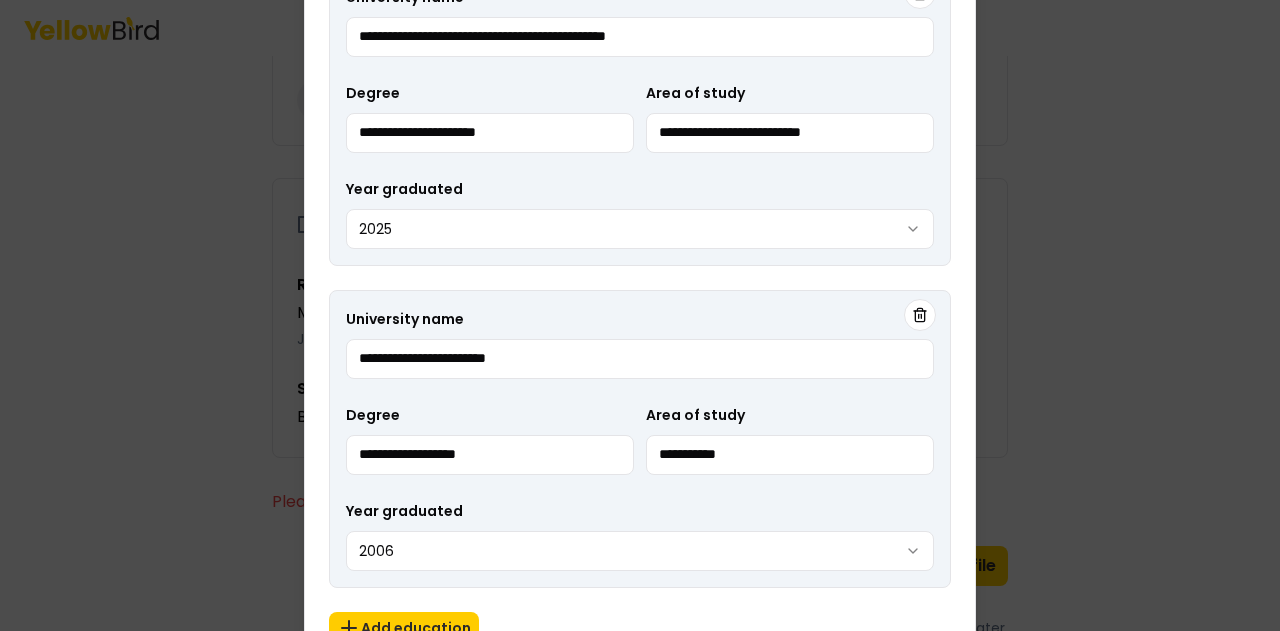 click on "**********" at bounding box center [640, 316] 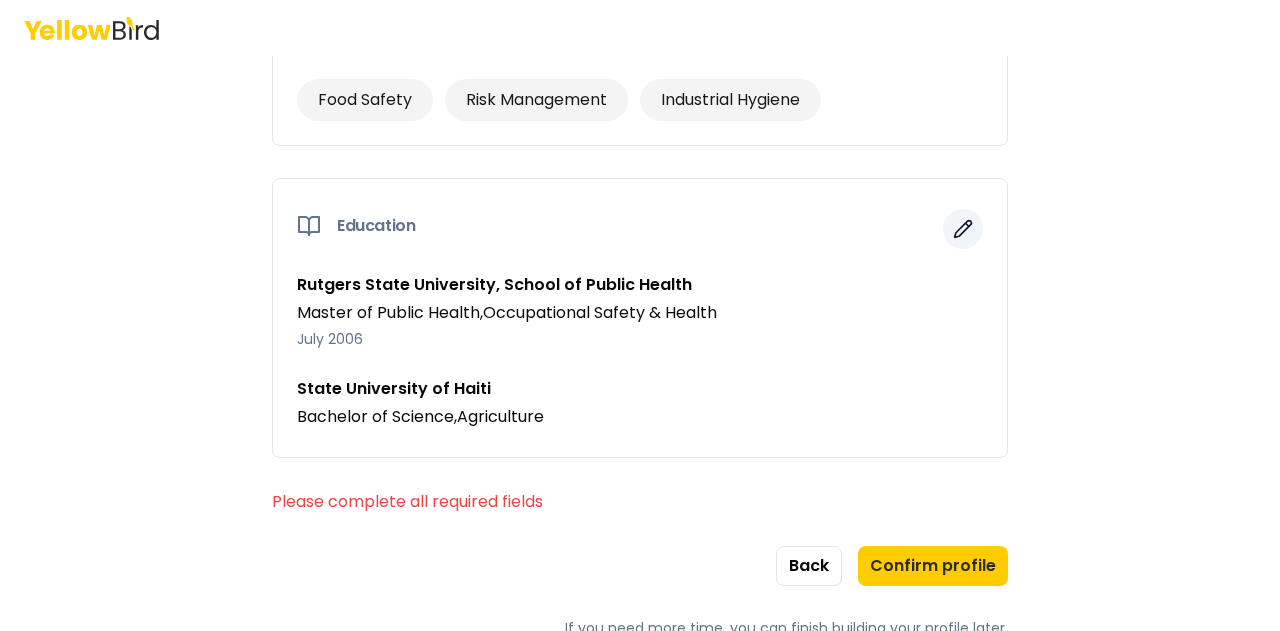 click at bounding box center (963, 229) 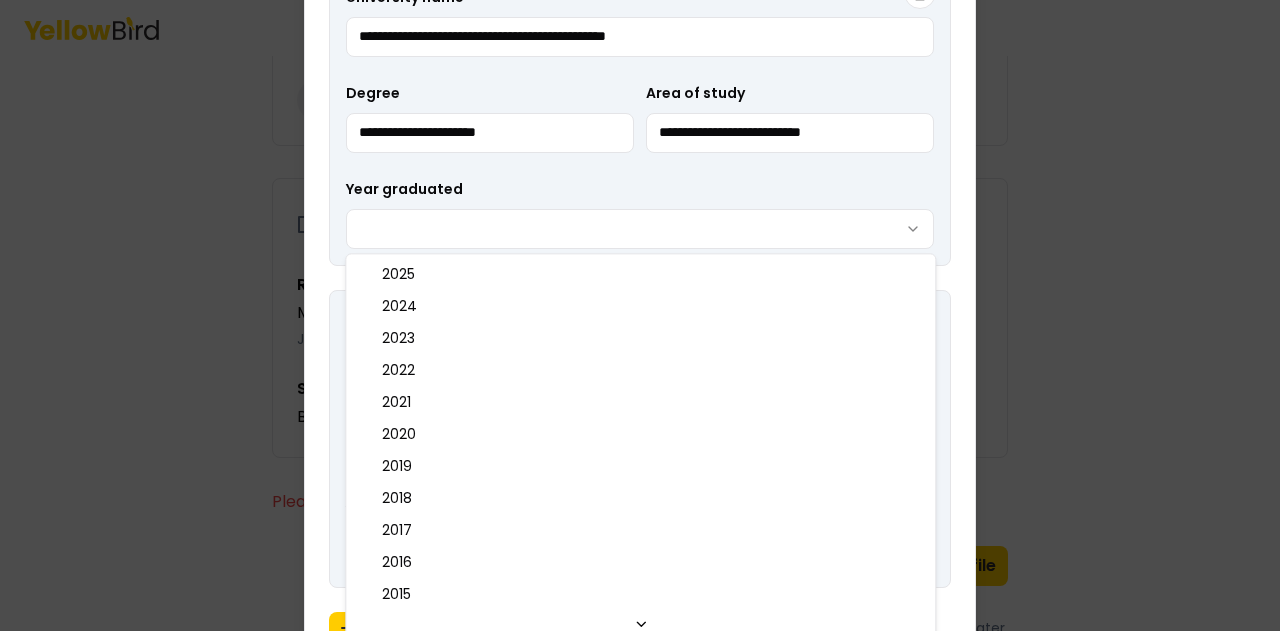 click on "3 of 3 Build your profile Insert some information on why this information is helpful to be gathered. About me * JC Name [FIRST] [LAST] Years of experience 2 Additional languages French,  Contact * Email [EMAIL] Phone [PHONE] Address 151 College Pl, South Orange [STATE] [POSTAL_CODE] Industries worked in * General Industry Manufacturing Certifications and credentials OSHA course certifications 40 HOUR HAZWOPER OSHA 7115 – Lockout/Tagout OSHA 2255 – Principles of Ergonomics OSHA 3115 – Fall Protection Skills and trainings General Food Safety Risk Management Industrial Hygiene Education Rutgers State University, School of Public Health Master of Public Health ,  Occupational Safety & Health July [YEAR] State University of Haiti Bachelor of Science ,  Agriculture Please complete all required fields Back Confirm profile If you need more time, you can finish building your profile later.
Edit education University name Degree Degree" at bounding box center (640, 315) 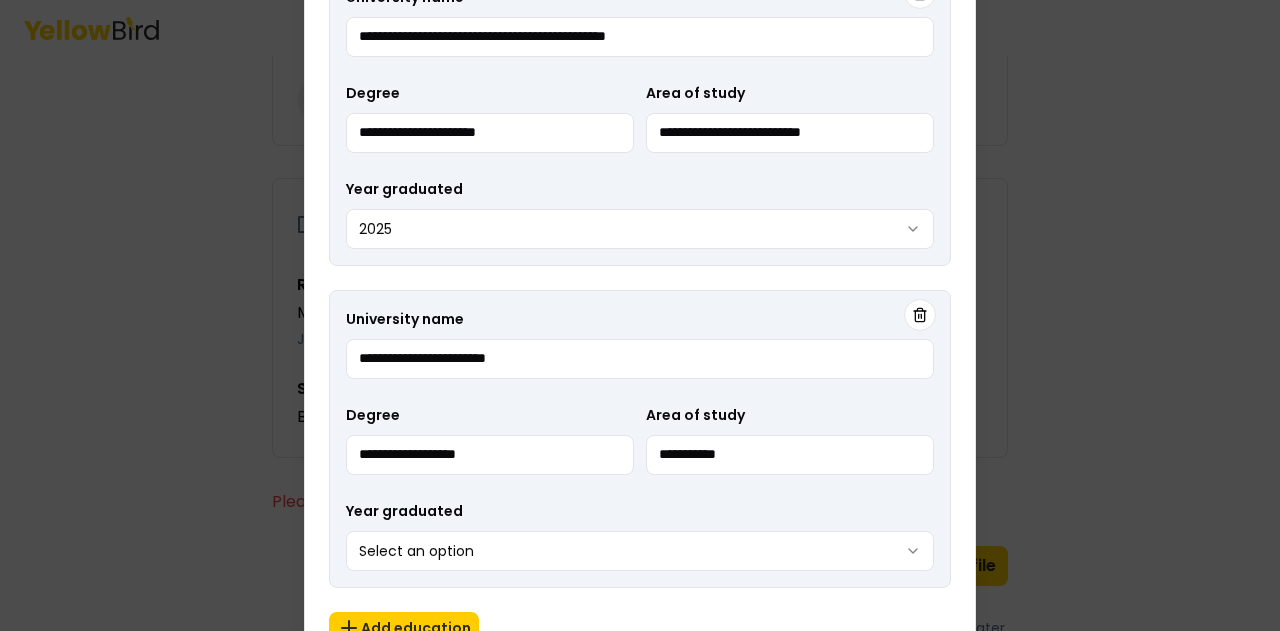 click on "3 of 3 Build your profile Insert some information on why this information is helpful to be gathered. About me * JC Name [FIRST] [LAST] Years of experience 2 Additional languages French,  Contact * Email [EMAIL] Phone [PHONE] Address 151 College Pl, South Orange [STATE] [POSTAL_CODE] Industries worked in * General Industry Manufacturing Certifications and credentials OSHA course certifications 40 HOUR HAZWOPER OSHA 7115 – Lockout/Tagout OSHA 2255 – Principles of Ergonomics OSHA 3115 – Fall Protection Skills and trainings General Food Safety Risk Management Industrial Hygiene Education Rutgers State University, School of Public Health Master of Public Health ,  Occupational Safety & Health July [YEAR] State University of Haiti Bachelor of Science ,  Agriculture Please complete all required fields Back Confirm profile If you need more time, you can finish building your profile later.
Edit education University name Degree 2025 Close" at bounding box center (640, 315) 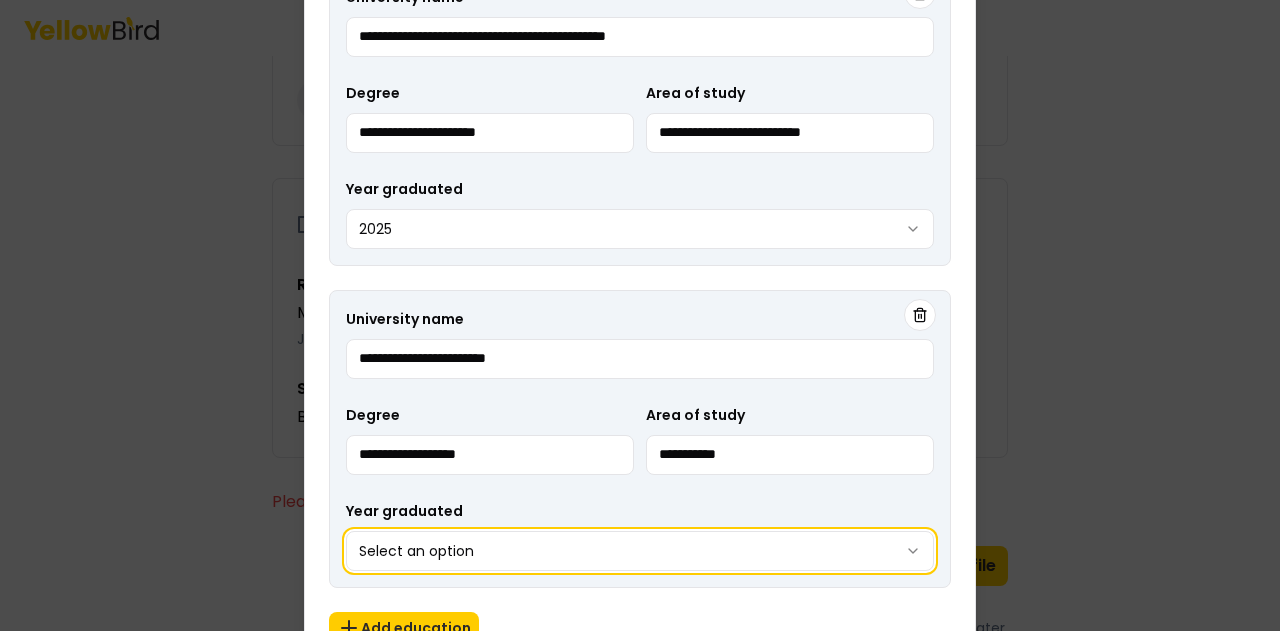 click on "3 of 3 Build your profile Insert some information on why this information is helpful to be gathered. About me * JC Name [FIRST] [LAST] Years of experience 2 Additional languages French,  Contact * Email [EMAIL] Phone [PHONE] Address 151 College Pl, South Orange [STATE] [POSTAL_CODE] Industries worked in * General Industry Manufacturing Certifications and credentials OSHA course certifications 40 HOUR HAZWOPER OSHA 7115 – Lockout/Tagout OSHA 2255 – Principles of Ergonomics OSHA 3115 – Fall Protection Skills and trainings General Food Safety Risk Management Industrial Hygiene Education Rutgers State University, School of Public Health Master of Public Health ,  Occupational Safety & Health July [YEAR] State University of Haiti Bachelor of Science ,  Agriculture Please complete all required fields Back Confirm profile If you need more time, you can finish building your profile later.
Edit education University name Degree 2025 Close" at bounding box center (640, 315) 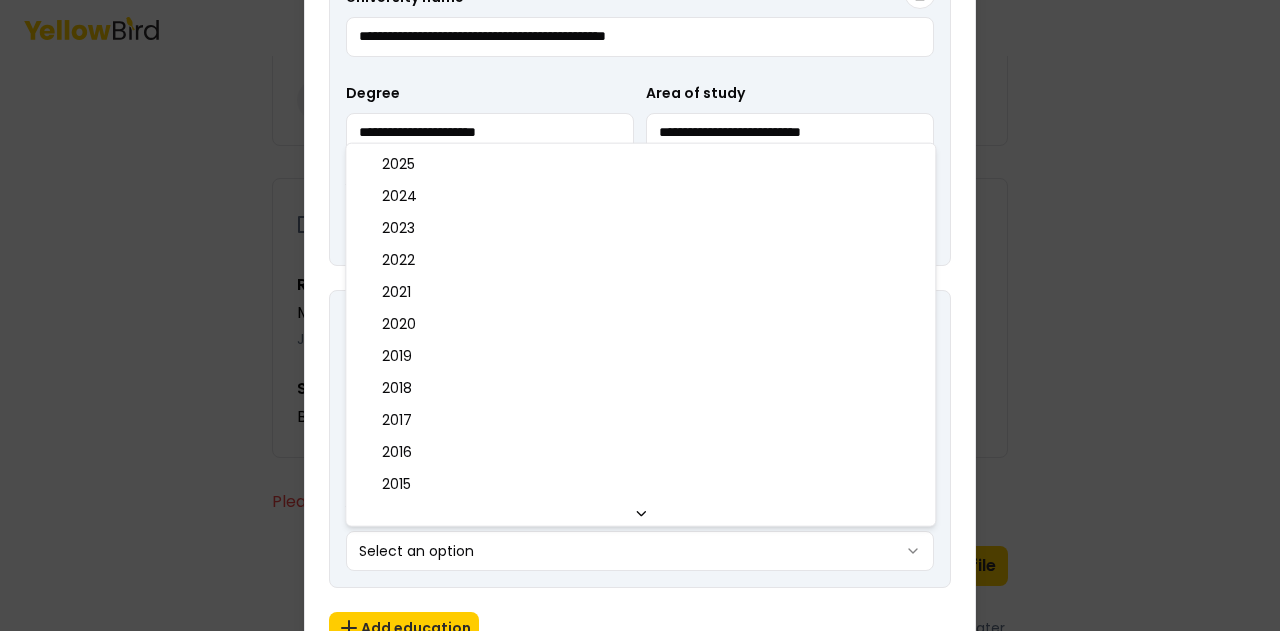 click on "3 of 3 Build your profile Insert some information on why this information is helpful to be gathered. About me * JC Name [FIRST] [LAST] Years of experience 2 Additional languages French,  Contact * Email [EMAIL] Phone [PHONE] Address 151 College Pl, South Orange [STATE] [POSTAL_CODE] Industries worked in * General Industry Manufacturing Certifications and credentials OSHA course certifications 40 HOUR HAZWOPER OSHA 7115 – Lockout/Tagout OSHA 2255 – Principles of Ergonomics OSHA 3115 – Fall Protection Skills and trainings General Food Safety Risk Management Industrial Hygiene Education Rutgers State University, School of Public Health Master of Public Health ,  Occupational Safety & Health July [YEAR] State University of Haiti Bachelor of Science ,  Agriculture Please complete all required fields Back Confirm profile If you need more time, you can finish building your profile later.
Edit education University name Degree 2025 Close" at bounding box center (640, 315) 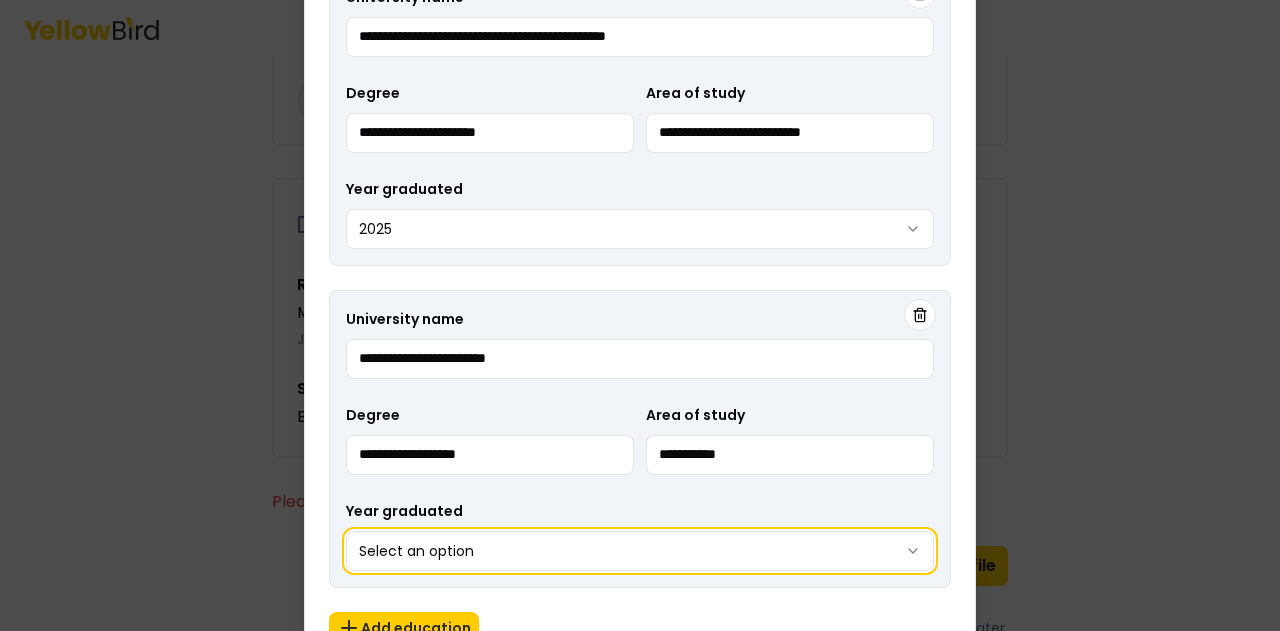 click on "3 of 3 Build your profile Insert some information on why this information is helpful to be gathered. About me * JC Name [FIRST] [LAST] Years of experience 2 Additional languages French,  Contact * Email [EMAIL] Phone [PHONE] Address 151 College Pl, South Orange [STATE] [POSTAL_CODE] Industries worked in * General Industry Manufacturing Certifications and credentials OSHA course certifications 40 HOUR HAZWOPER OSHA 7115 – Lockout/Tagout OSHA 2255 – Principles of Ergonomics OSHA 3115 – Fall Protection Skills and trainings General Food Safety Risk Management Industrial Hygiene Education Rutgers State University, School of Public Health Master of Public Health ,  Occupational Safety & Health July [YEAR] State University of Haiti Bachelor of Science ,  Agriculture Please complete all required fields Back Confirm profile If you need more time, you can finish building your profile later.
Edit education University name Degree 2025 Close" at bounding box center (640, 315) 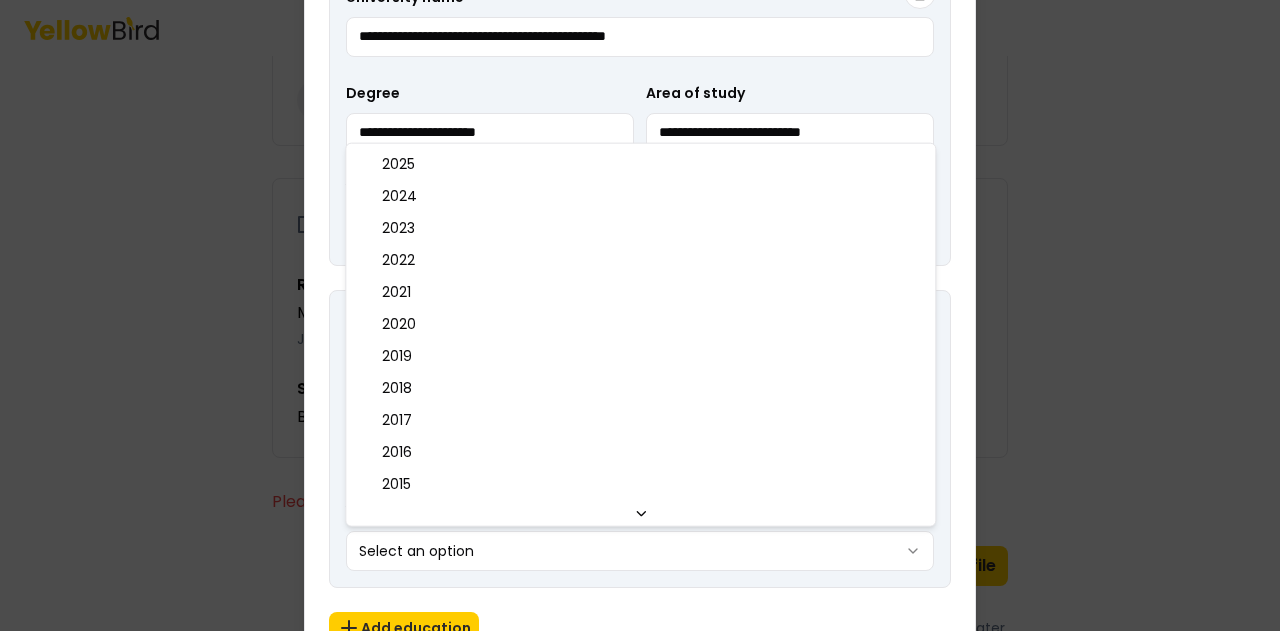 click on "3 of 3 Build your profile Insert some information on why this information is helpful to be gathered. About me * JC Name [FIRST] [LAST] Years of experience 2 Additional languages French,  Contact * Email [EMAIL] Phone [PHONE] Address 151 College Pl, South Orange [STATE] [POSTAL_CODE] Industries worked in * General Industry Manufacturing Certifications and credentials OSHA course certifications 40 HOUR HAZWOPER OSHA 7115 – Lockout/Tagout OSHA 2255 – Principles of Ergonomics OSHA 3115 – Fall Protection Skills and trainings General Food Safety Risk Management Industrial Hygiene Education Rutgers State University, School of Public Health Master of Public Health ,  Occupational Safety & Health July [YEAR] State University of Haiti Bachelor of Science ,  Agriculture Please complete all required fields Back Confirm profile If you need more time, you can finish building your profile later.
Edit education University name Degree 2025 Close" at bounding box center (640, 315) 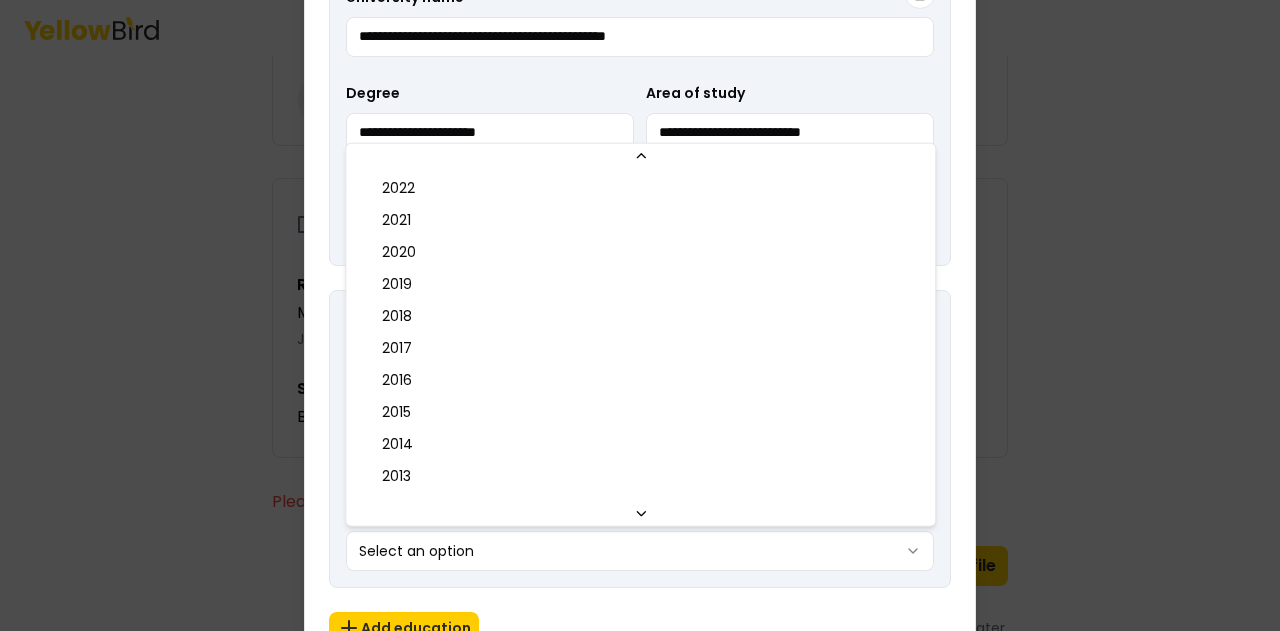scroll, scrollTop: 160, scrollLeft: 0, axis: vertical 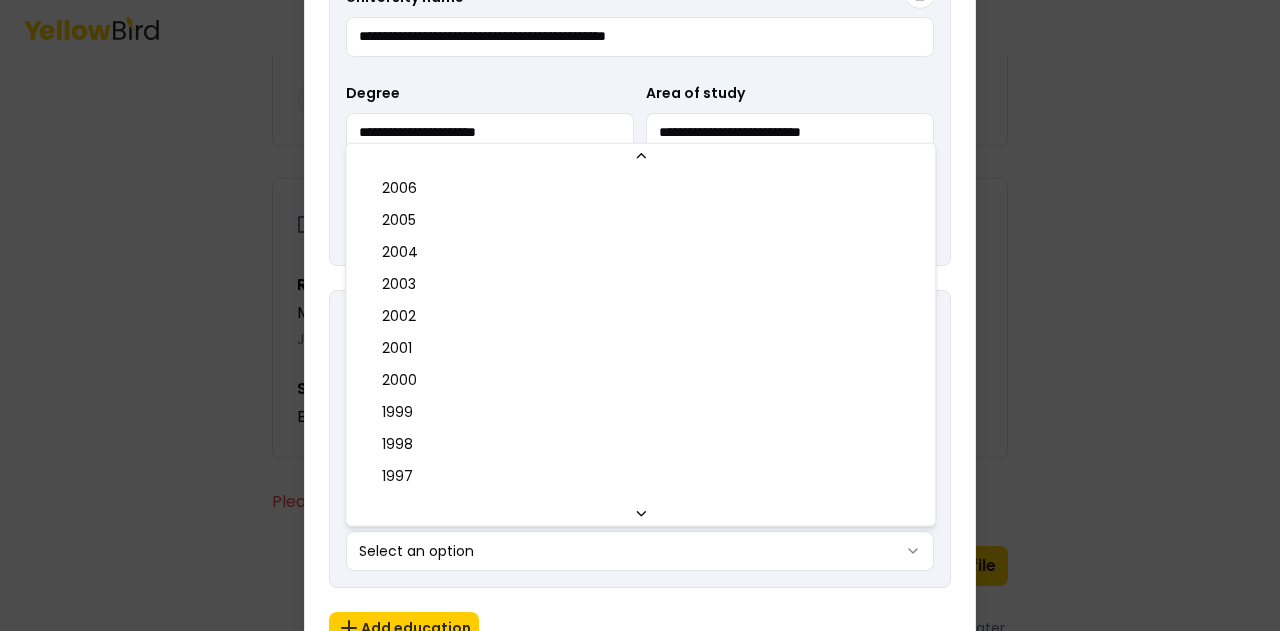 click 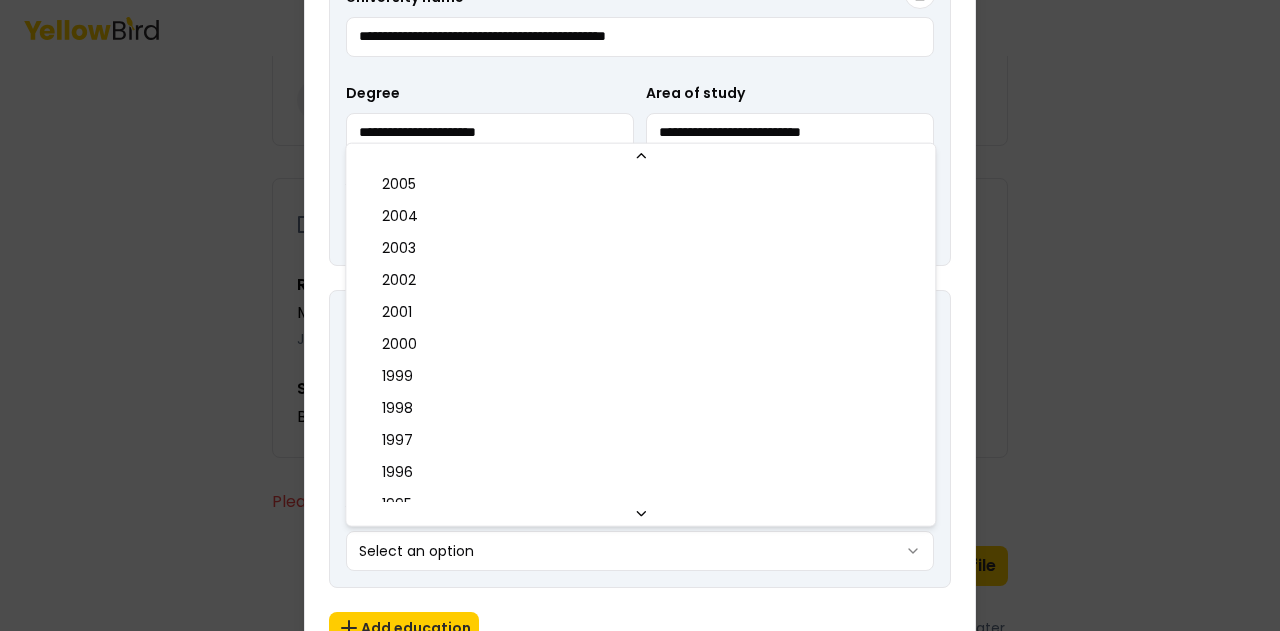 scroll, scrollTop: 612, scrollLeft: 0, axis: vertical 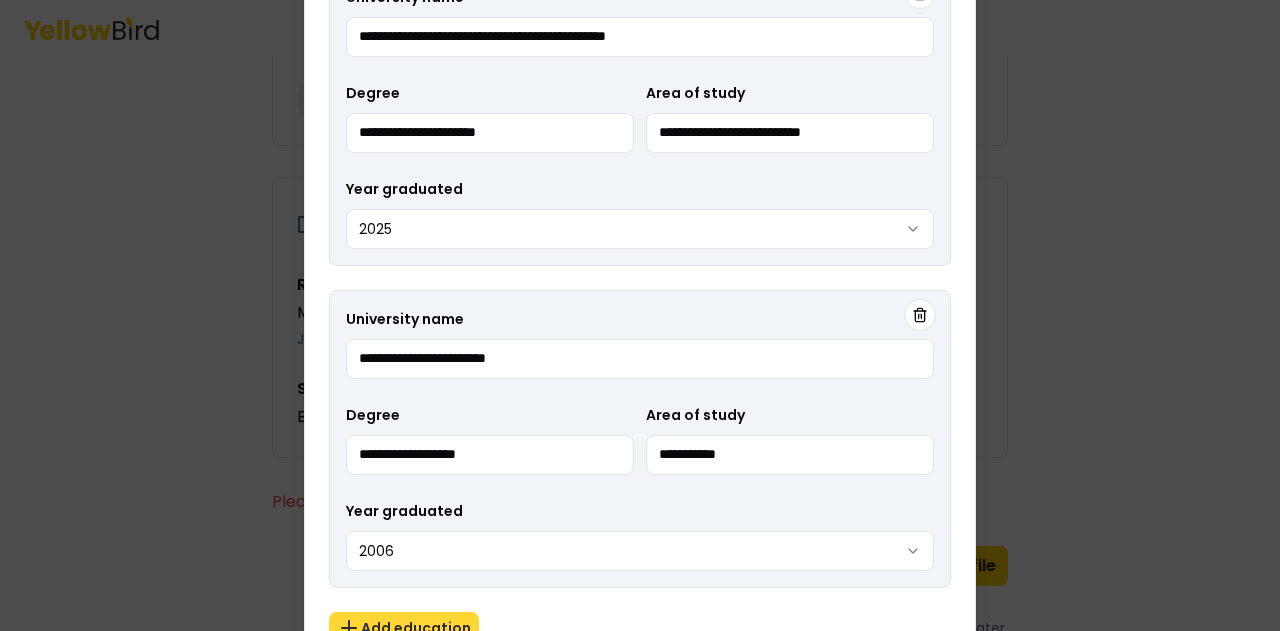 click on "Add education" at bounding box center (404, 628) 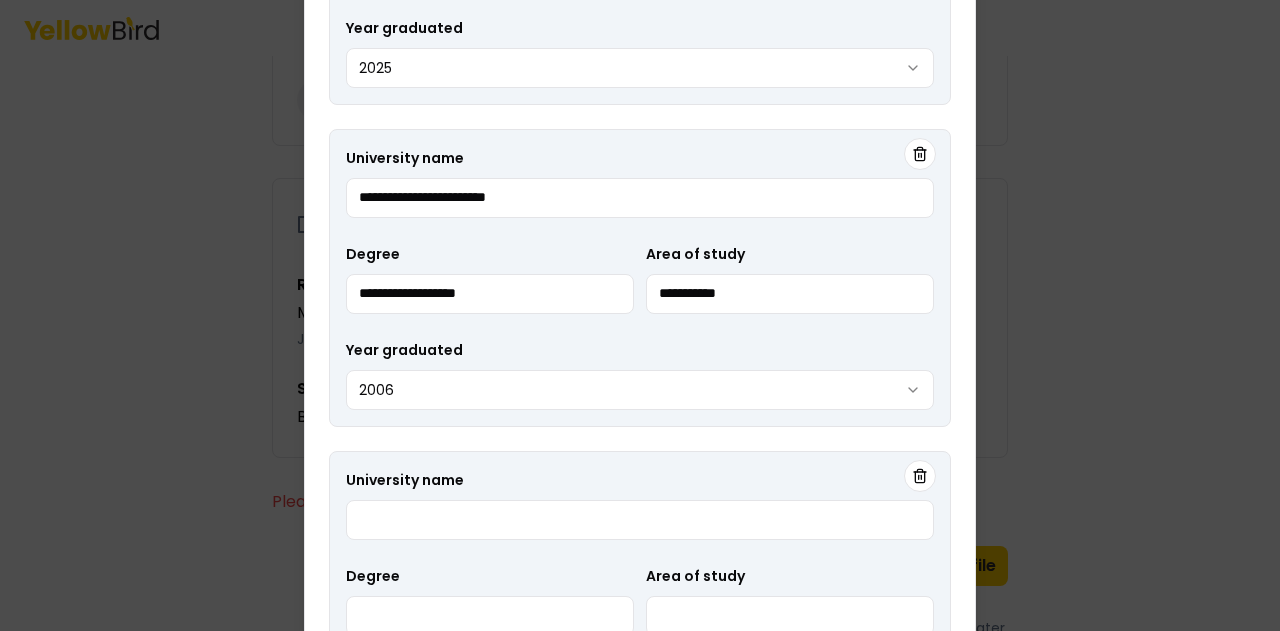 click on "**********" at bounding box center [640, 316] 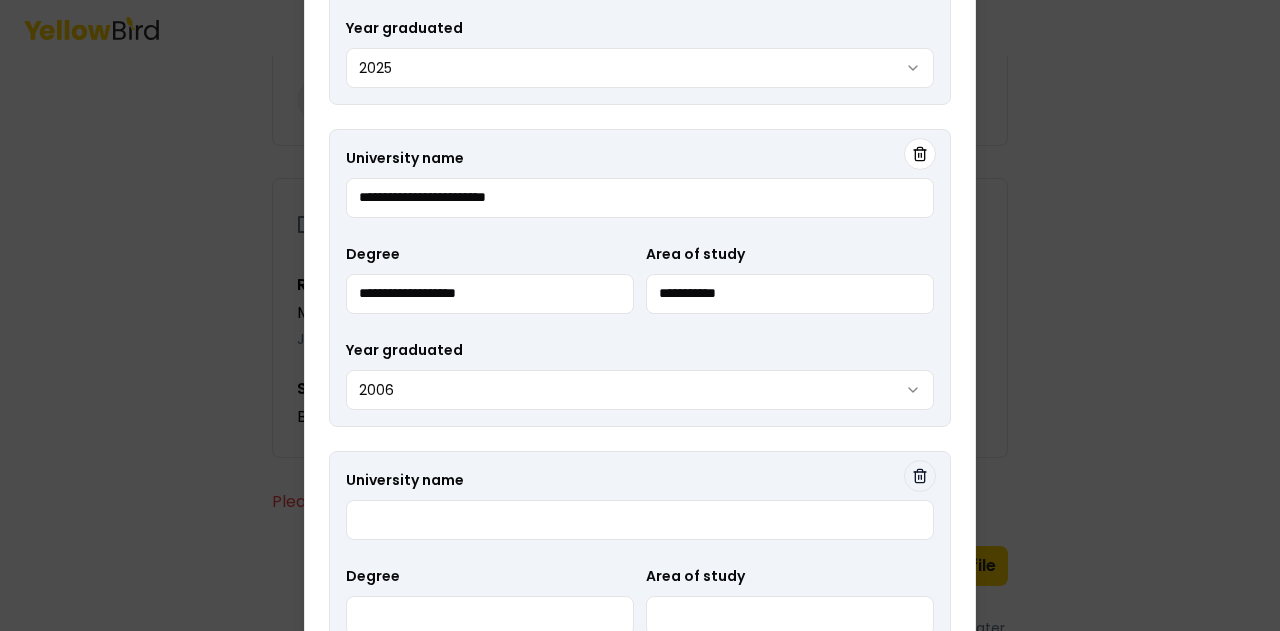 click 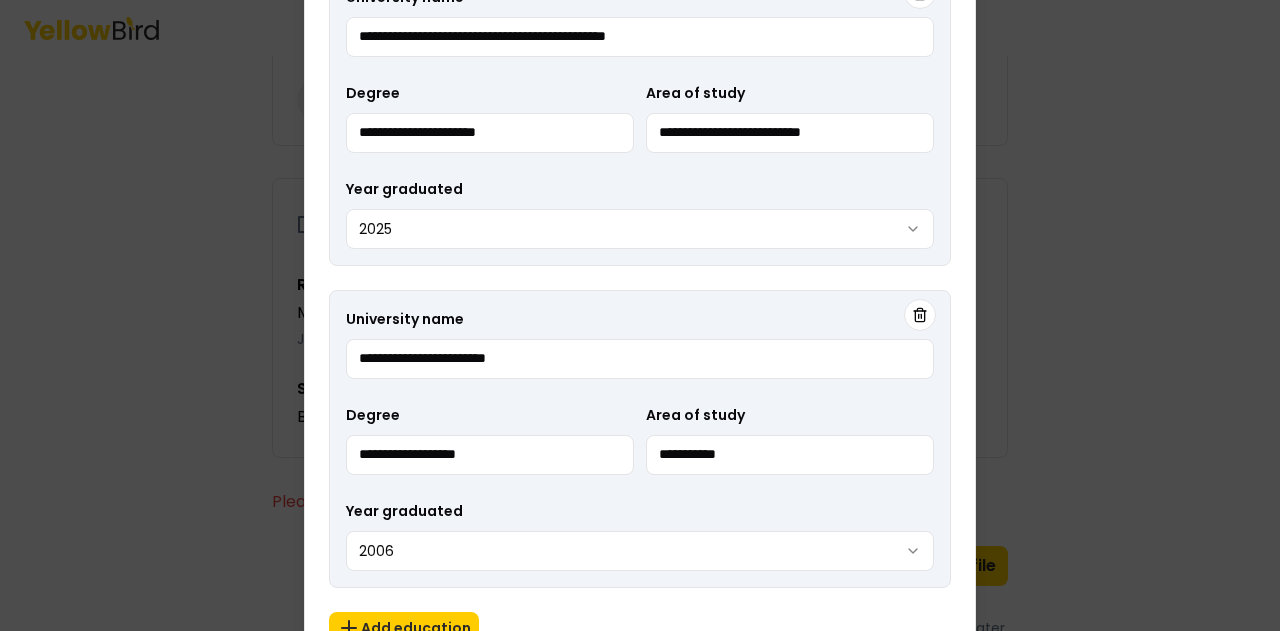 click on "Year graduated 2006" at bounding box center (640, 535) 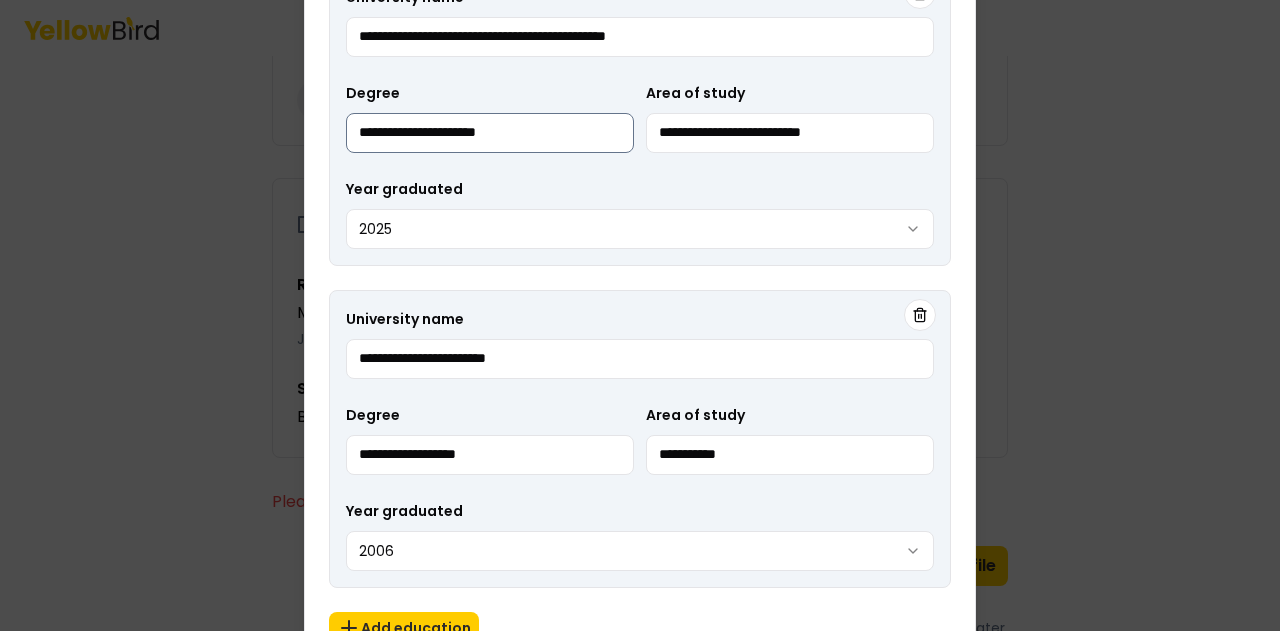 click on "**********" at bounding box center [490, 133] 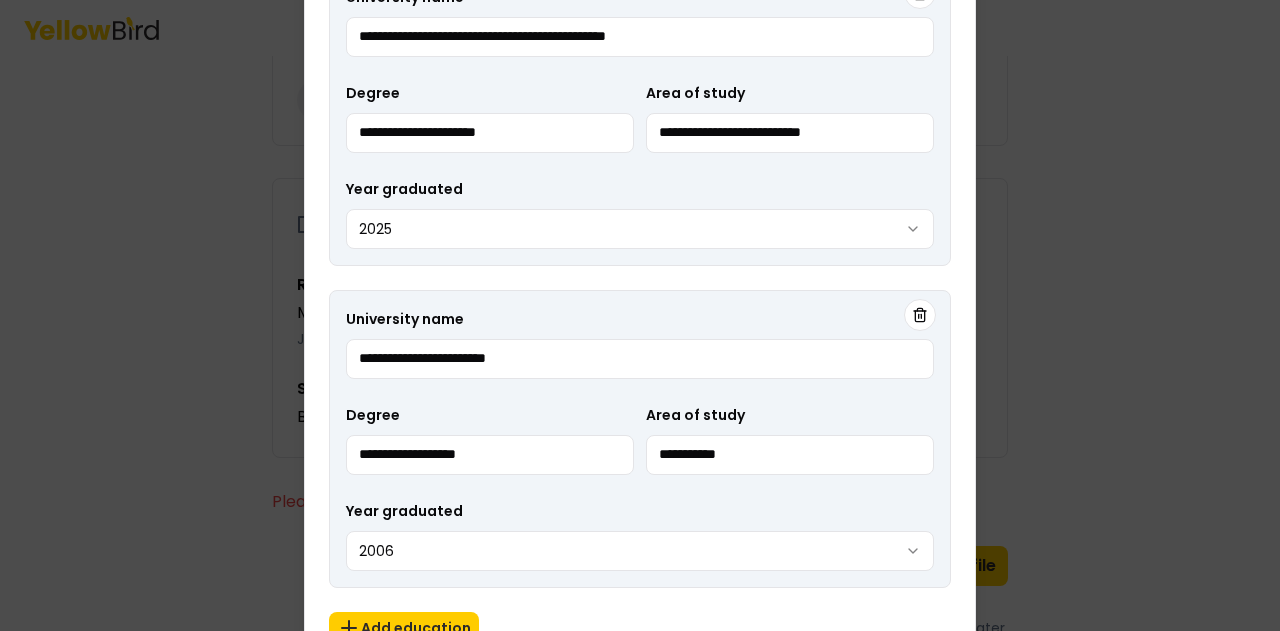 drag, startPoint x: 892, startPoint y: 580, endPoint x: 961, endPoint y: 621, distance: 80.26207 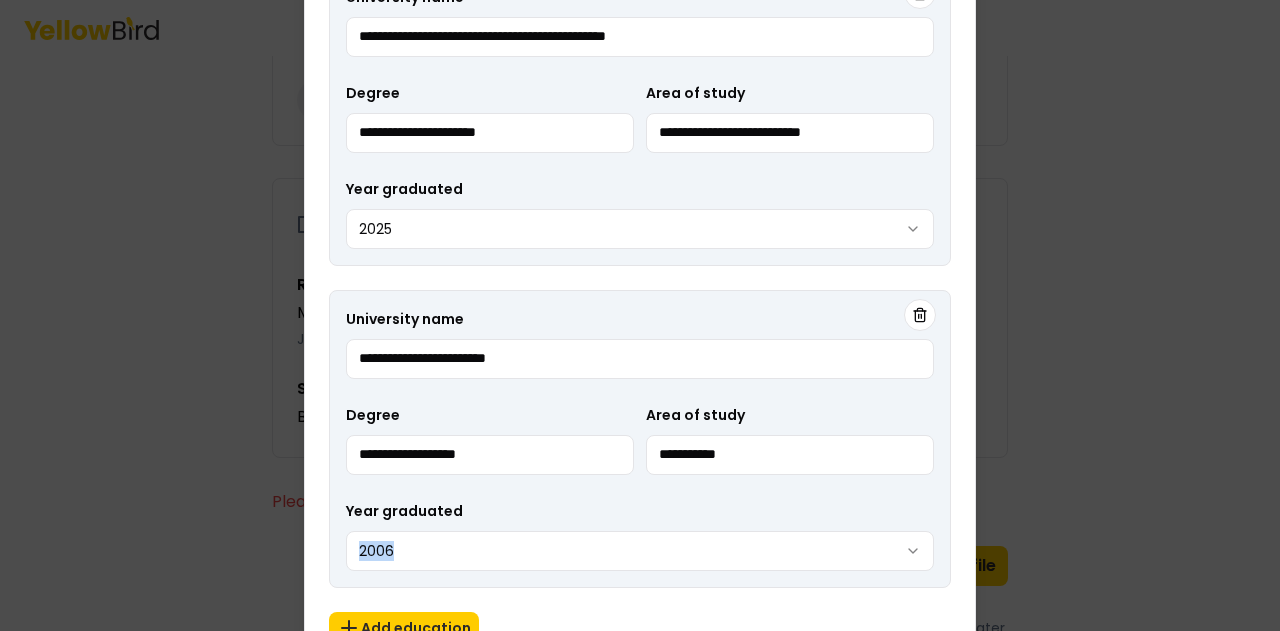 click on "**********" at bounding box center [640, 316] 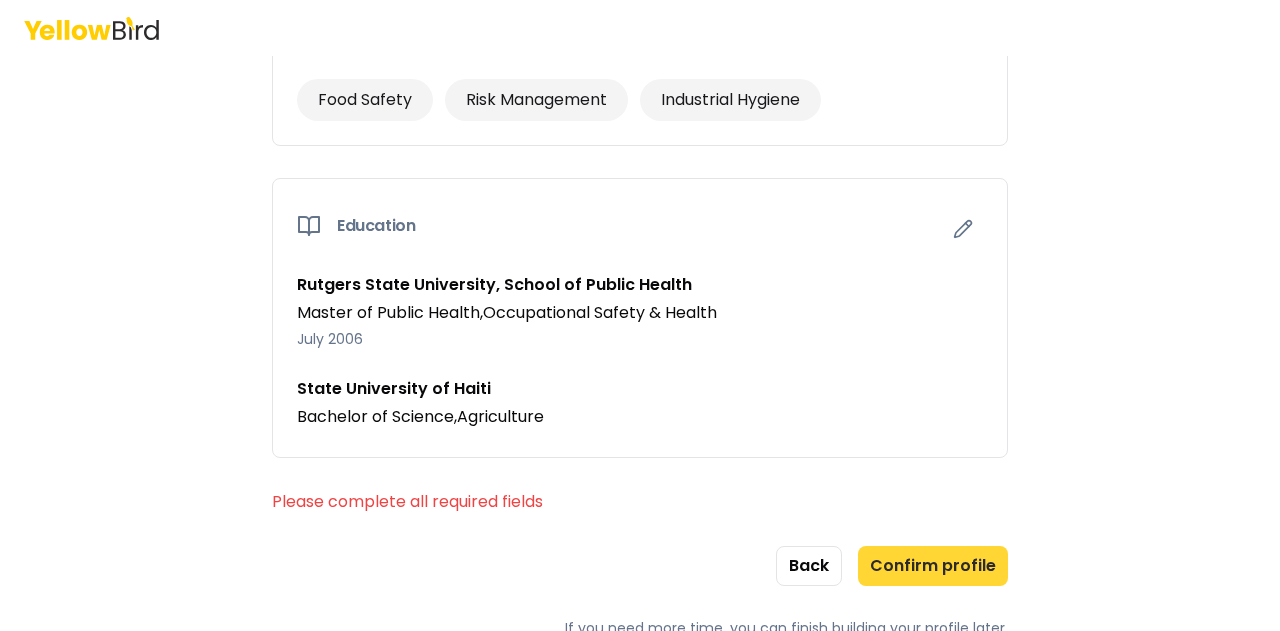 click on "Confirm profile" at bounding box center (933, 566) 